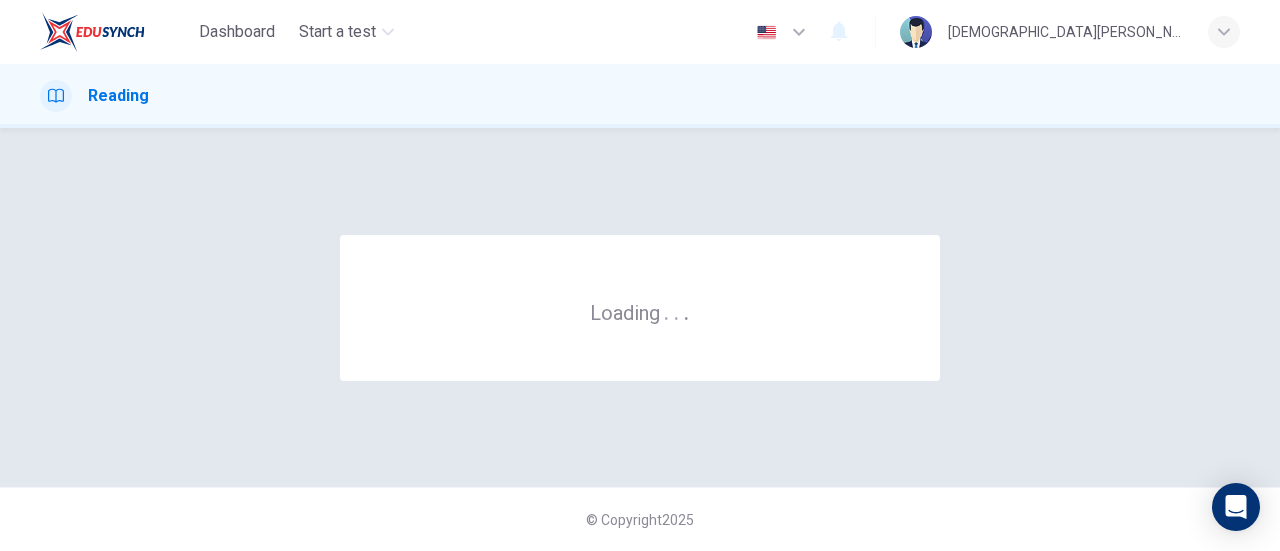 scroll, scrollTop: 0, scrollLeft: 0, axis: both 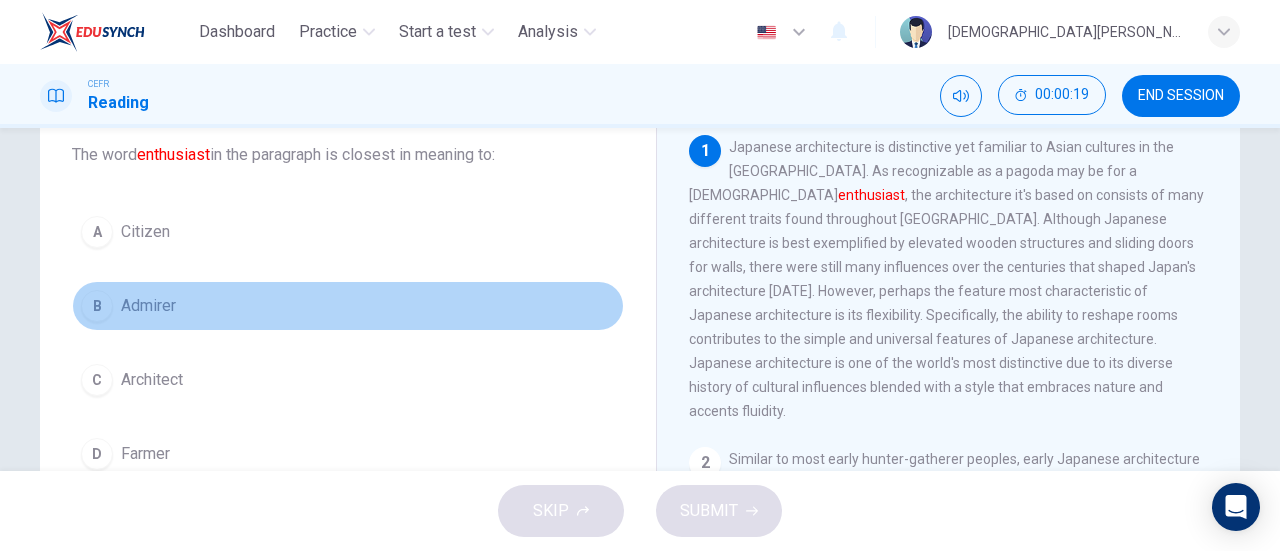 click on "B" at bounding box center (97, 306) 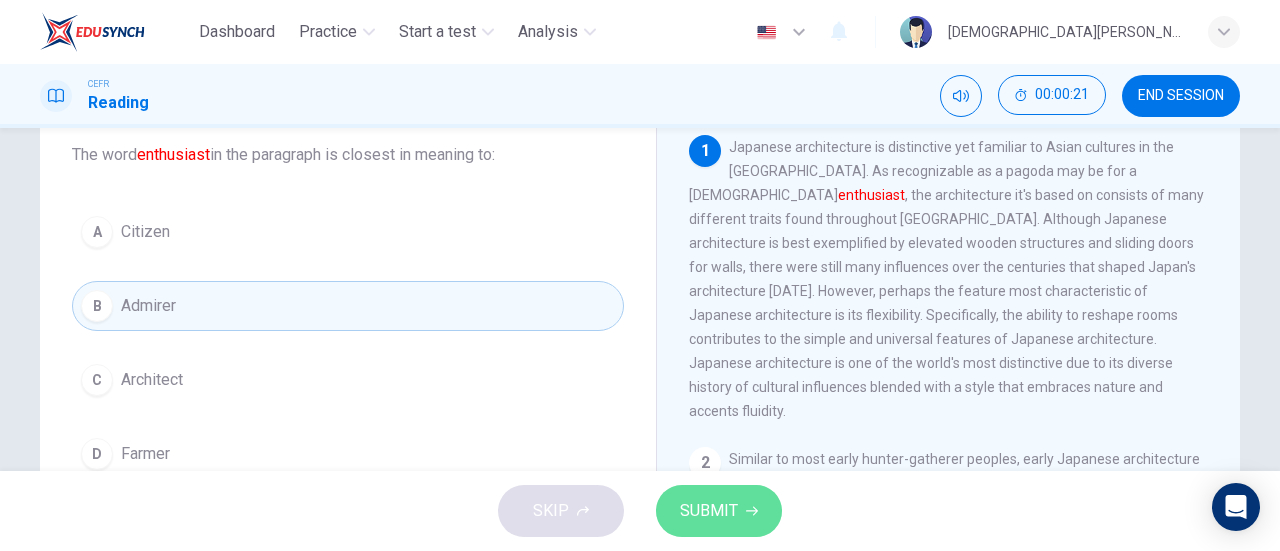 click on "SUBMIT" at bounding box center [709, 511] 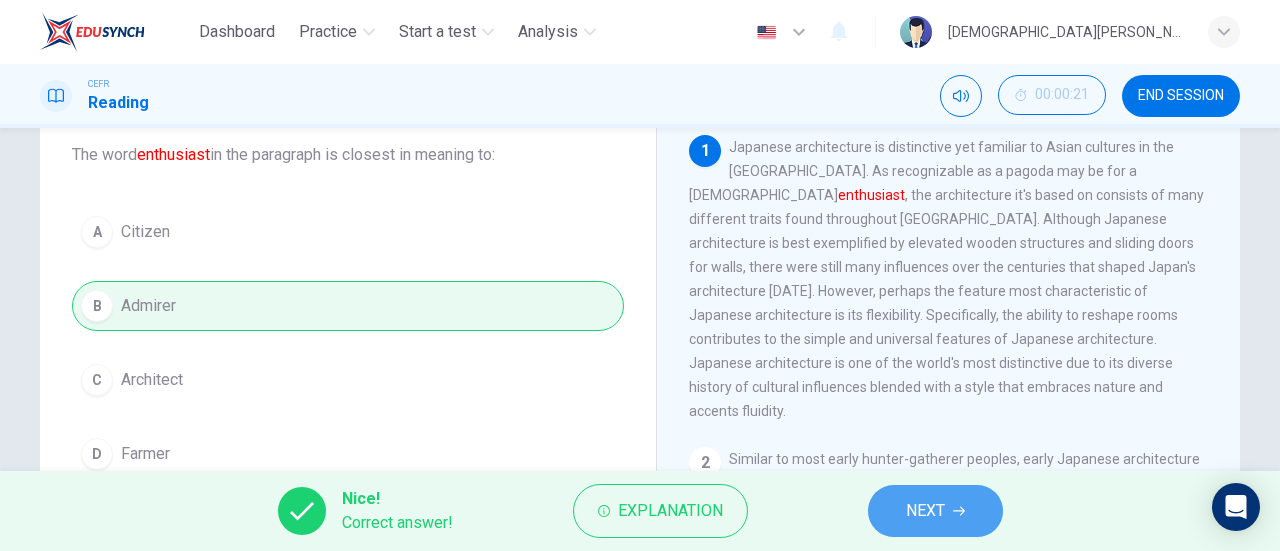click on "NEXT" at bounding box center [935, 511] 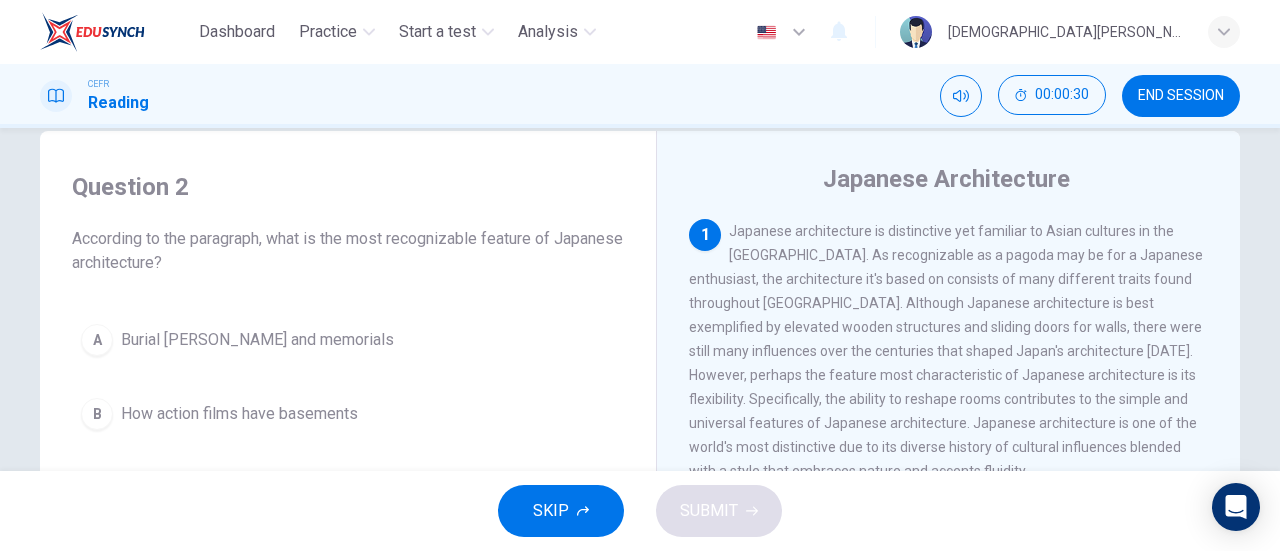 scroll, scrollTop: 36, scrollLeft: 0, axis: vertical 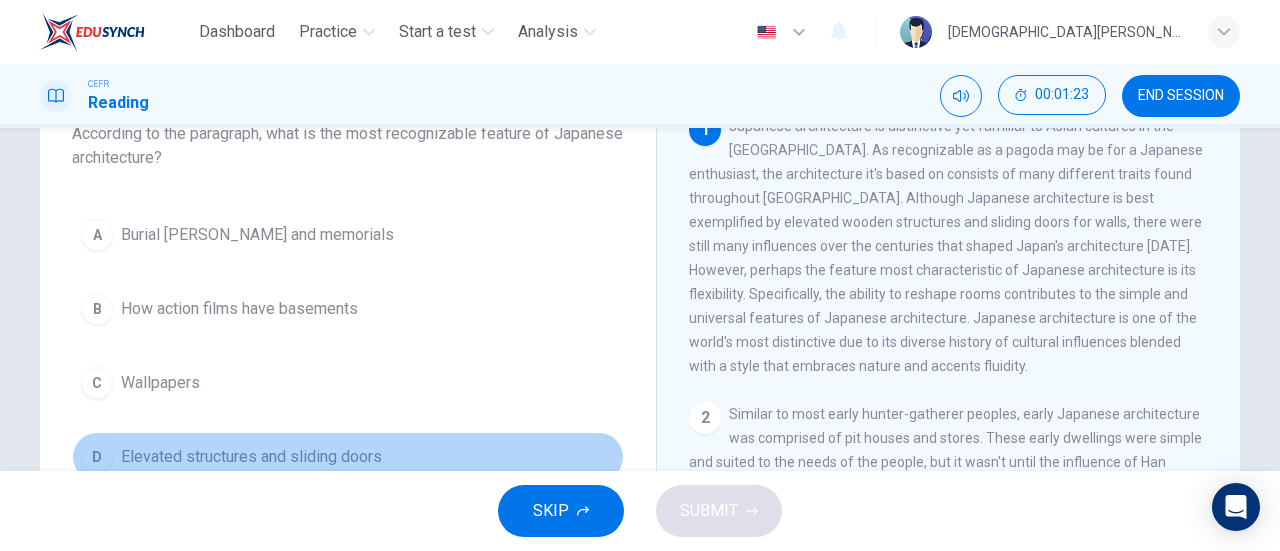 click on "D" at bounding box center (97, 457) 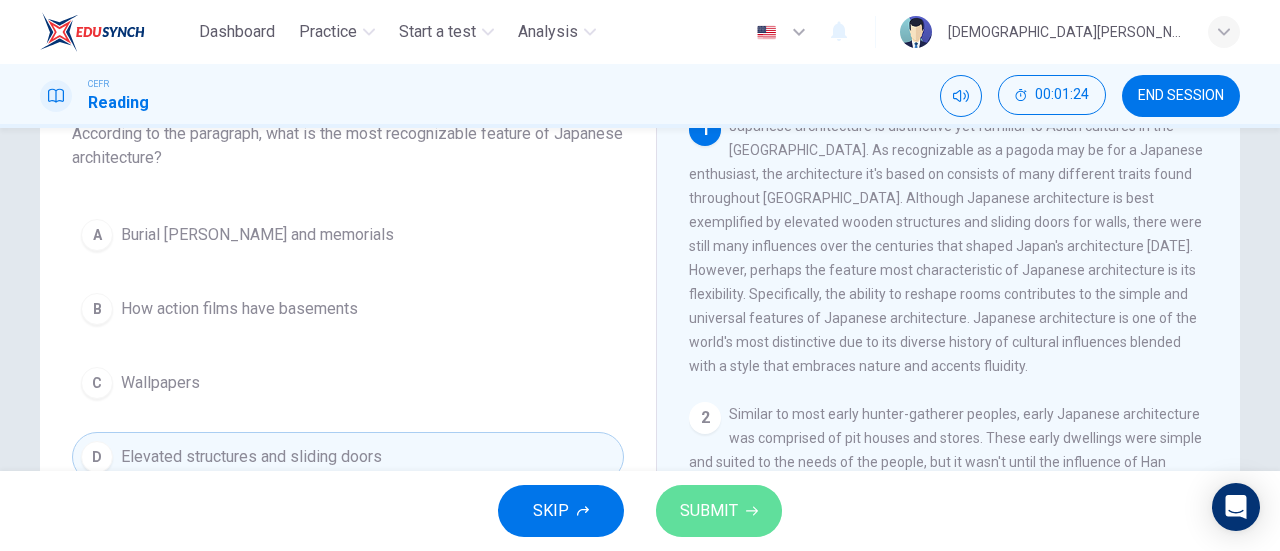 click on "SUBMIT" at bounding box center [709, 511] 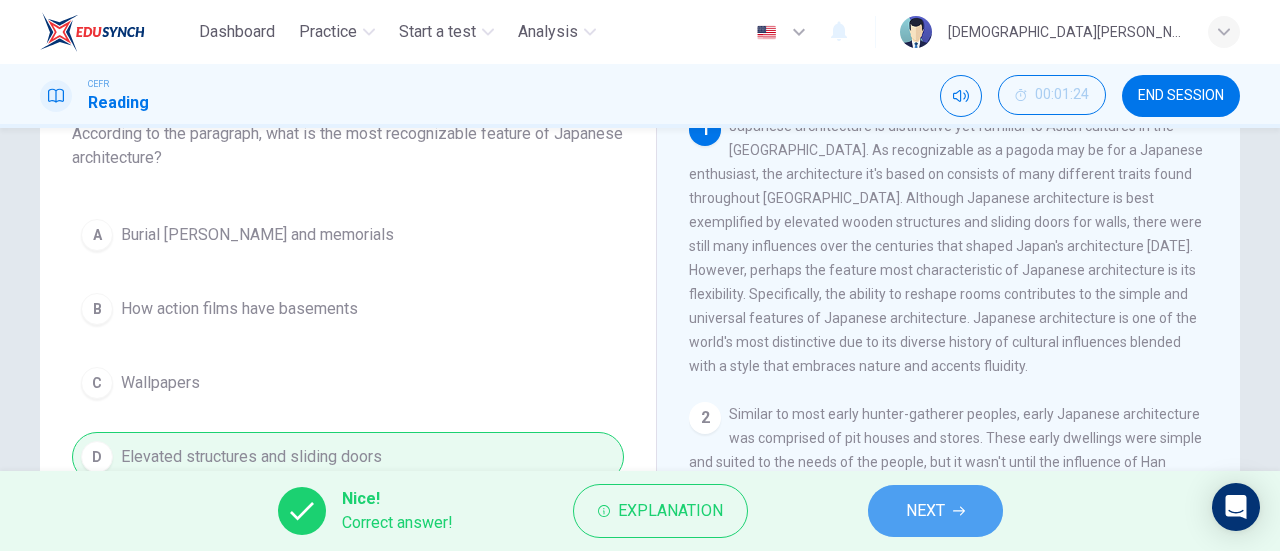 click on "NEXT" at bounding box center (925, 511) 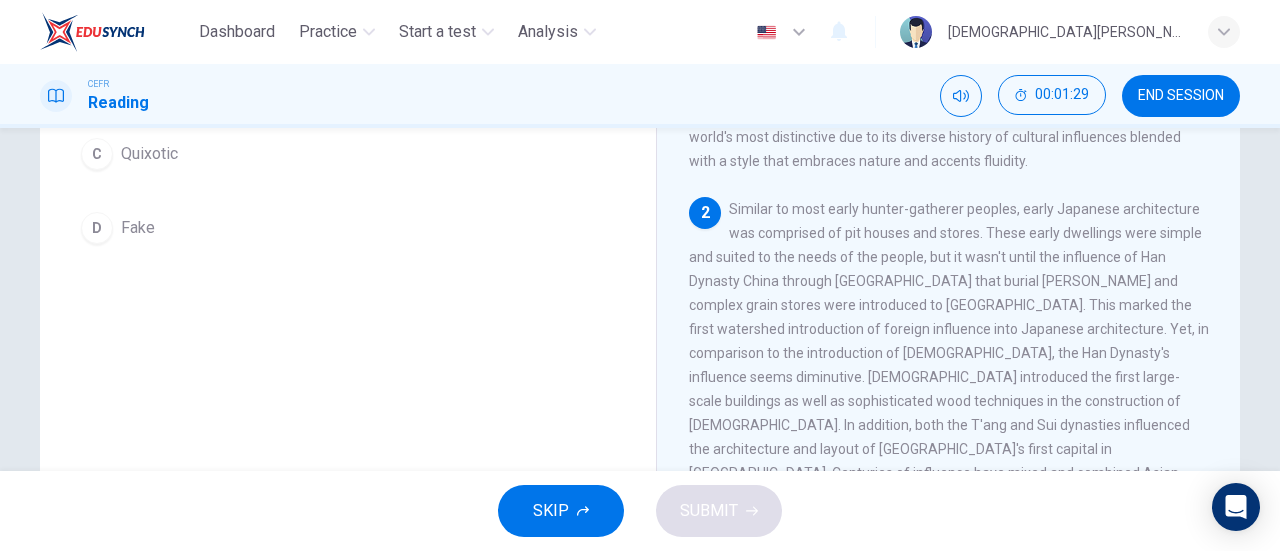 scroll, scrollTop: 348, scrollLeft: 0, axis: vertical 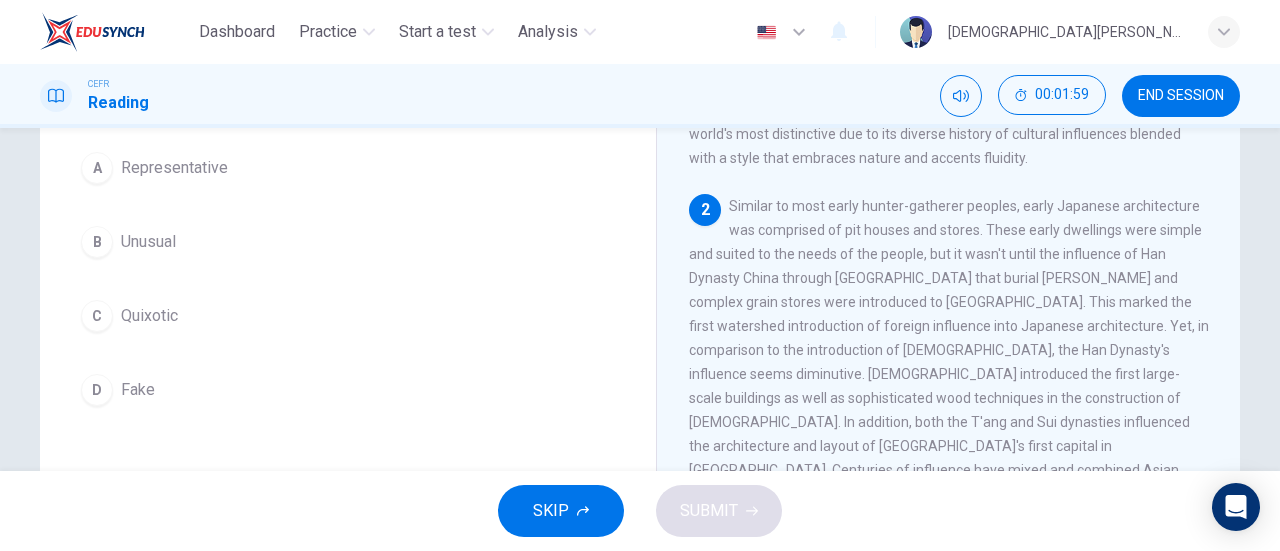click on "A" at bounding box center (97, 168) 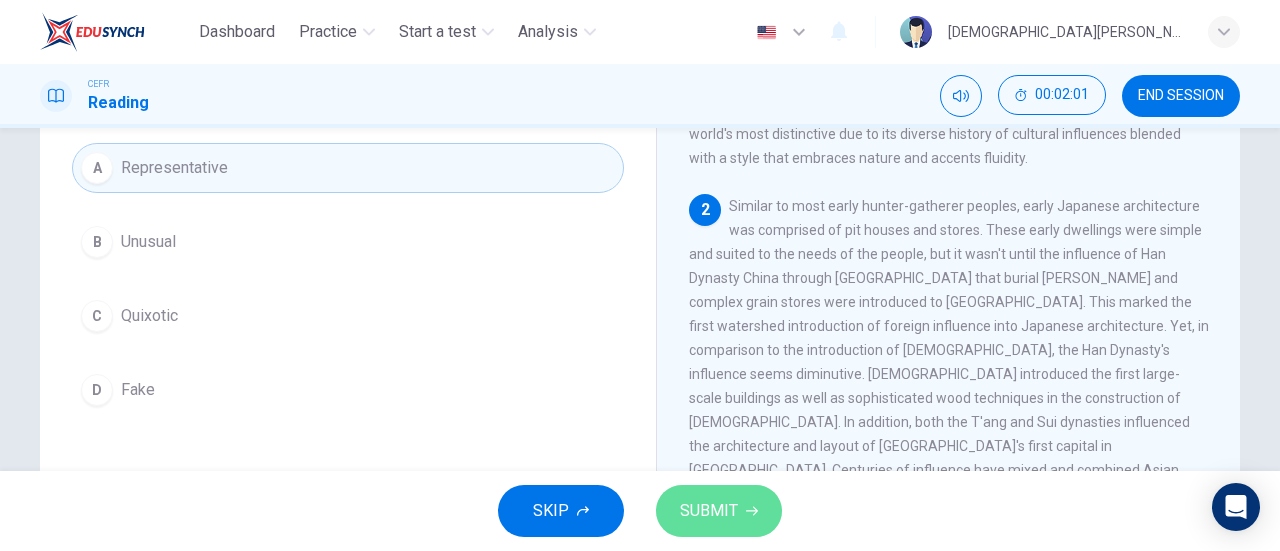 click on "SUBMIT" at bounding box center (709, 511) 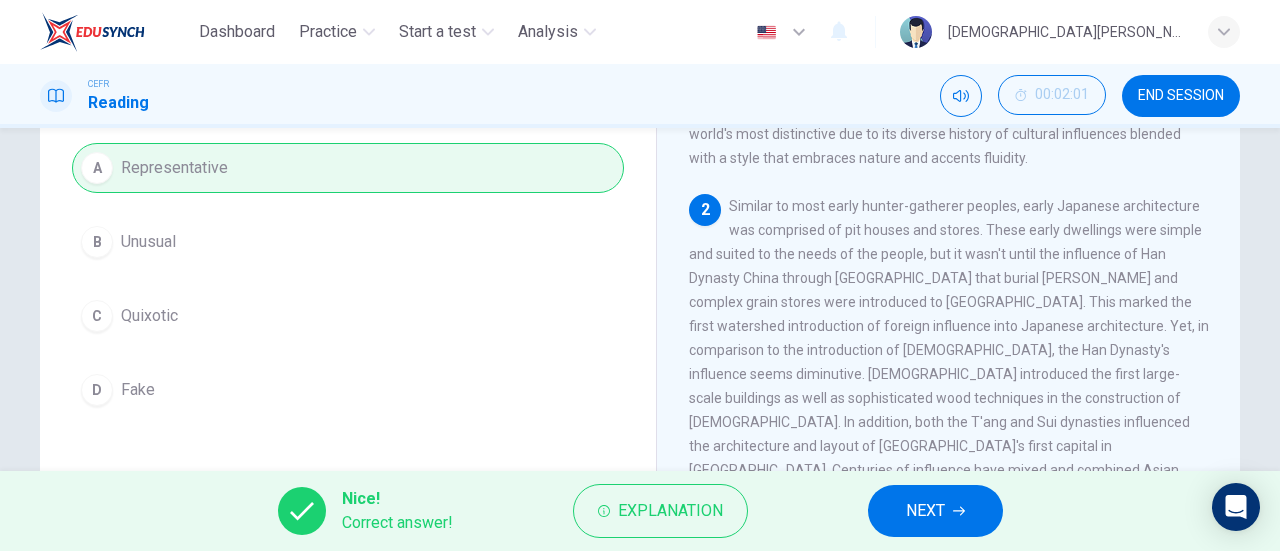 click on "NEXT" at bounding box center [925, 511] 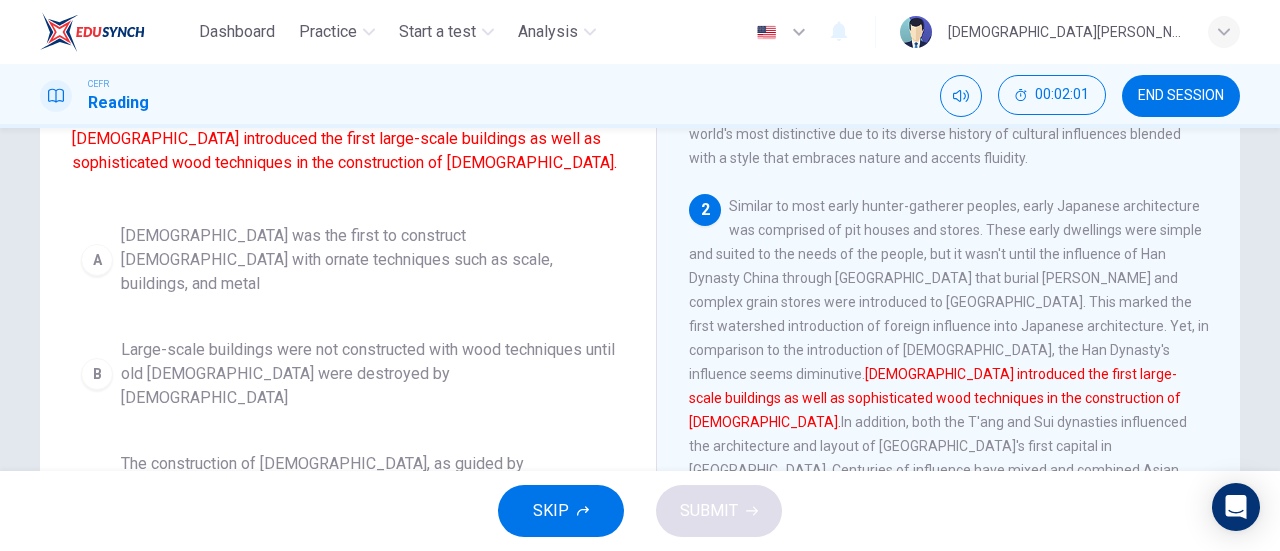 scroll, scrollTop: 281, scrollLeft: 0, axis: vertical 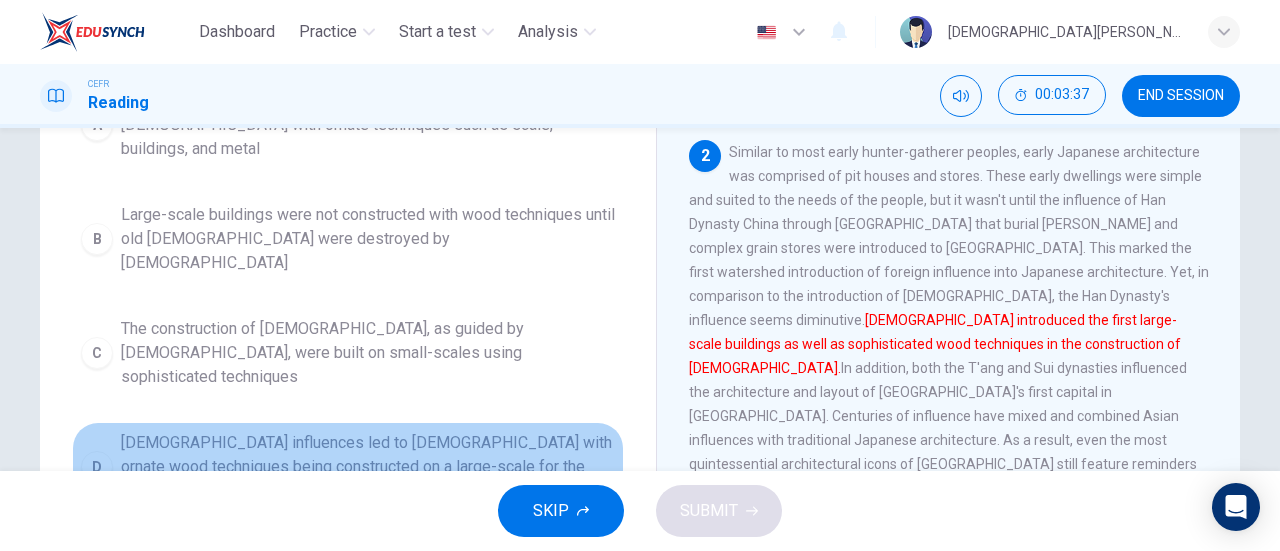 click on "D" at bounding box center [97, 467] 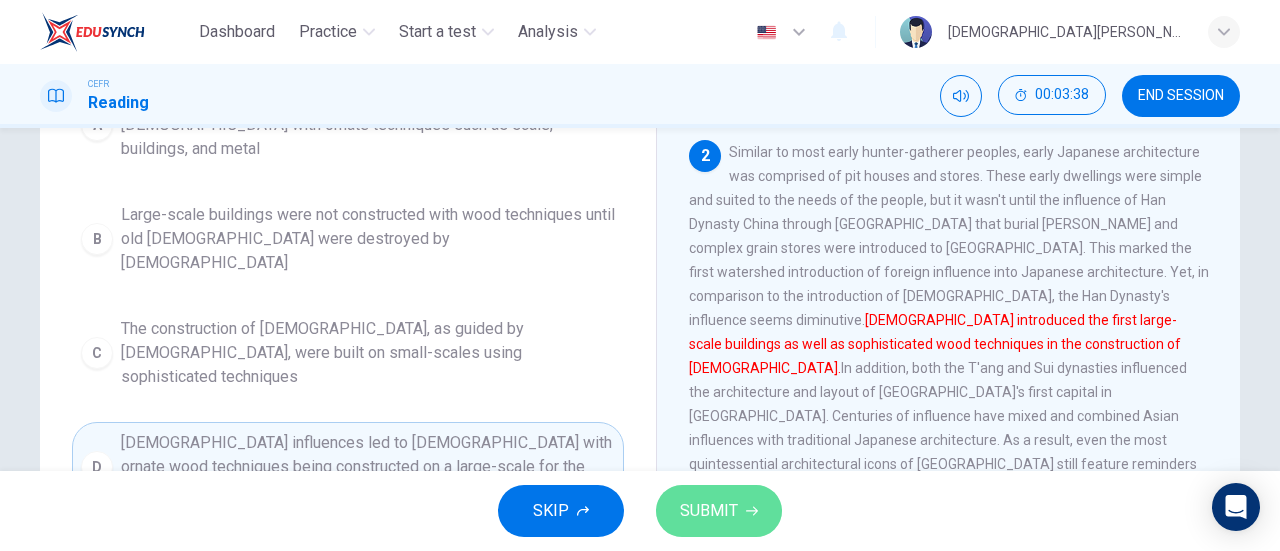 click on "SUBMIT" at bounding box center [709, 511] 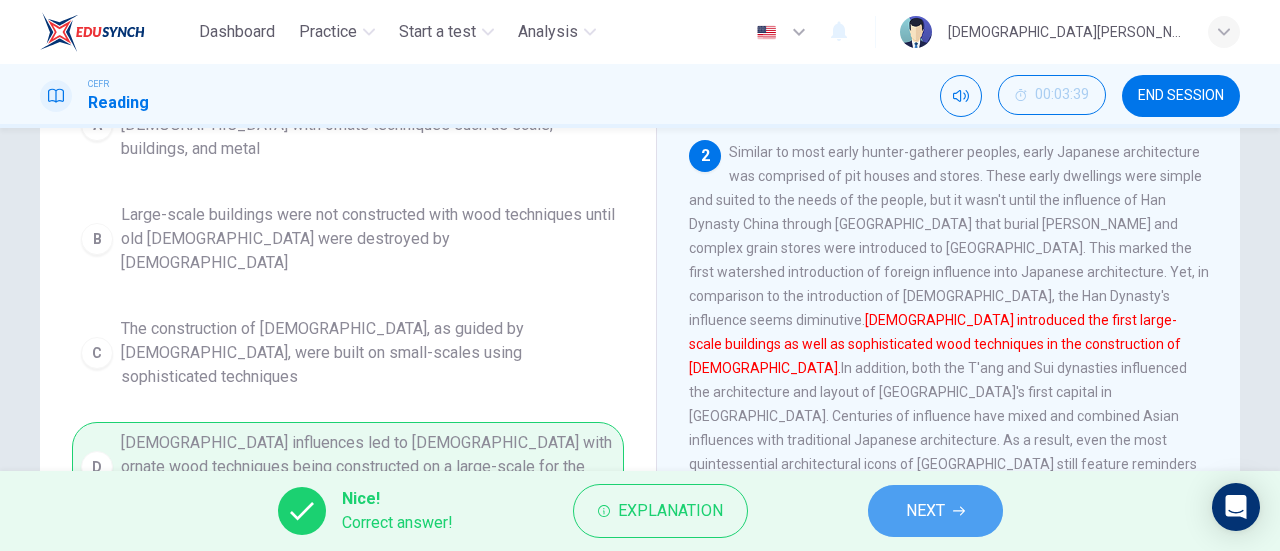click on "NEXT" at bounding box center (925, 511) 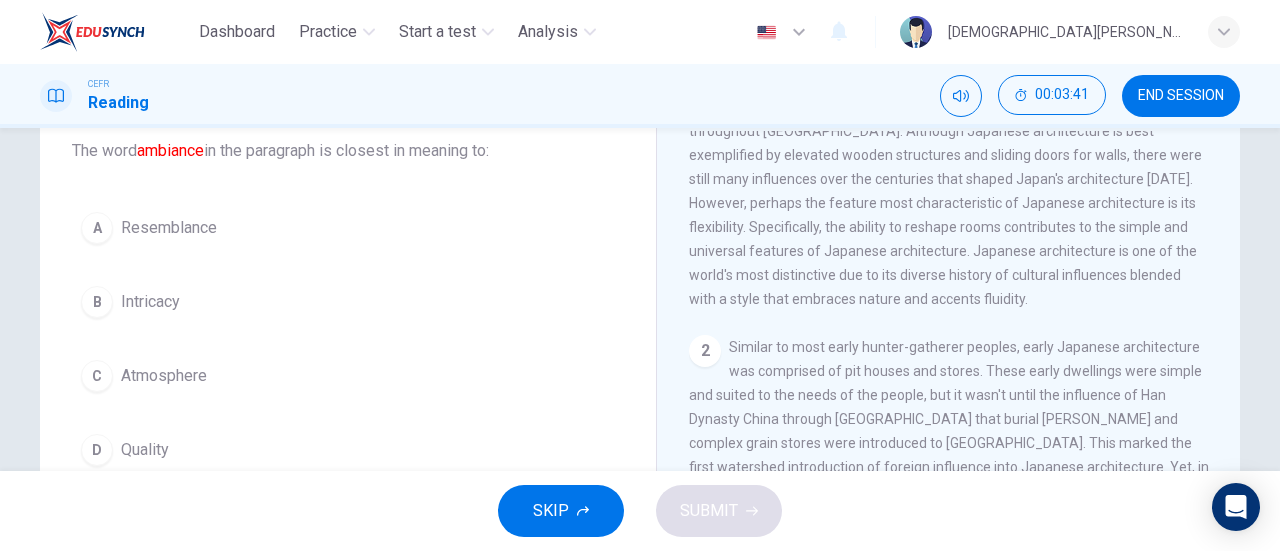 scroll, scrollTop: 127, scrollLeft: 0, axis: vertical 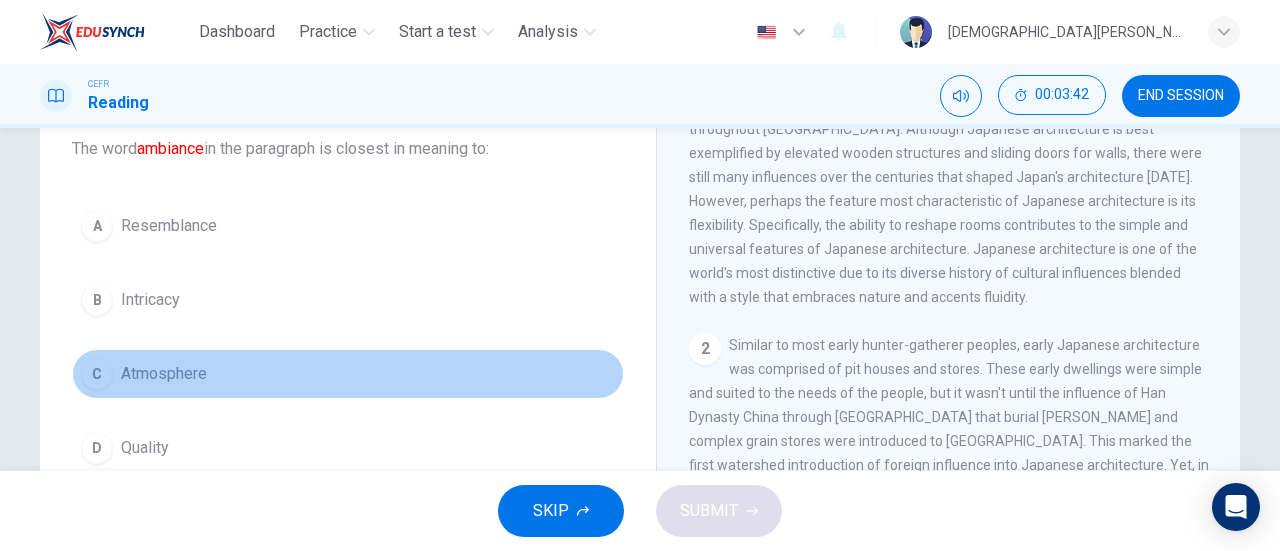 click on "C Atmosphere" at bounding box center [348, 374] 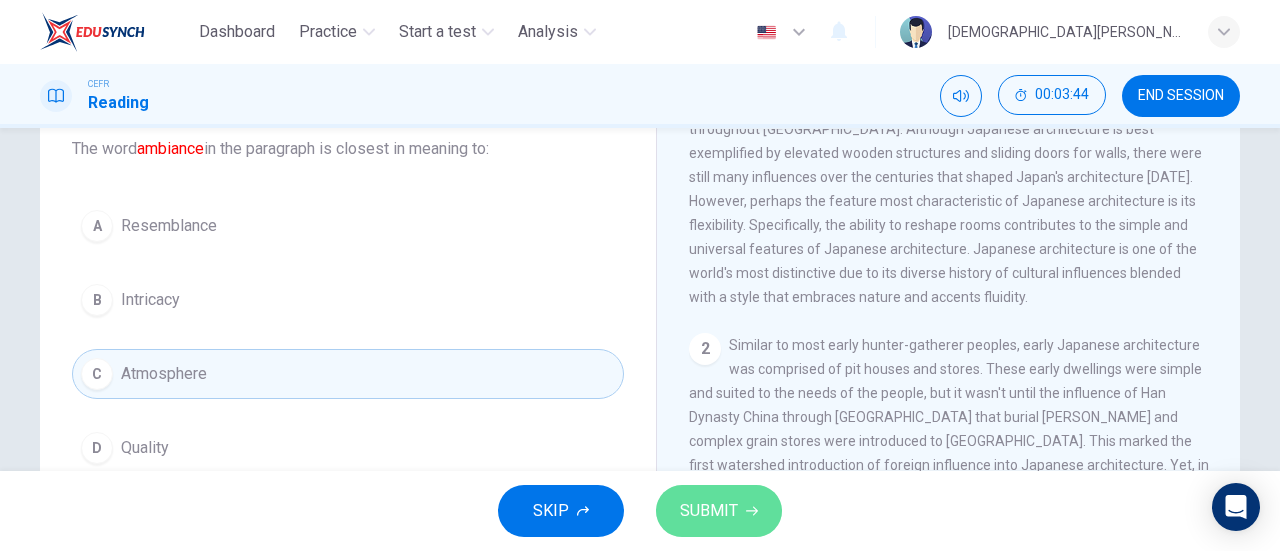 click on "SUBMIT" at bounding box center [719, 511] 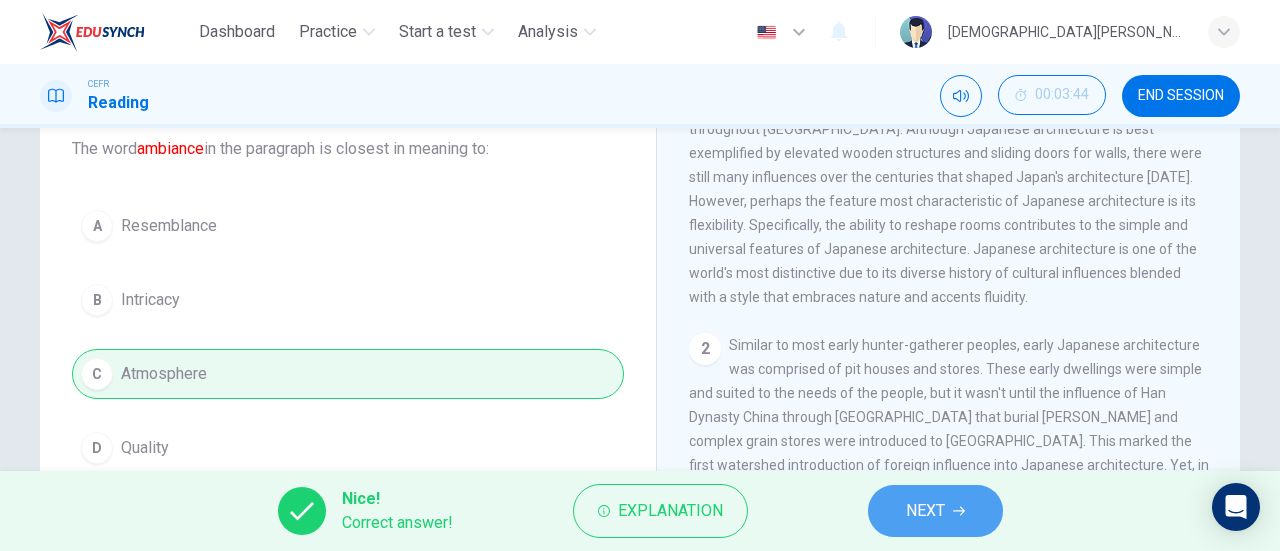 click on "NEXT" at bounding box center (925, 511) 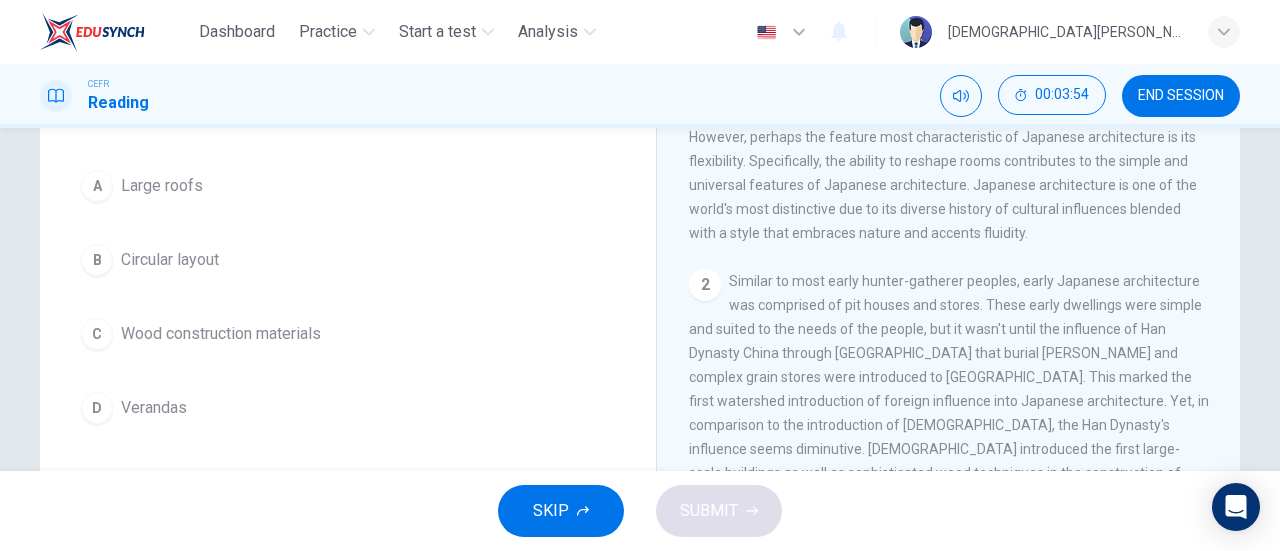 scroll, scrollTop: 151, scrollLeft: 0, axis: vertical 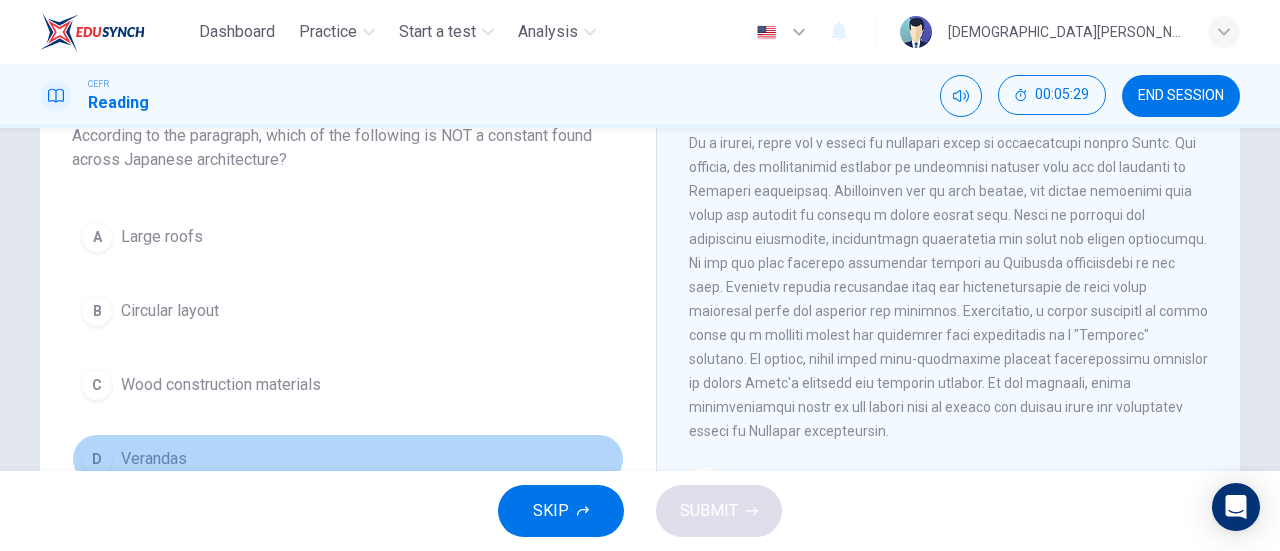 click on "D" at bounding box center (97, 459) 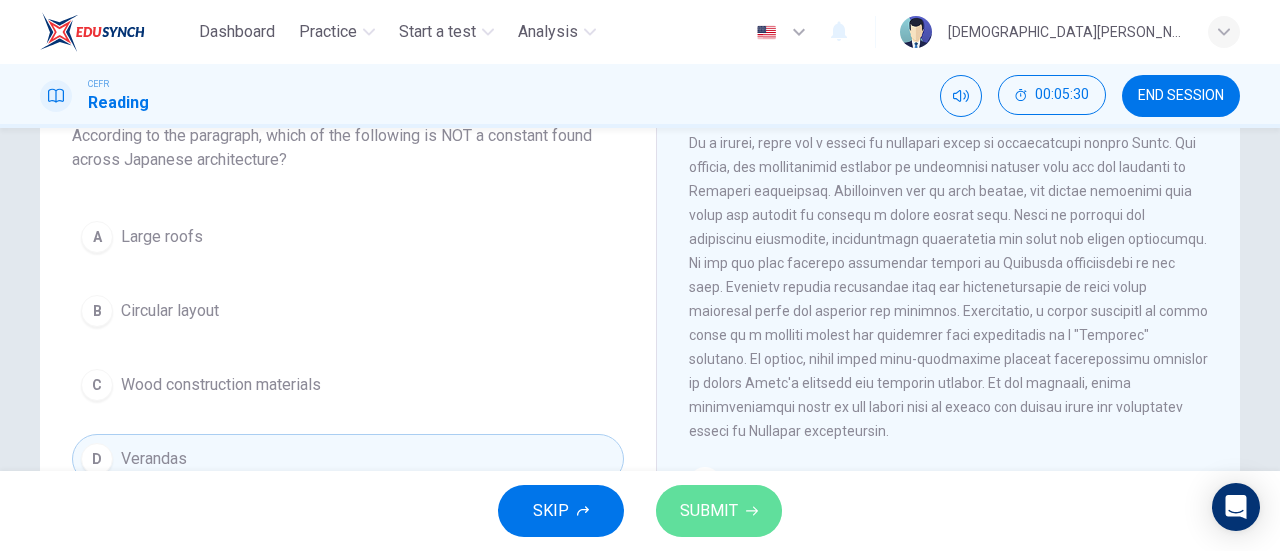 click on "SUBMIT" at bounding box center (719, 511) 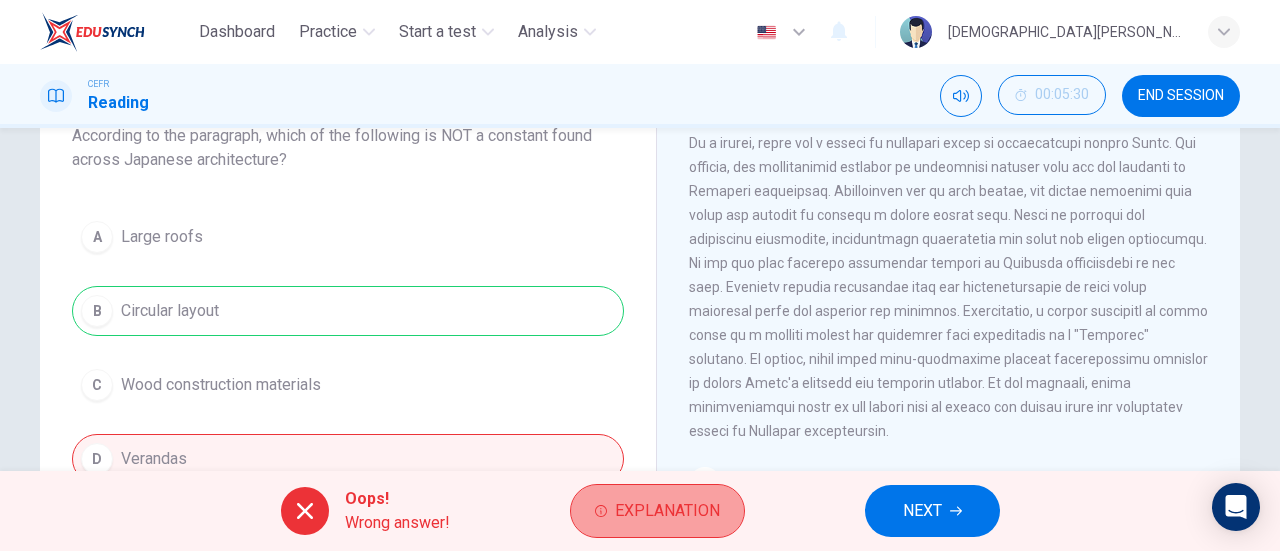 click on "Explanation" at bounding box center (667, 511) 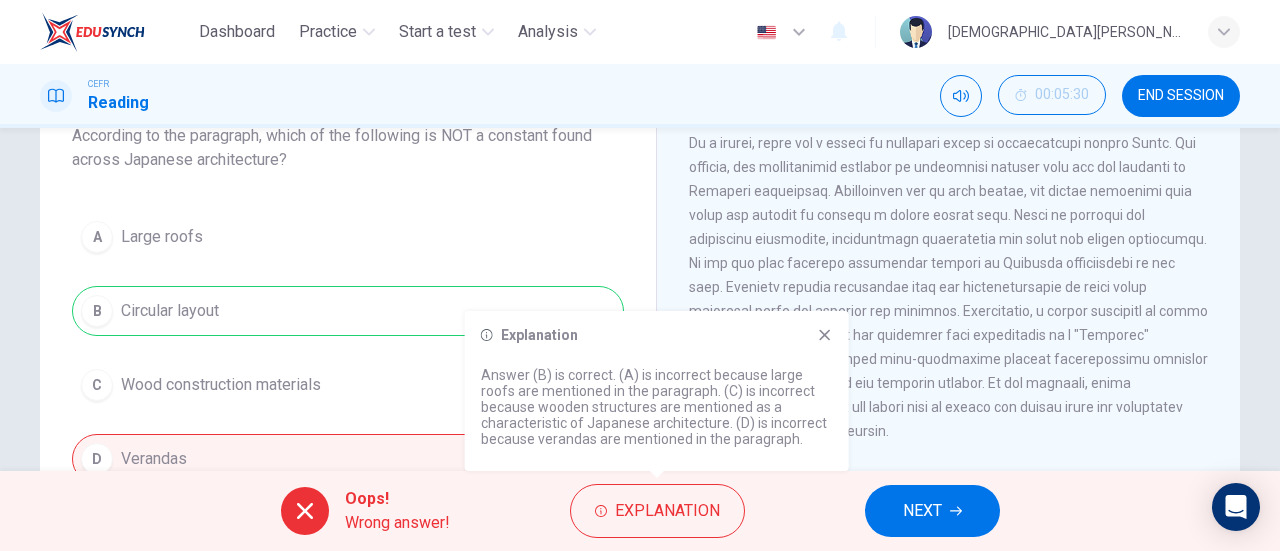 click 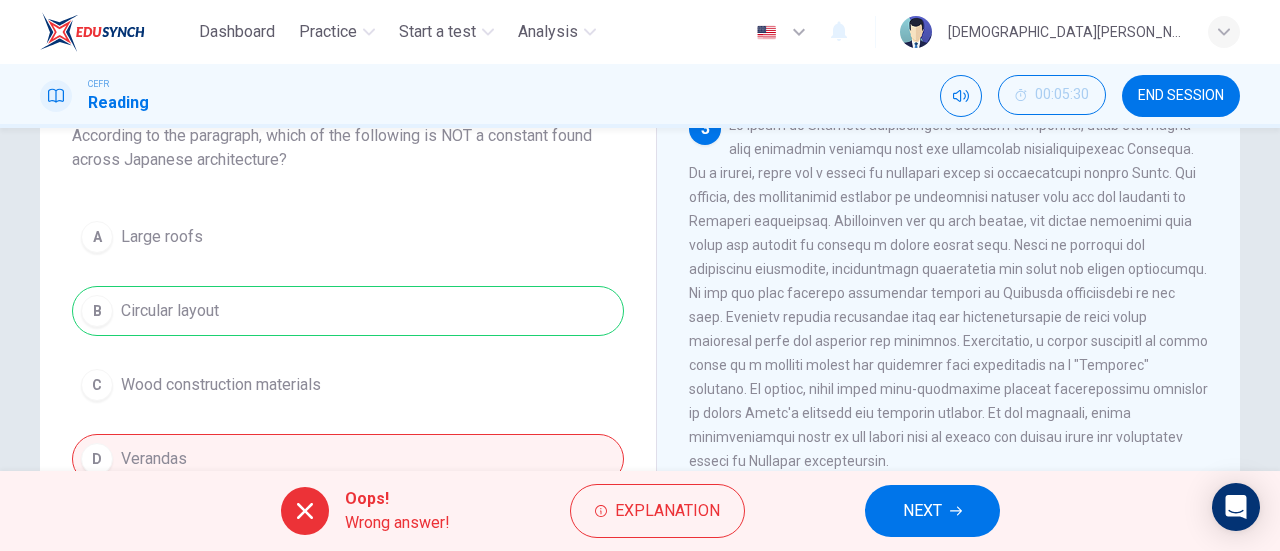 scroll, scrollTop: 677, scrollLeft: 0, axis: vertical 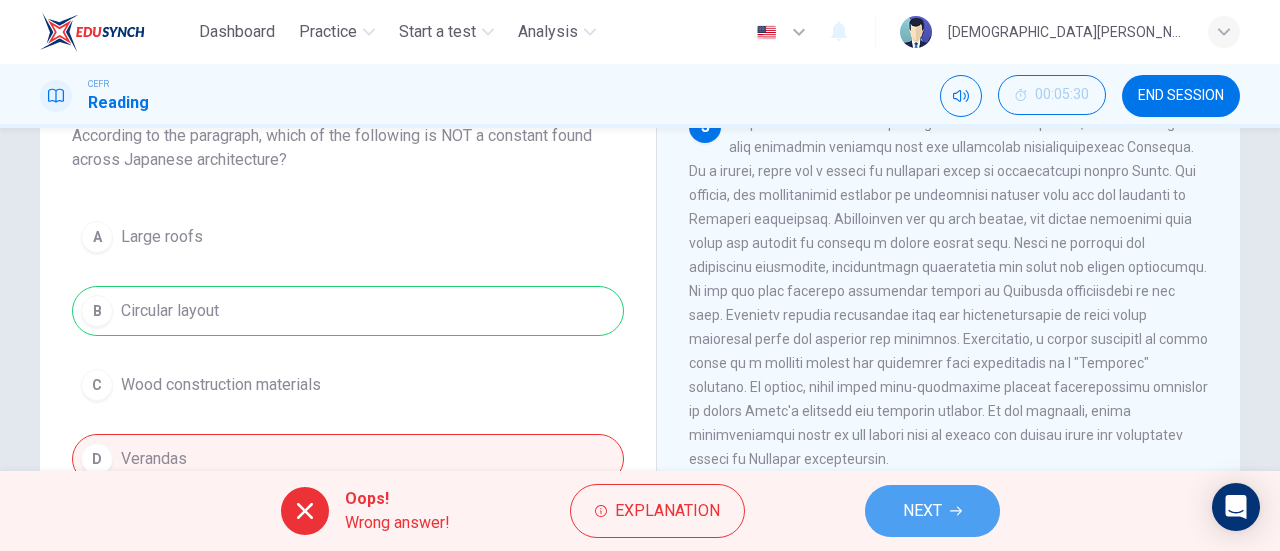click on "NEXT" at bounding box center [922, 511] 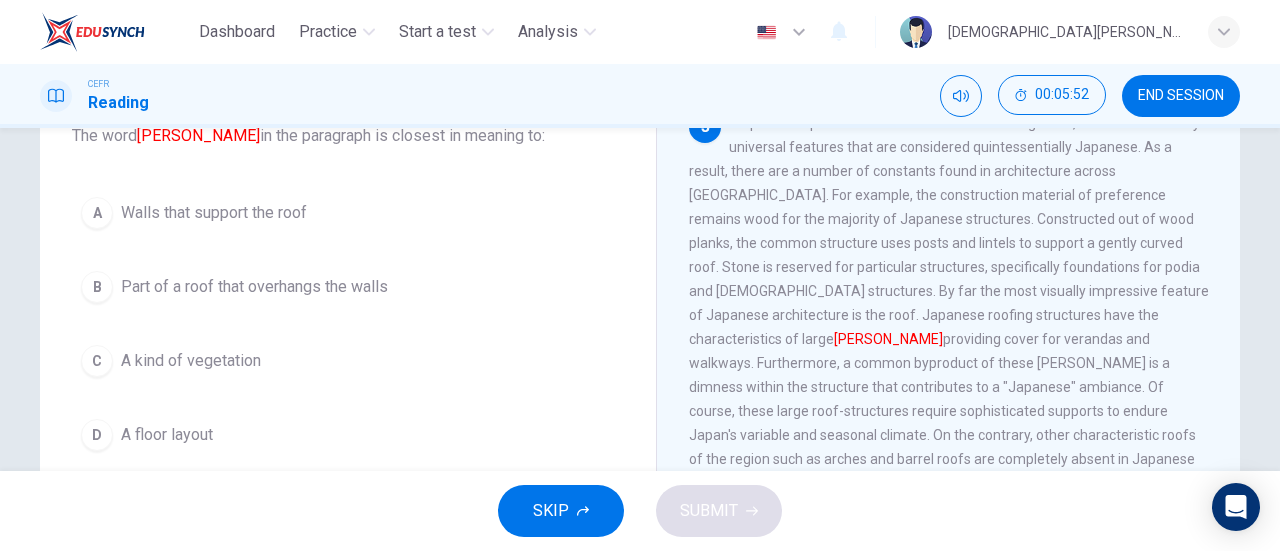 click on "B" at bounding box center [97, 287] 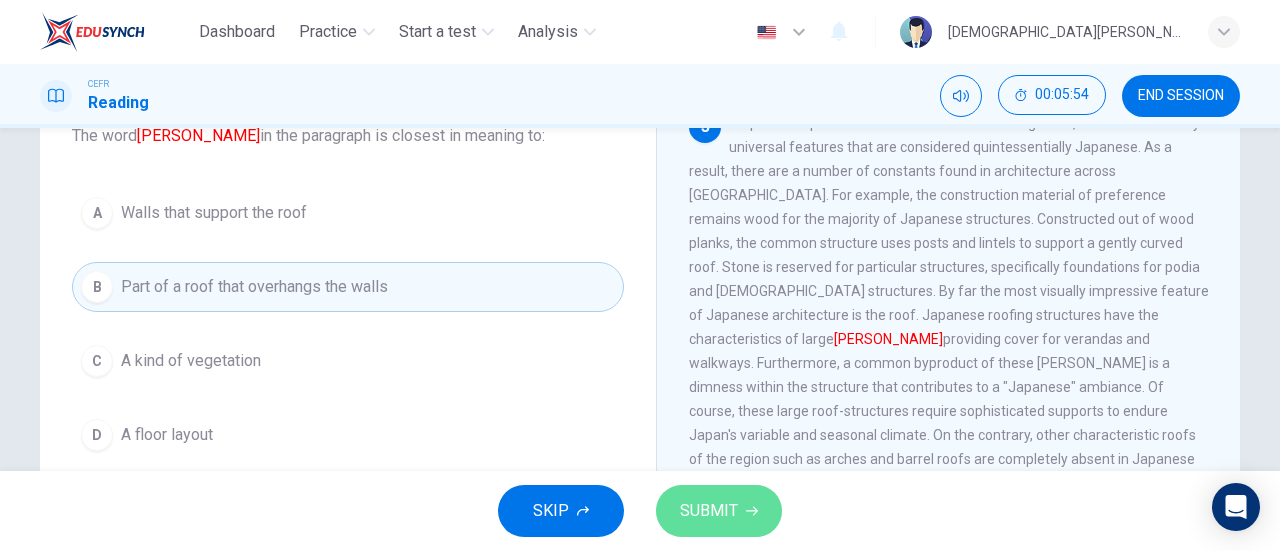 click on "SUBMIT" at bounding box center [709, 511] 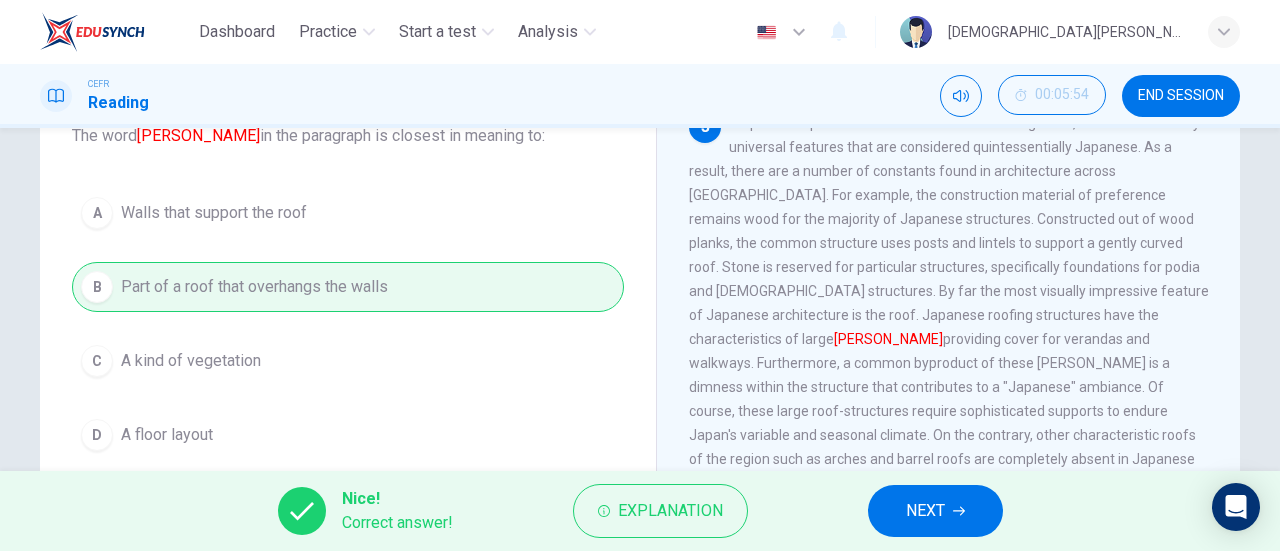 click on "NEXT" at bounding box center [925, 511] 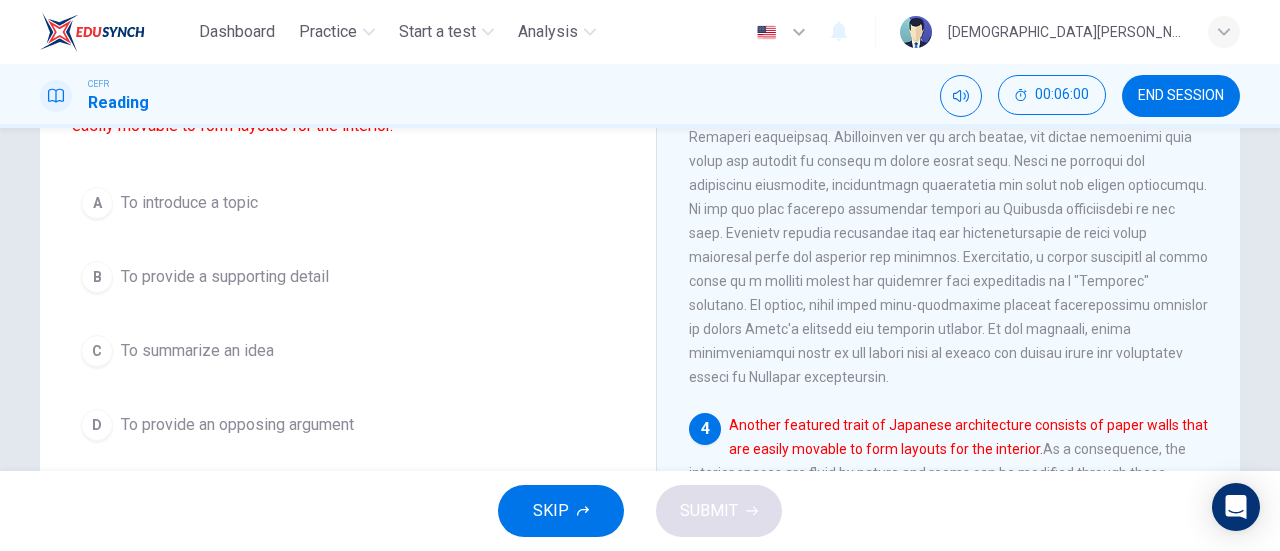 scroll, scrollTop: 221, scrollLeft: 0, axis: vertical 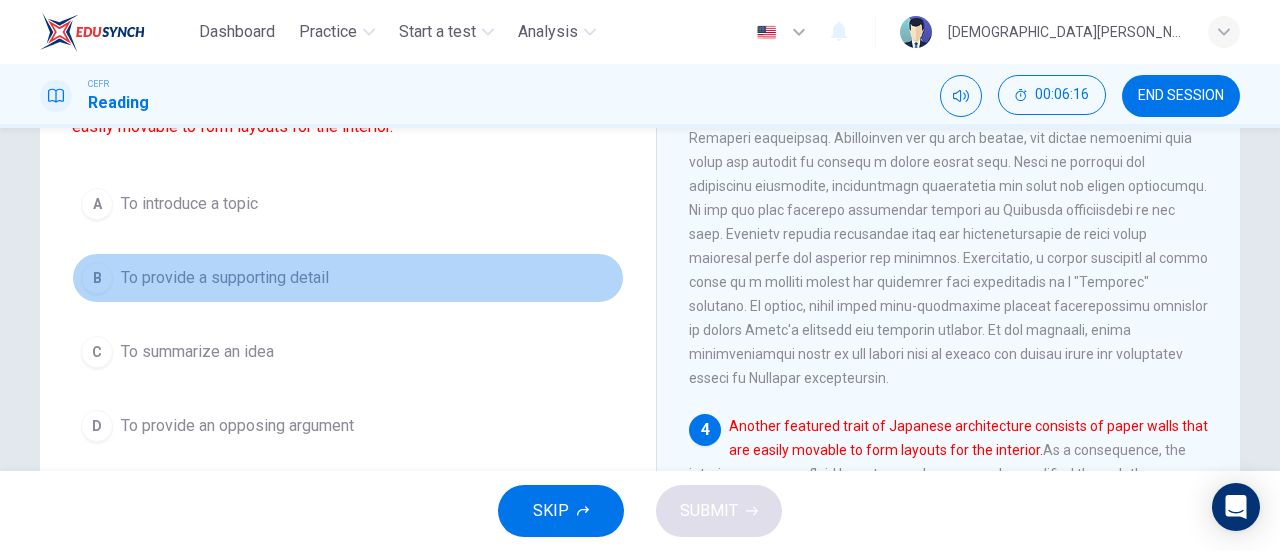 click on "B" at bounding box center (97, 278) 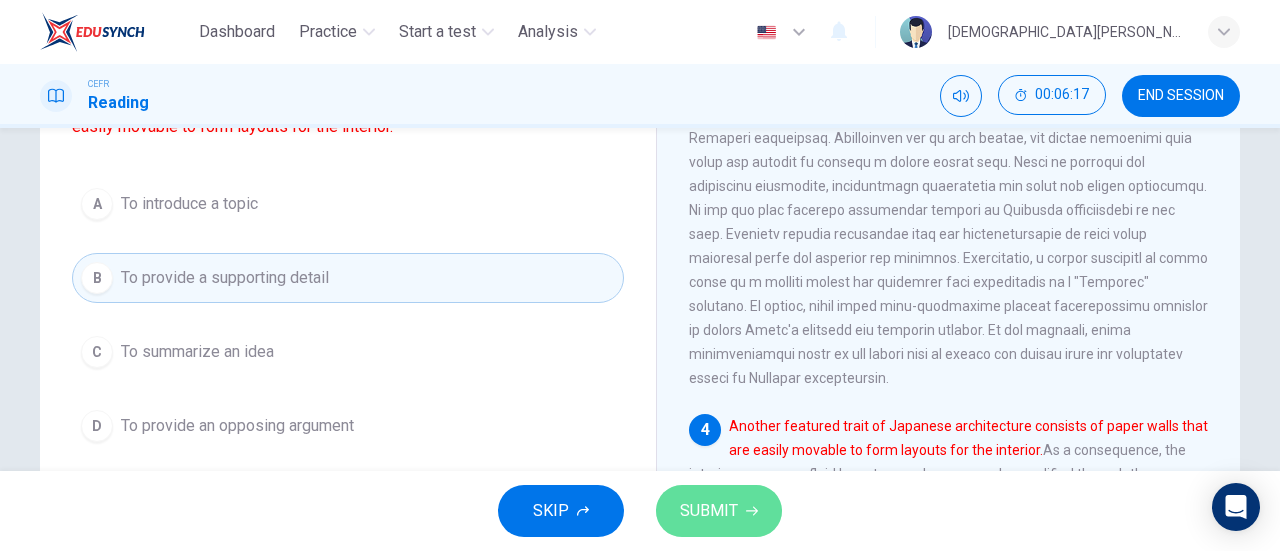 click on "SUBMIT" at bounding box center (719, 511) 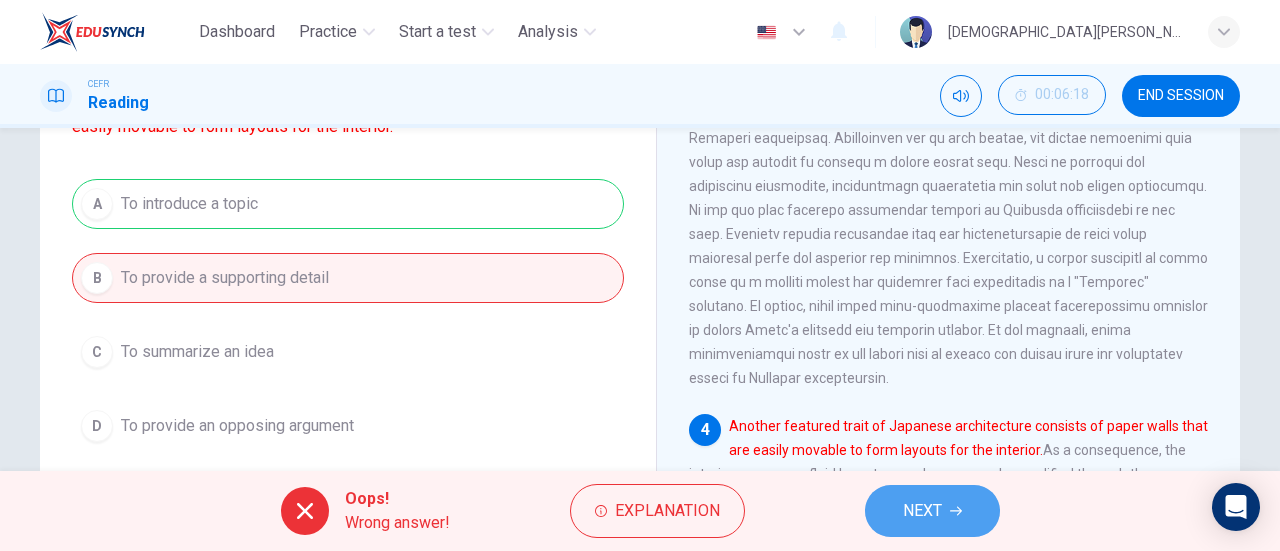 click on "NEXT" at bounding box center [932, 511] 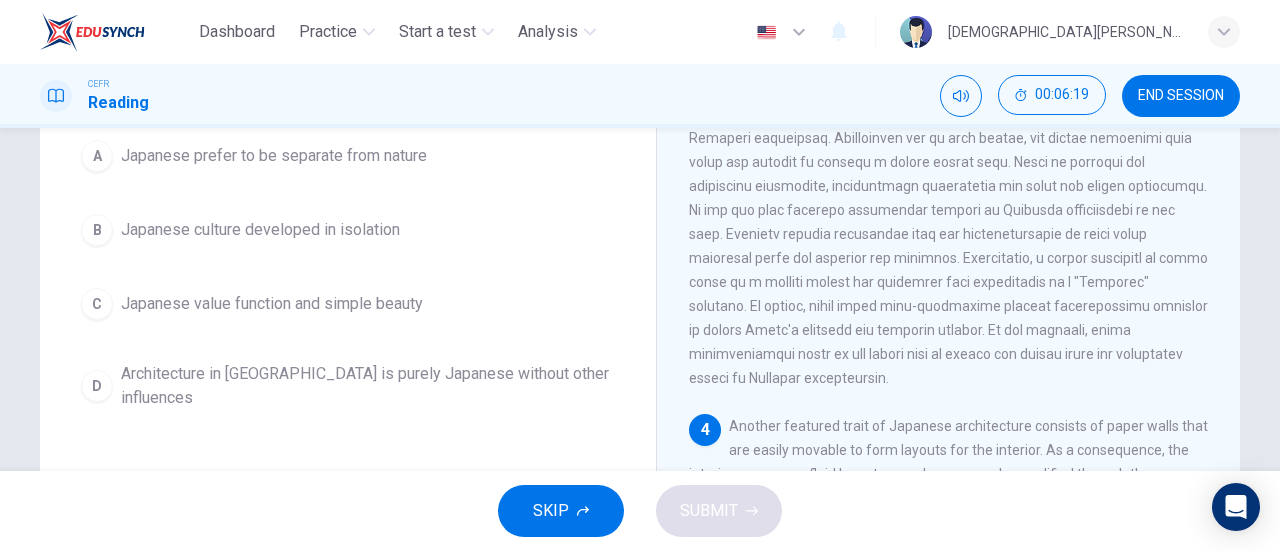 scroll, scrollTop: 81, scrollLeft: 0, axis: vertical 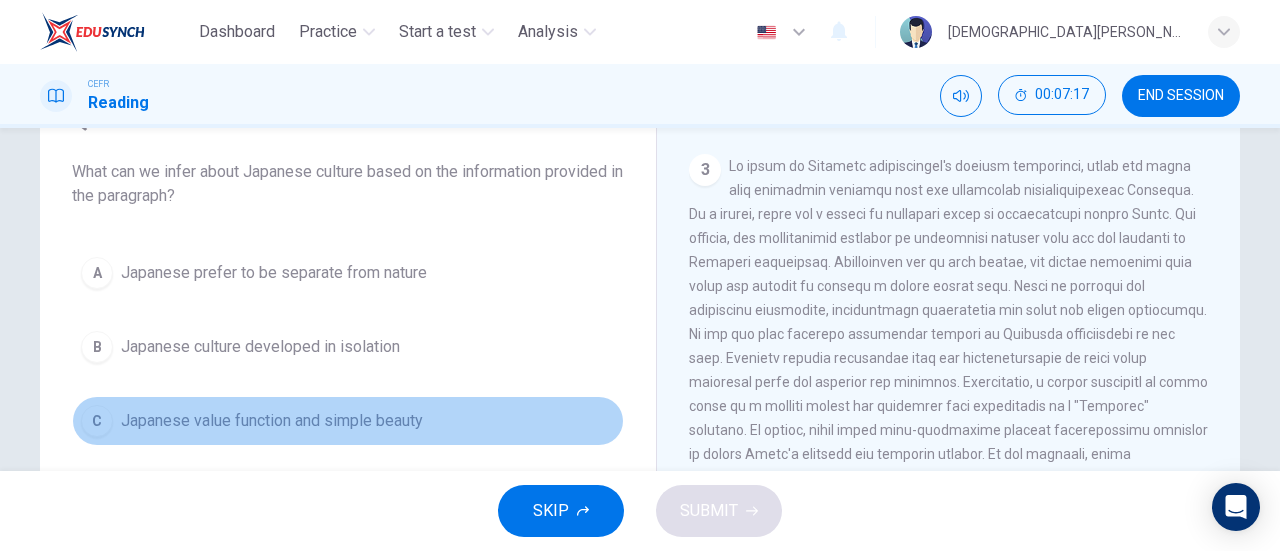 click on "C" at bounding box center (97, 421) 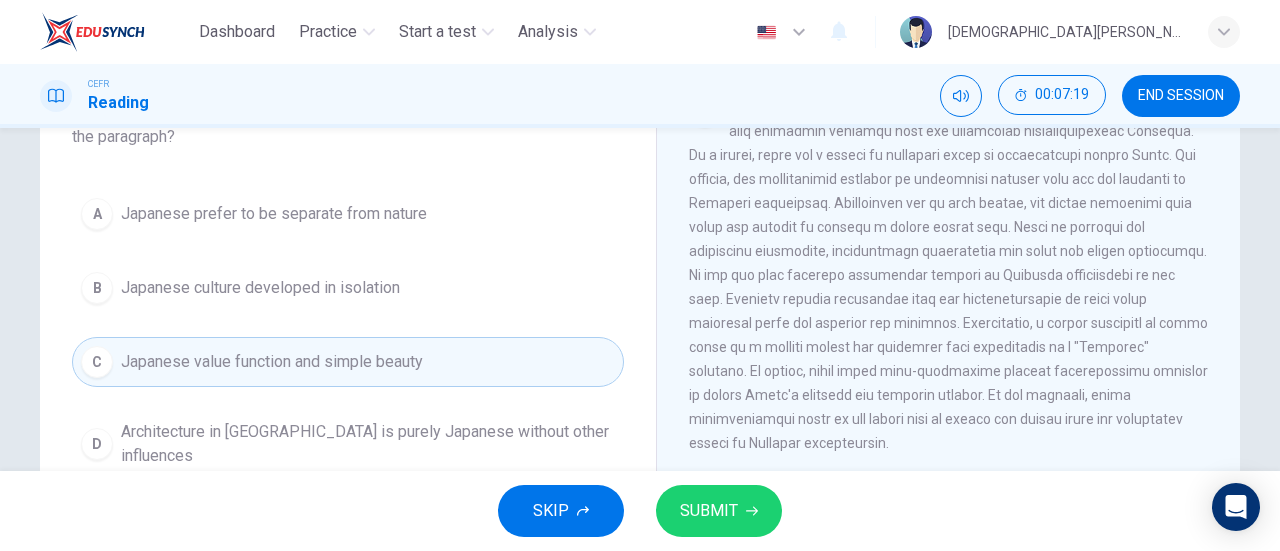 scroll, scrollTop: 164, scrollLeft: 0, axis: vertical 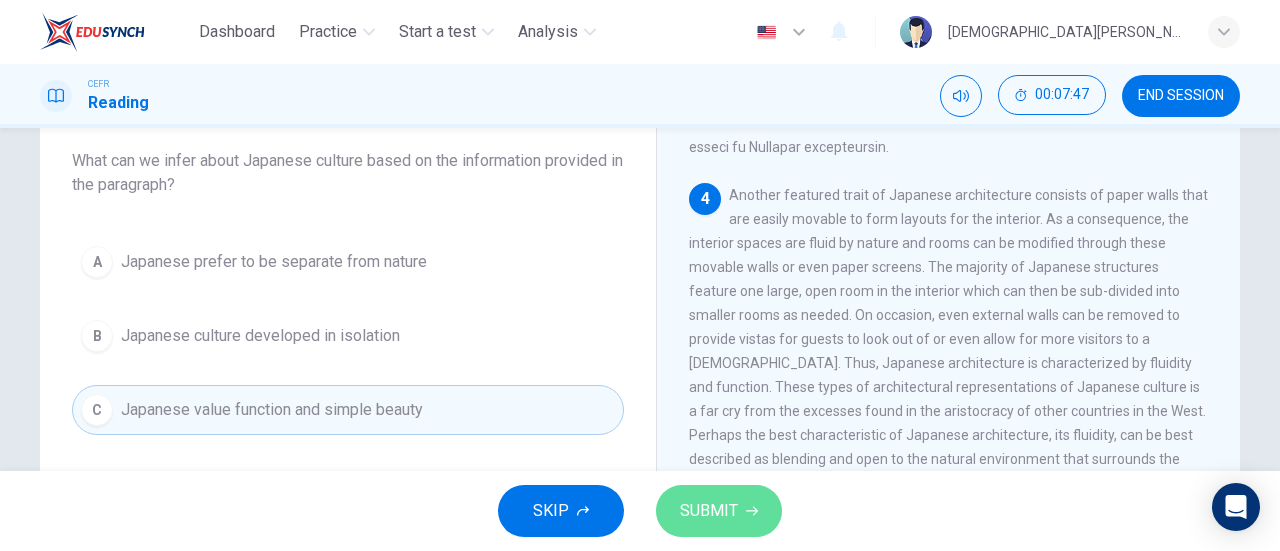 click on "SUBMIT" at bounding box center [709, 511] 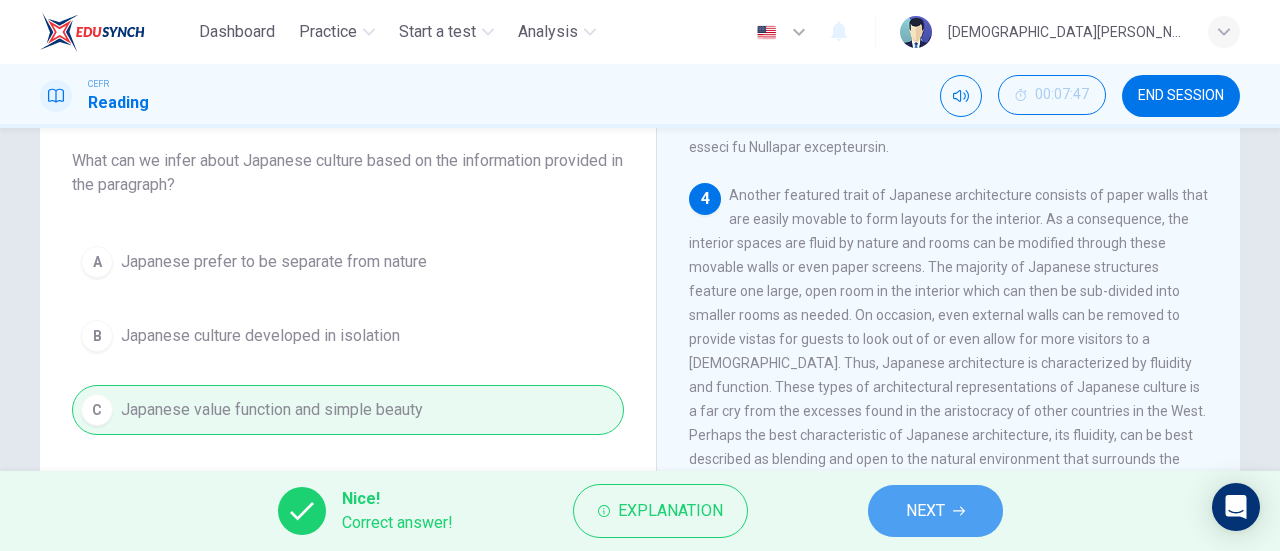 click on "NEXT" at bounding box center [925, 511] 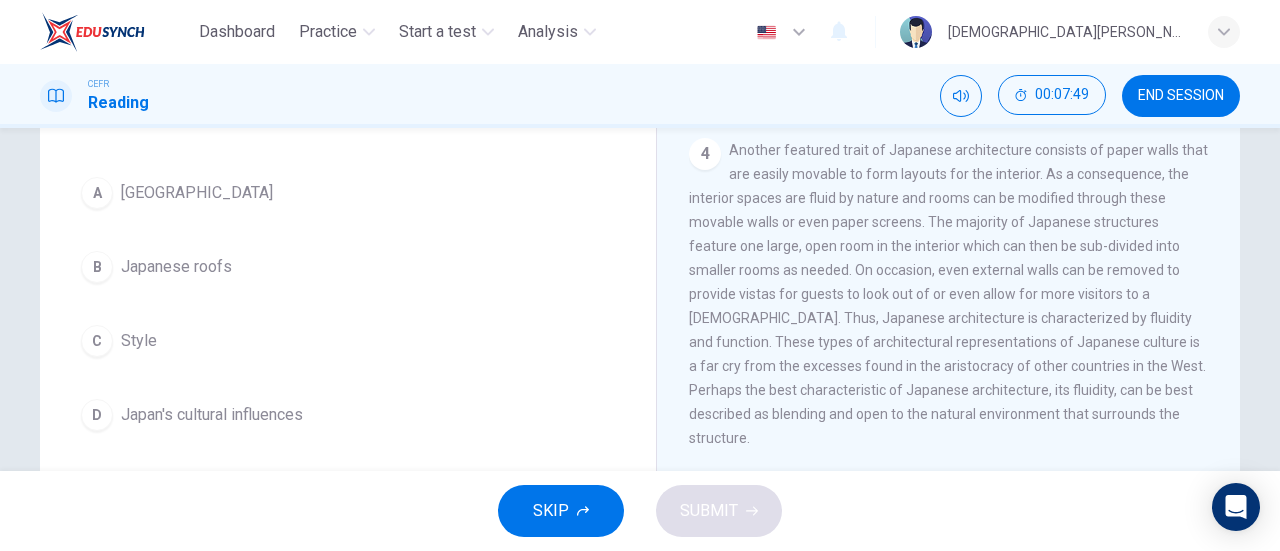 scroll, scrollTop: 182, scrollLeft: 0, axis: vertical 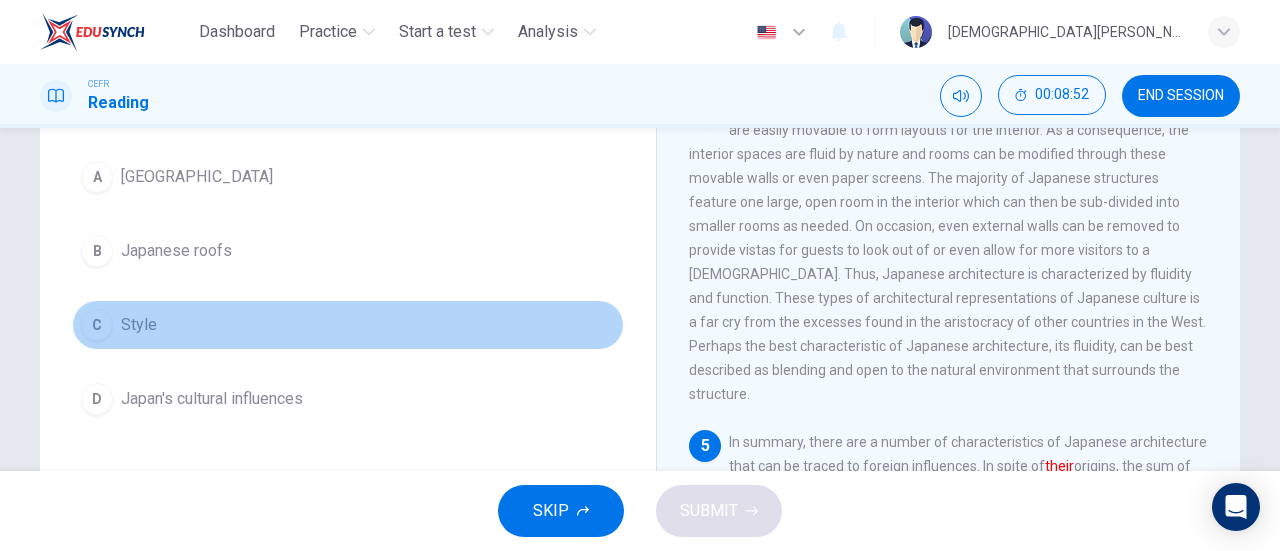 click on "C" at bounding box center [97, 325] 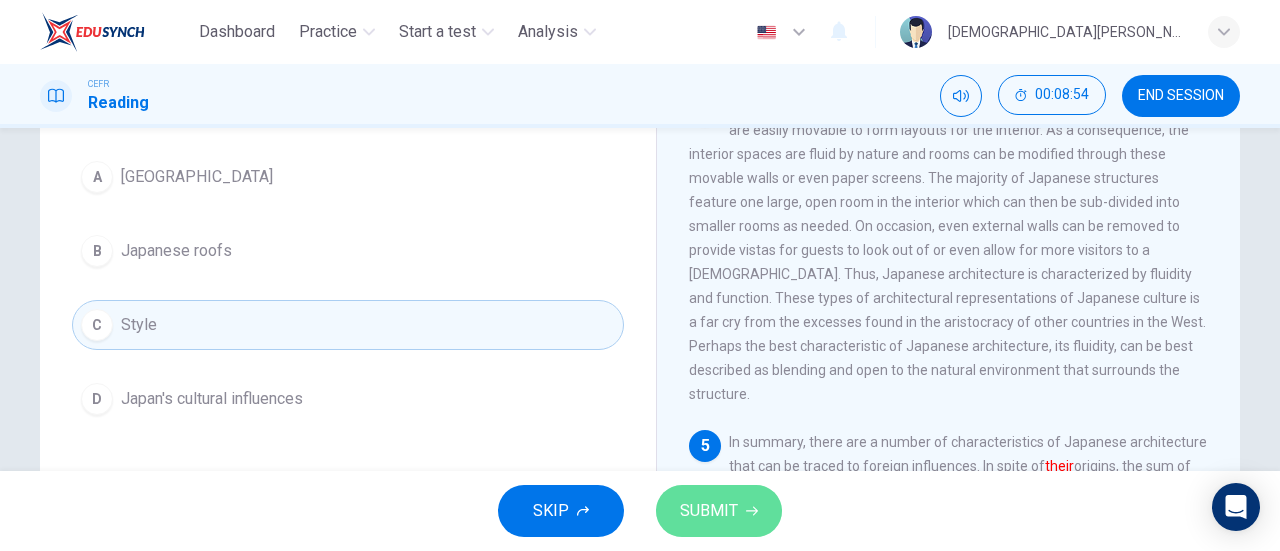 click on "SUBMIT" at bounding box center (709, 511) 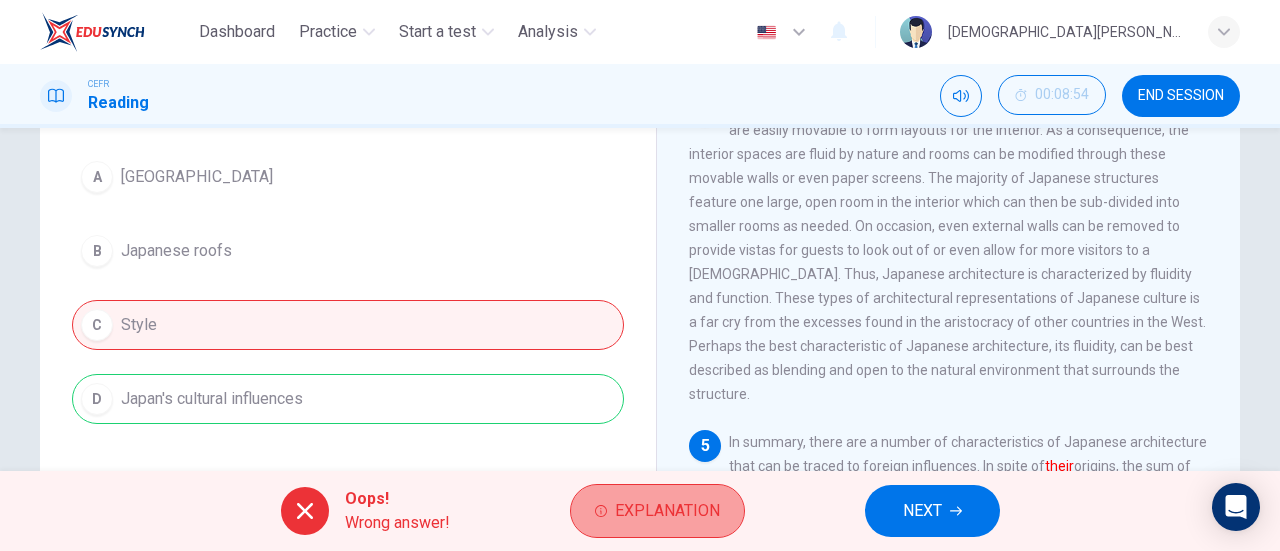 click on "Explanation" at bounding box center [667, 511] 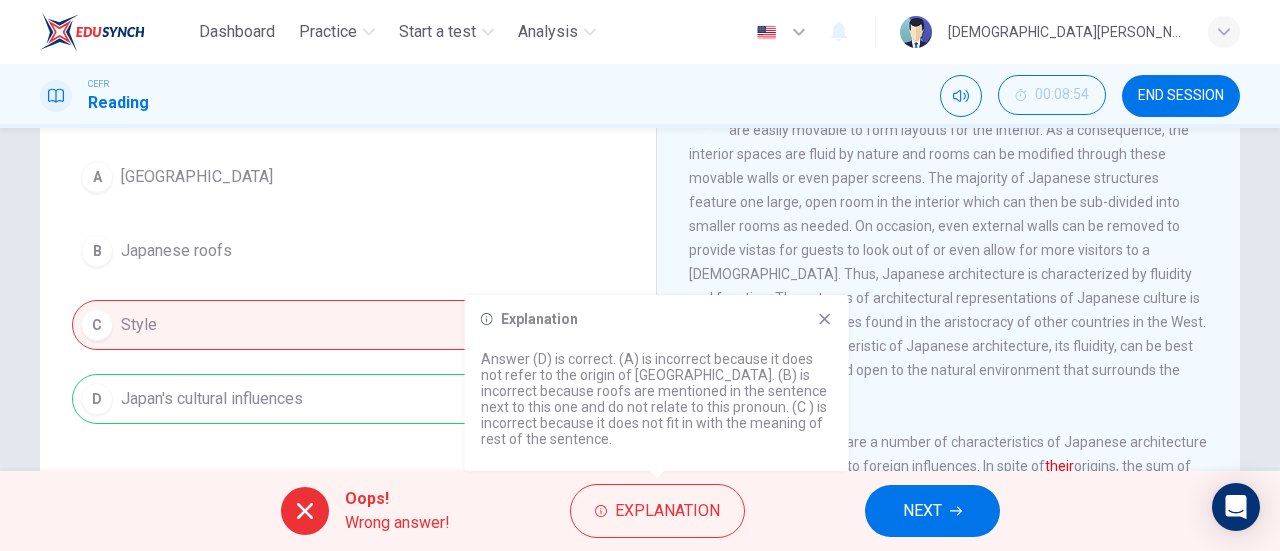 click 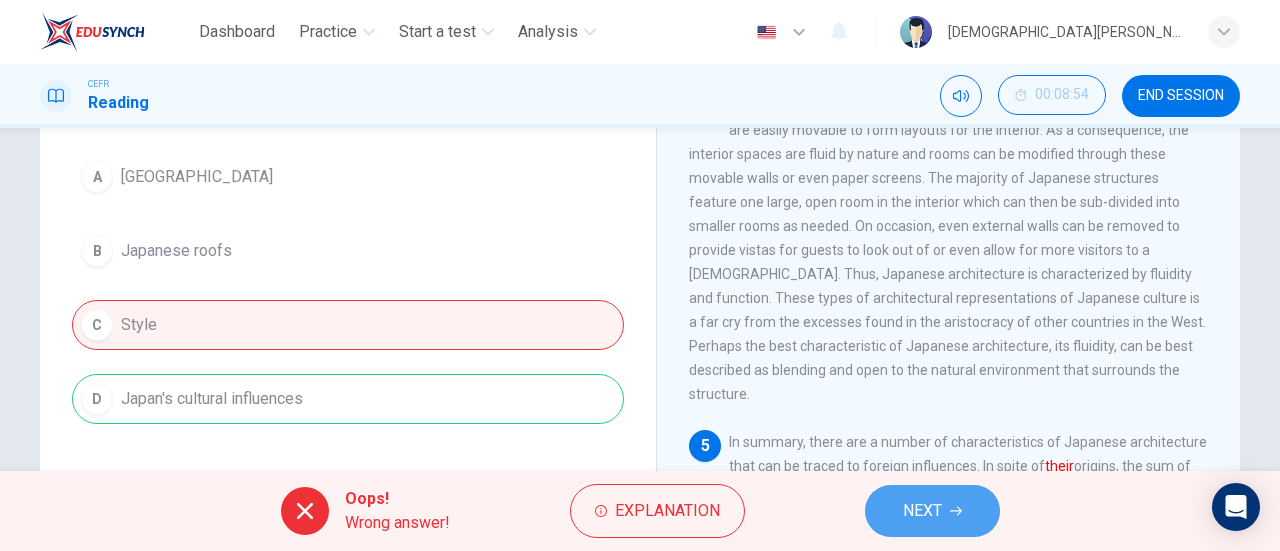 click on "NEXT" at bounding box center (922, 511) 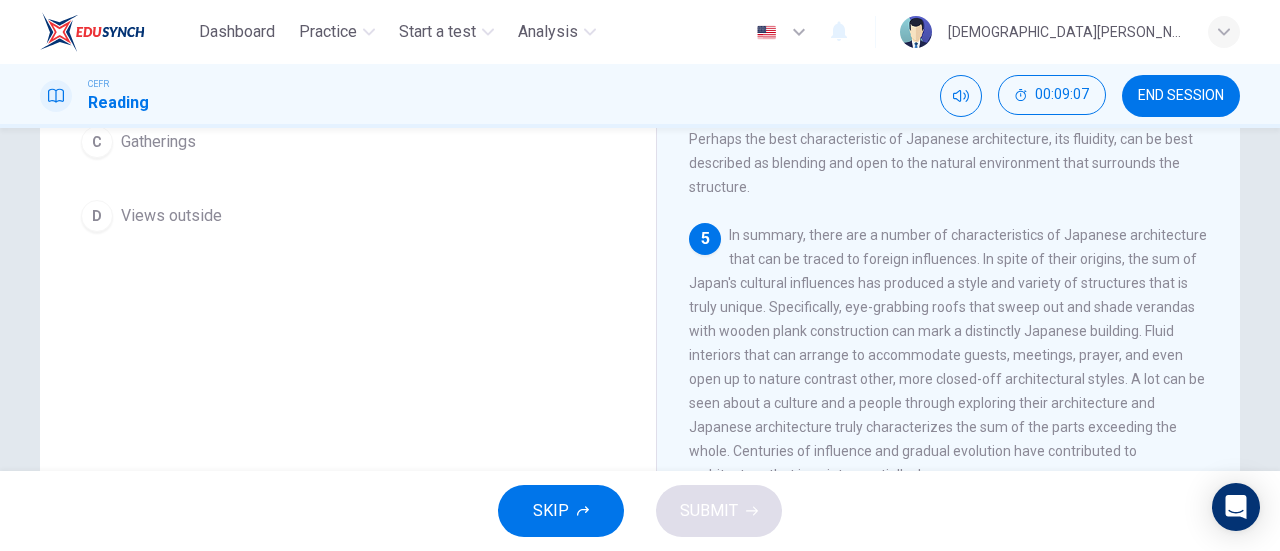 scroll, scrollTop: 389, scrollLeft: 0, axis: vertical 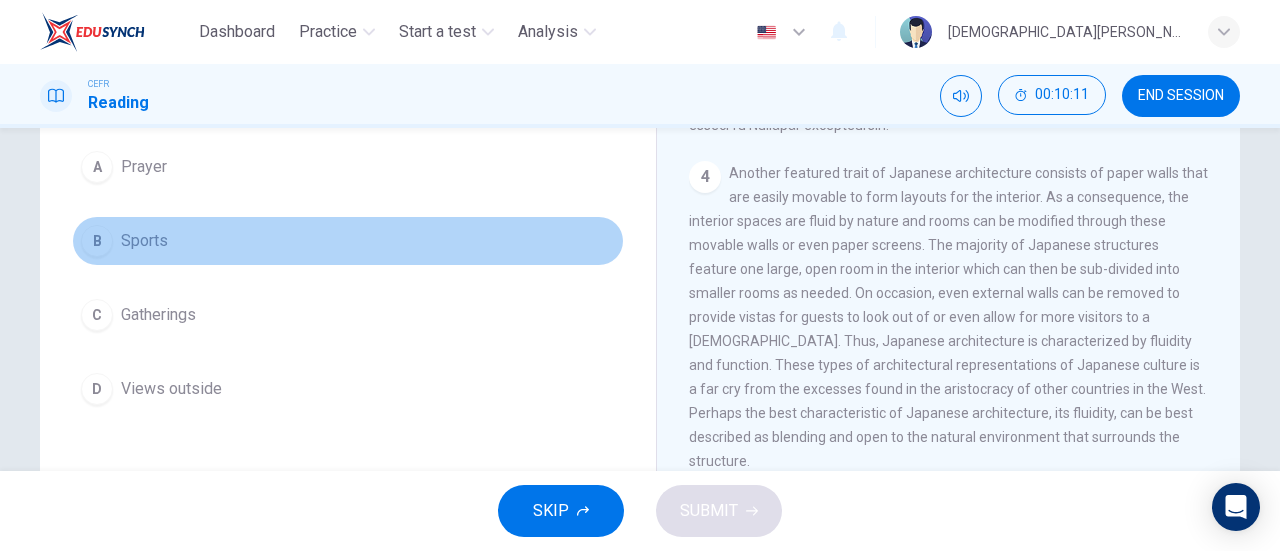 click on "B" at bounding box center [97, 241] 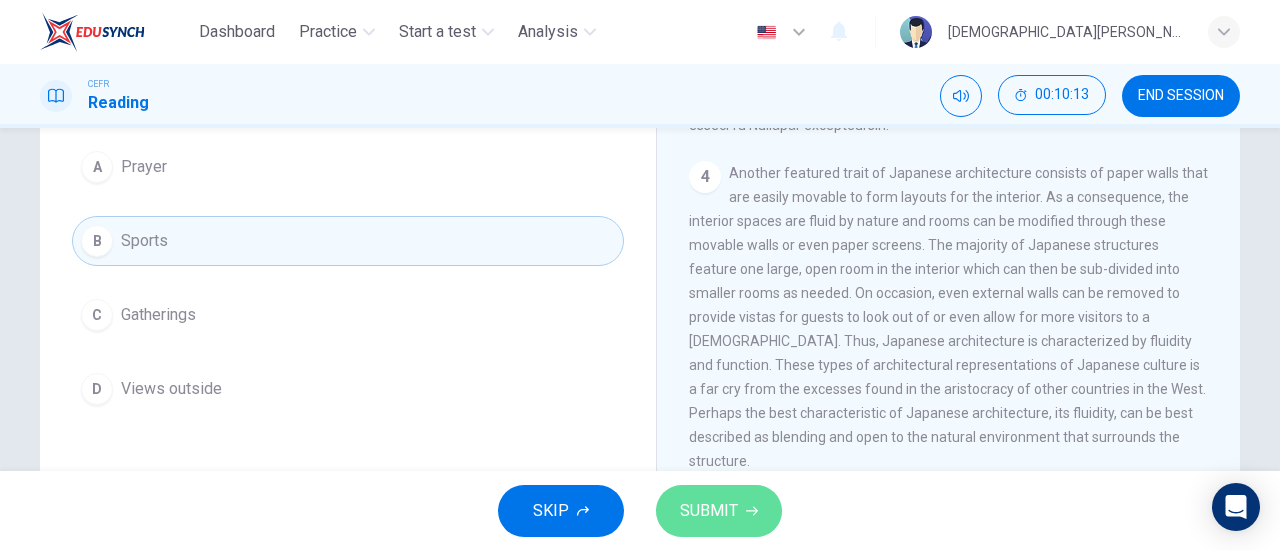 click on "SUBMIT" at bounding box center (709, 511) 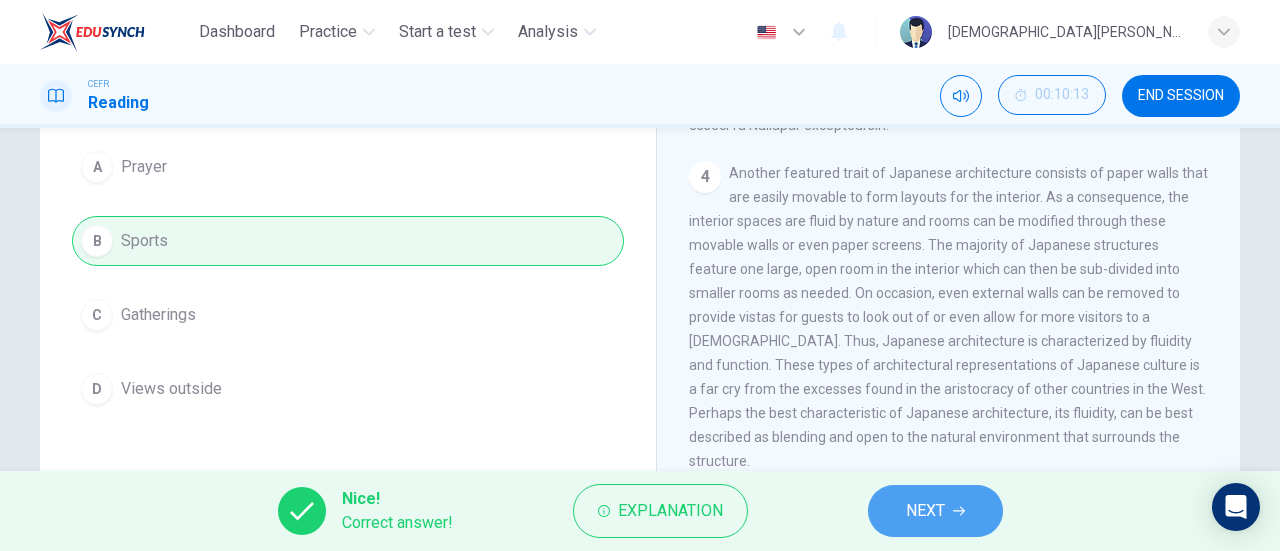 click on "NEXT" at bounding box center [925, 511] 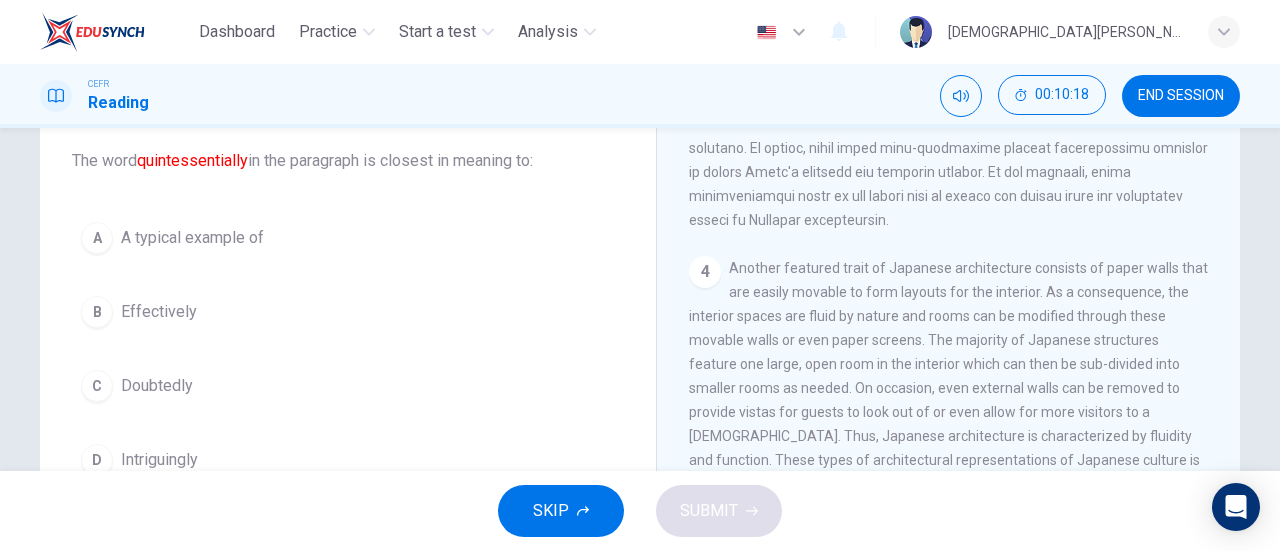 scroll, scrollTop: 113, scrollLeft: 0, axis: vertical 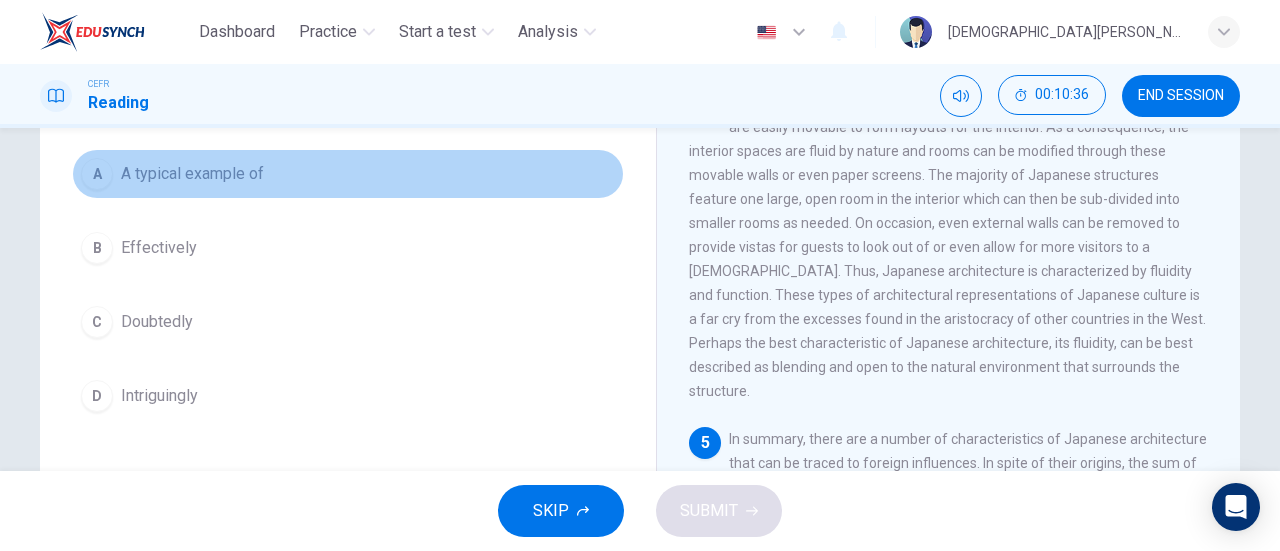 click on "A" at bounding box center (97, 174) 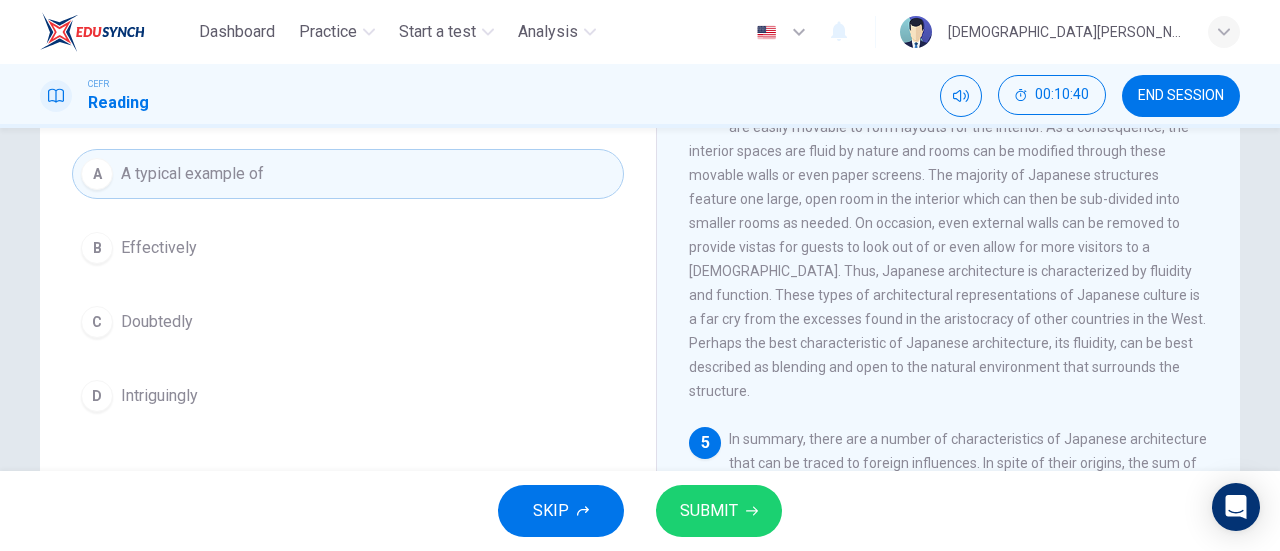 click on "SUBMIT" at bounding box center [709, 511] 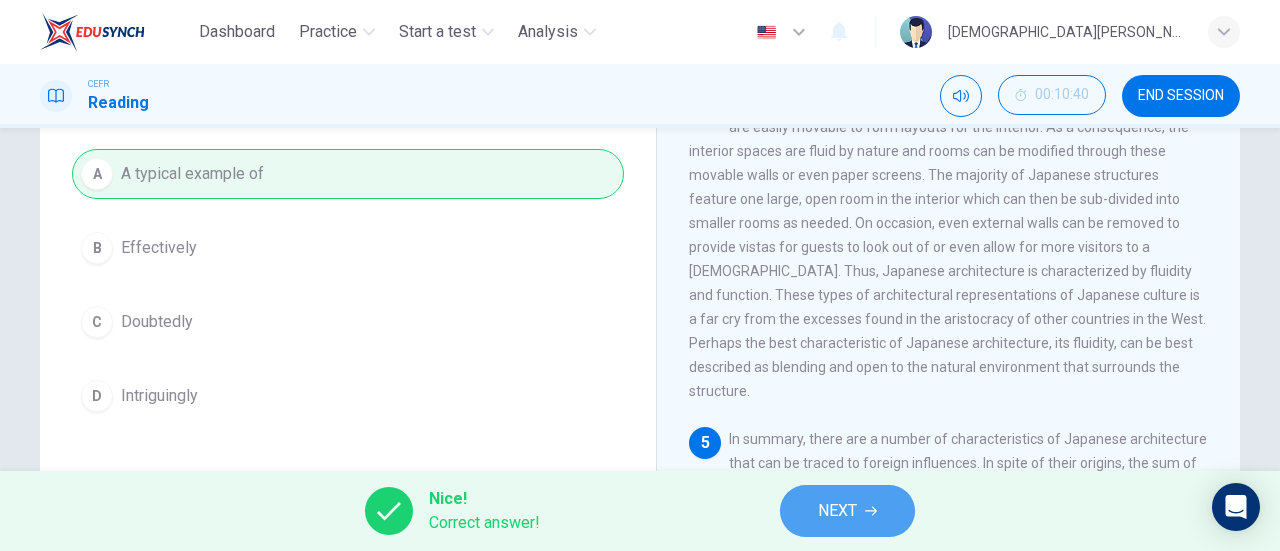 click on "NEXT" at bounding box center [847, 511] 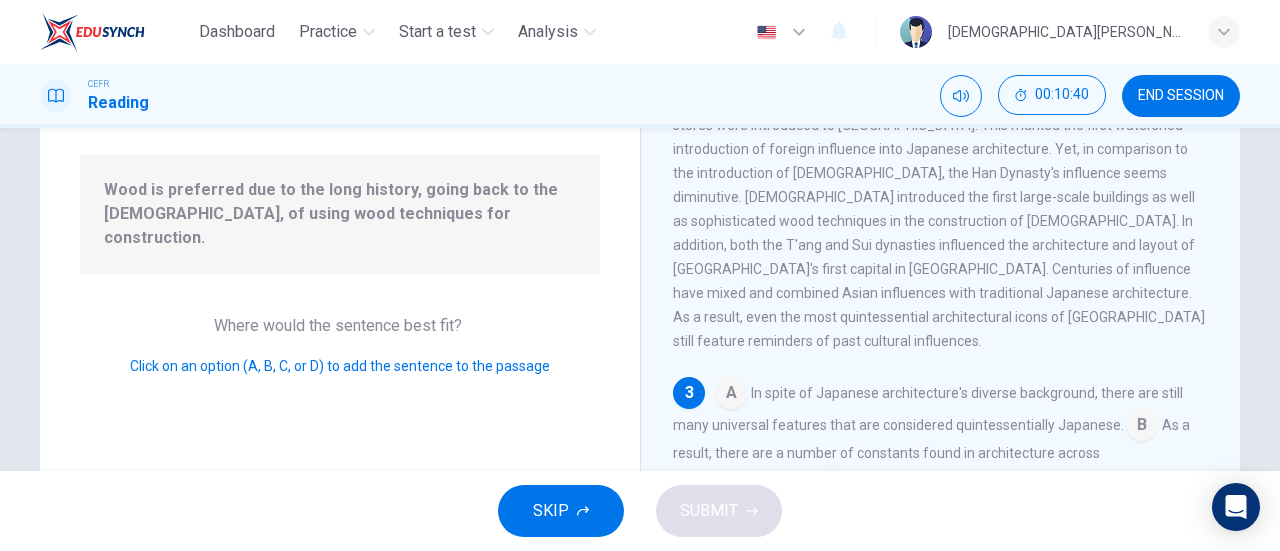 scroll, scrollTop: 416, scrollLeft: 0, axis: vertical 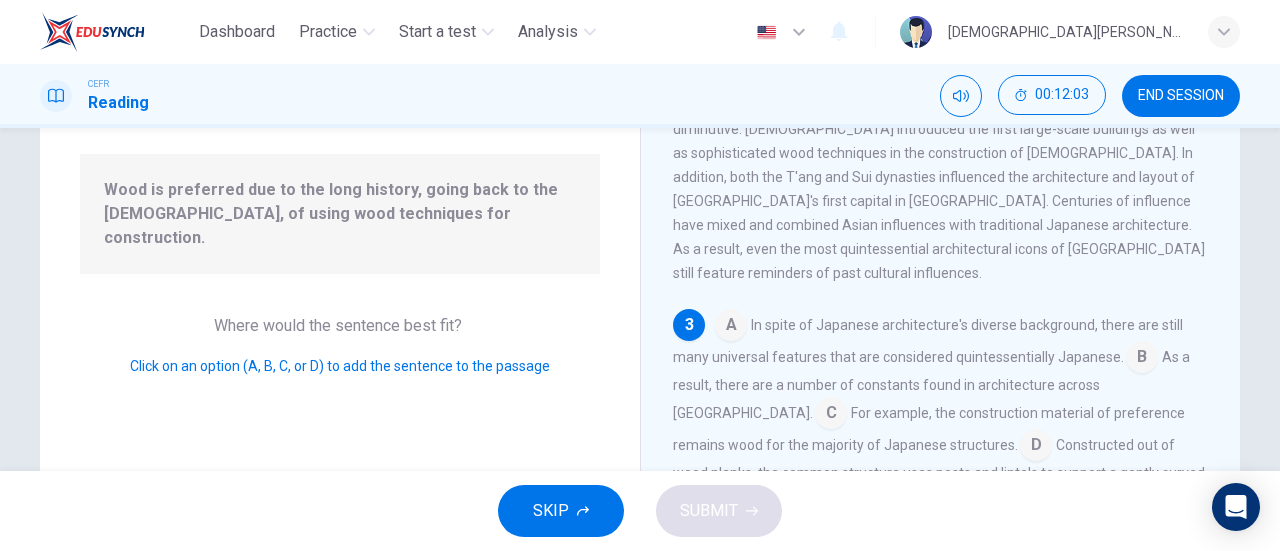 click at bounding box center (1036, 447) 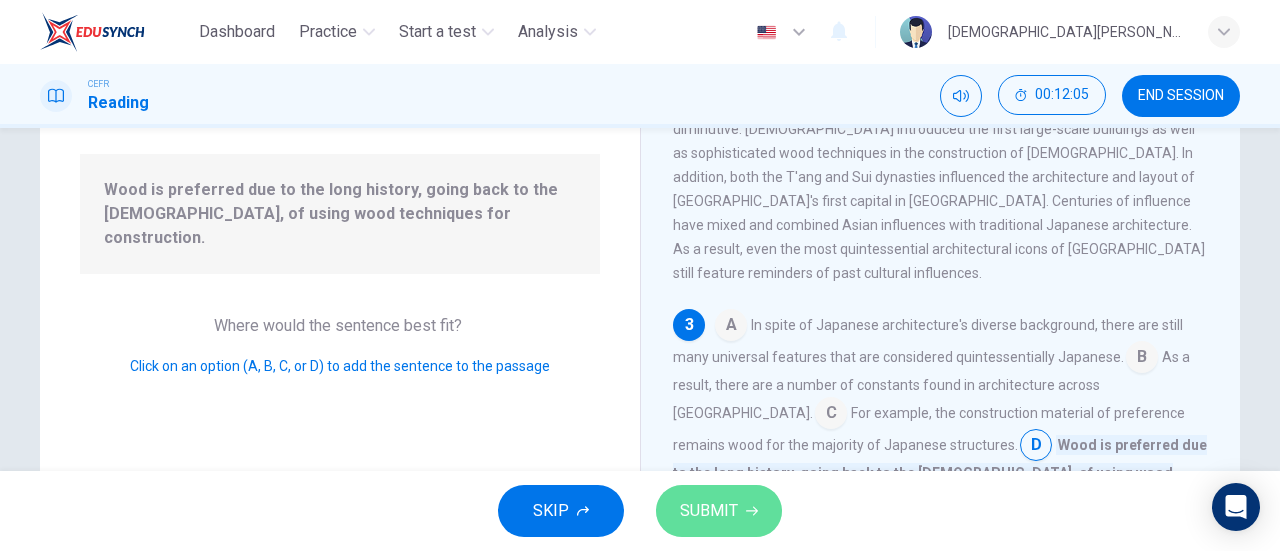 click on "SUBMIT" at bounding box center (719, 511) 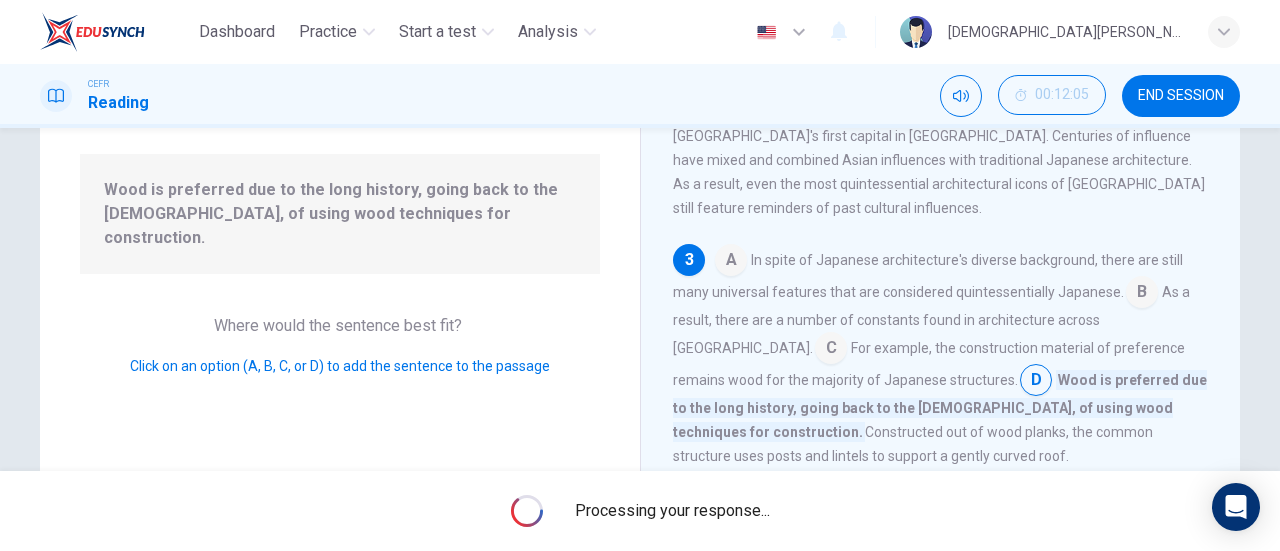 scroll, scrollTop: 482, scrollLeft: 0, axis: vertical 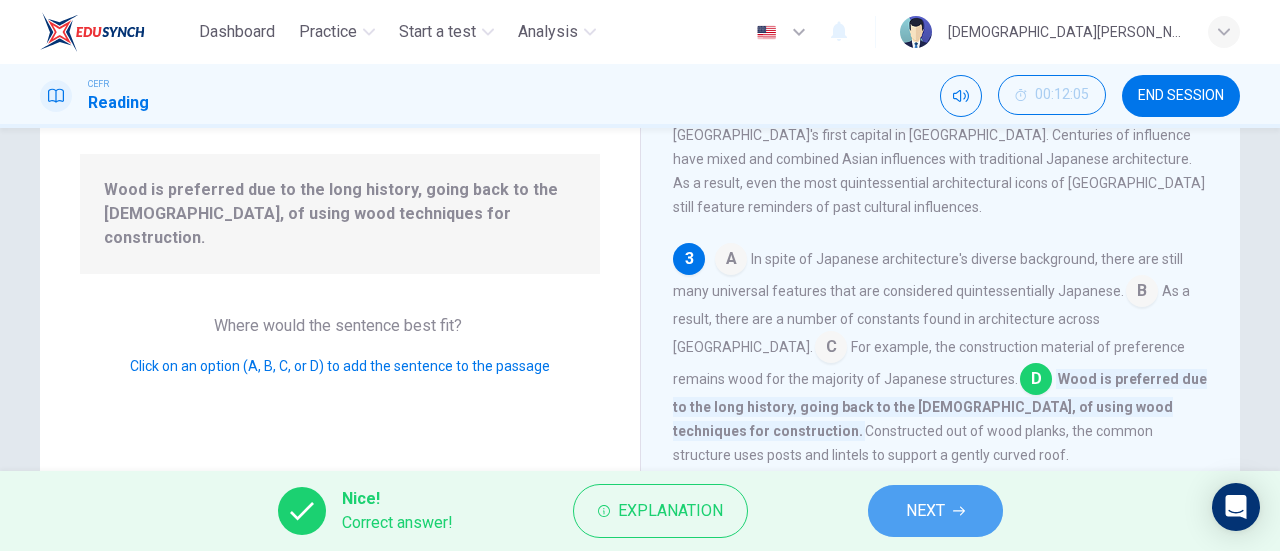 click on "NEXT" at bounding box center (925, 511) 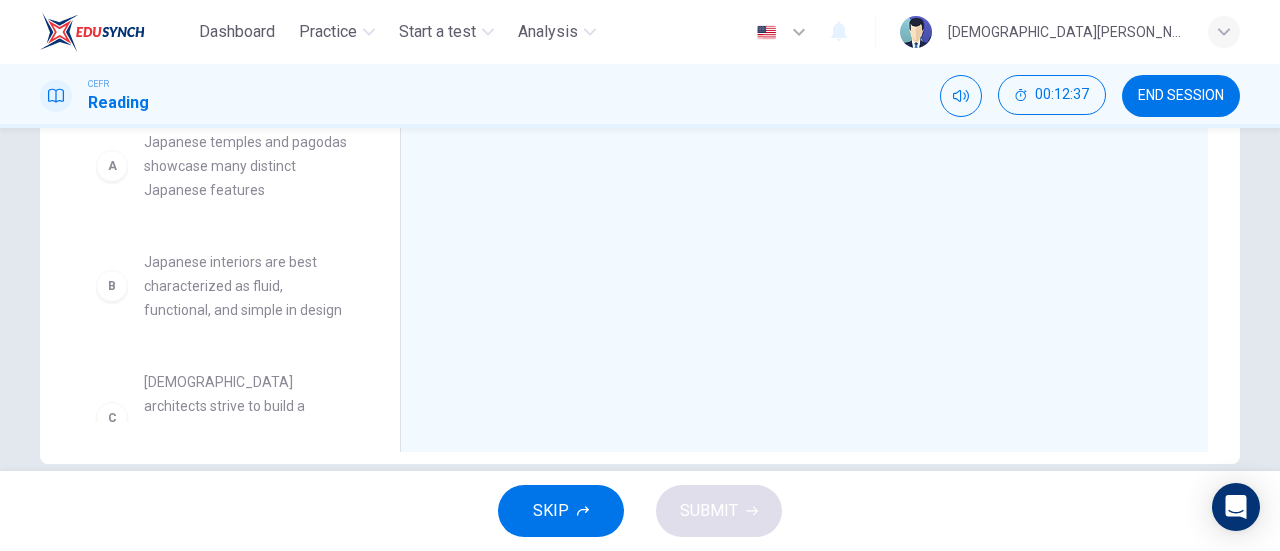 scroll, scrollTop: 432, scrollLeft: 0, axis: vertical 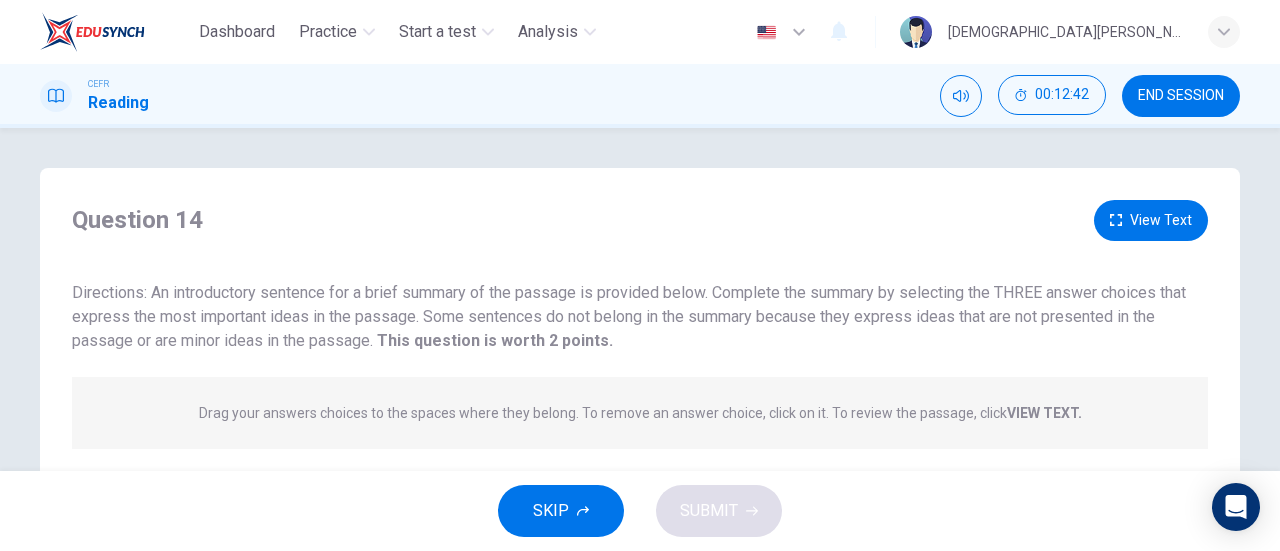 click on "View Text" at bounding box center (1151, 220) 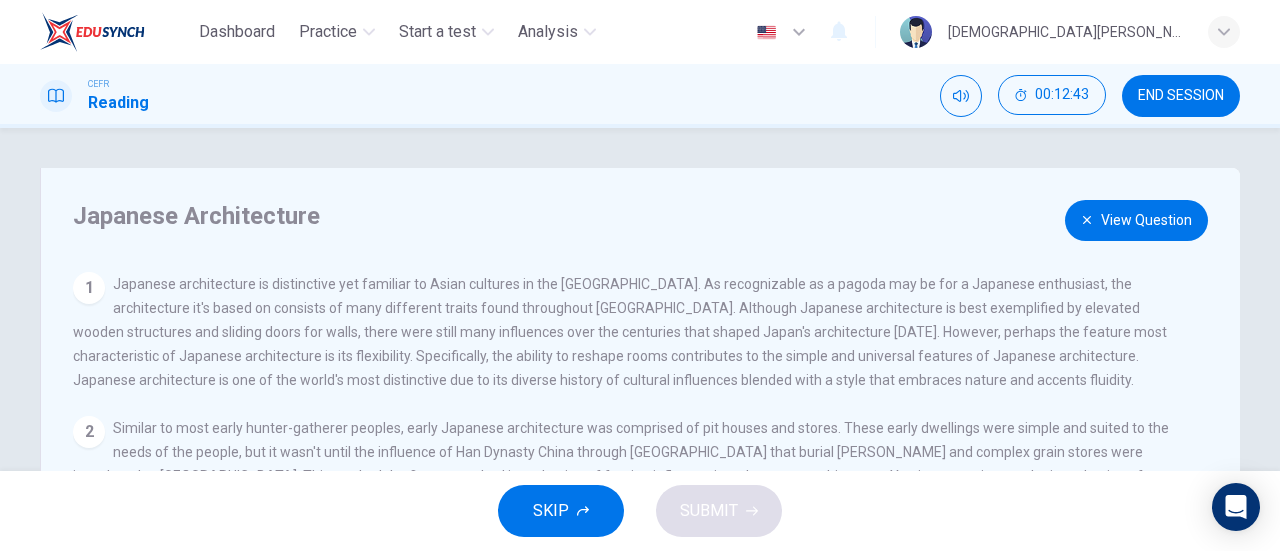 scroll, scrollTop: 260, scrollLeft: 0, axis: vertical 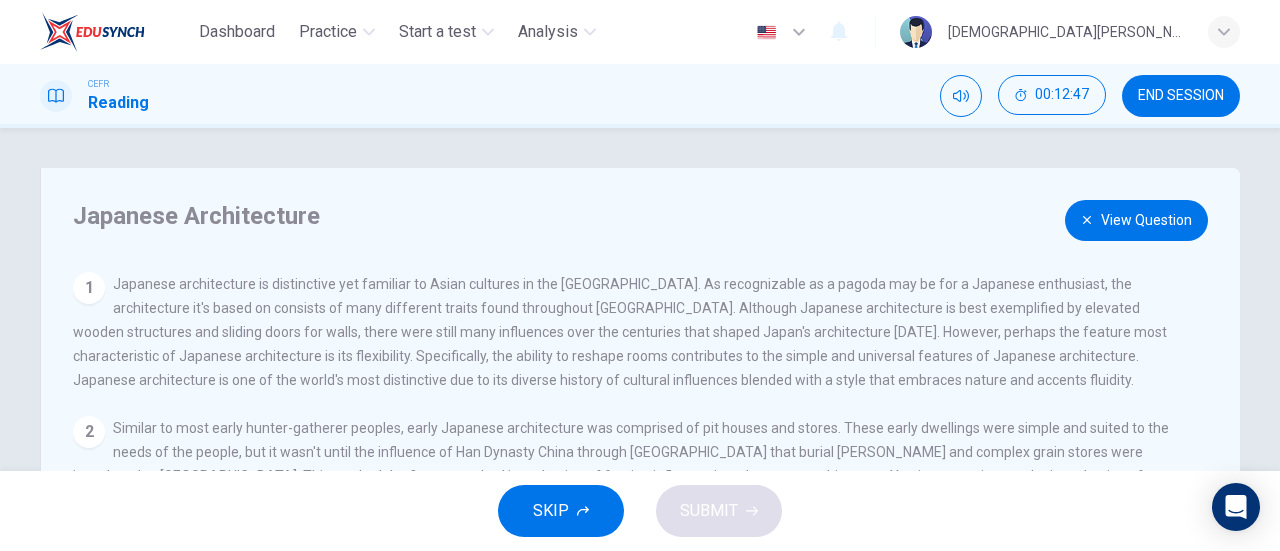 click 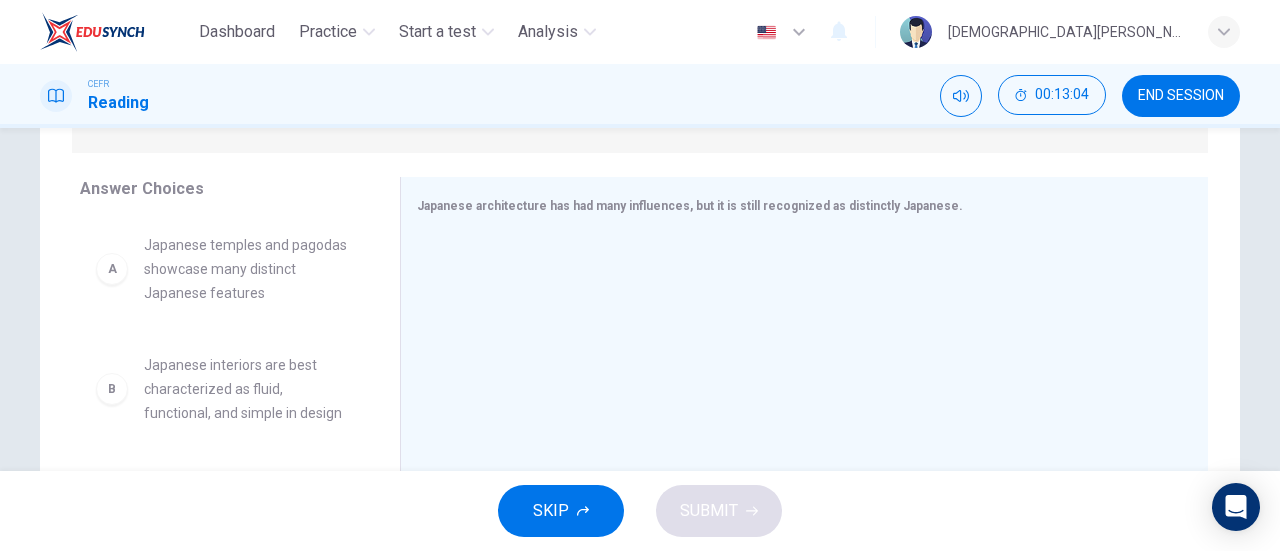 scroll, scrollTop: 298, scrollLeft: 0, axis: vertical 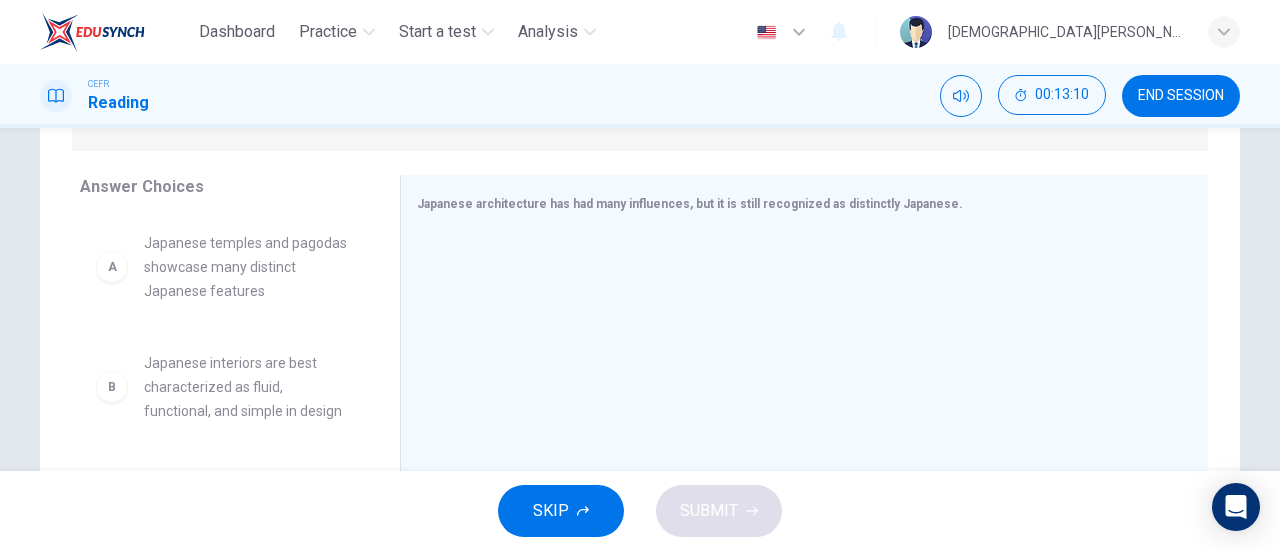 click on "A Japanese temples and pagodas showcase many distinct Japanese features" at bounding box center (224, 267) 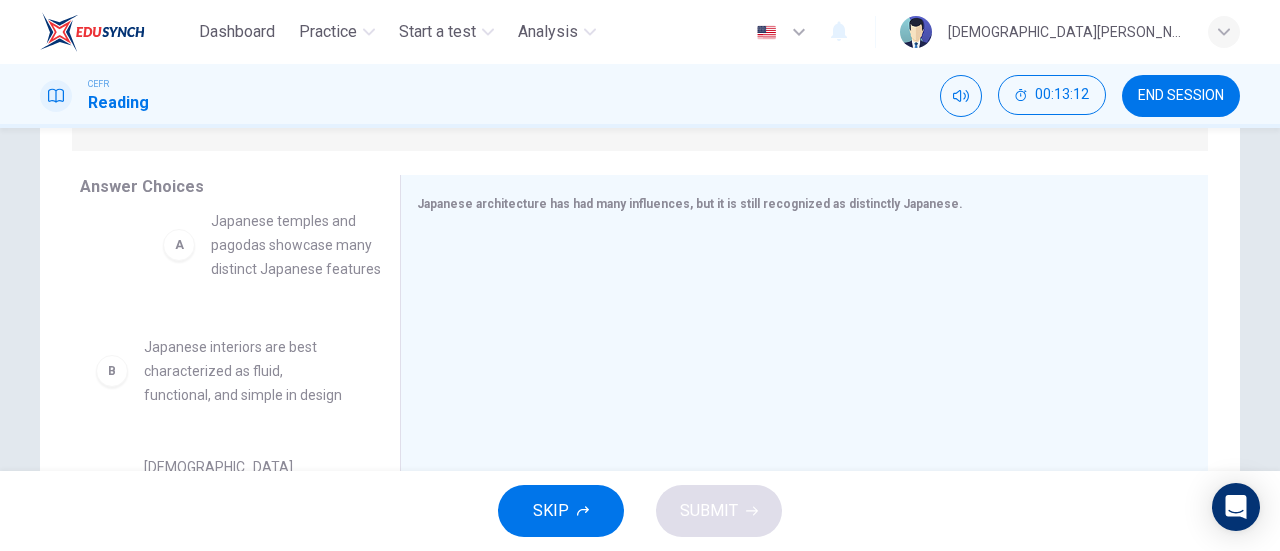 drag, startPoint x: 122, startPoint y: 281, endPoint x: 184, endPoint y: 262, distance: 64.84597 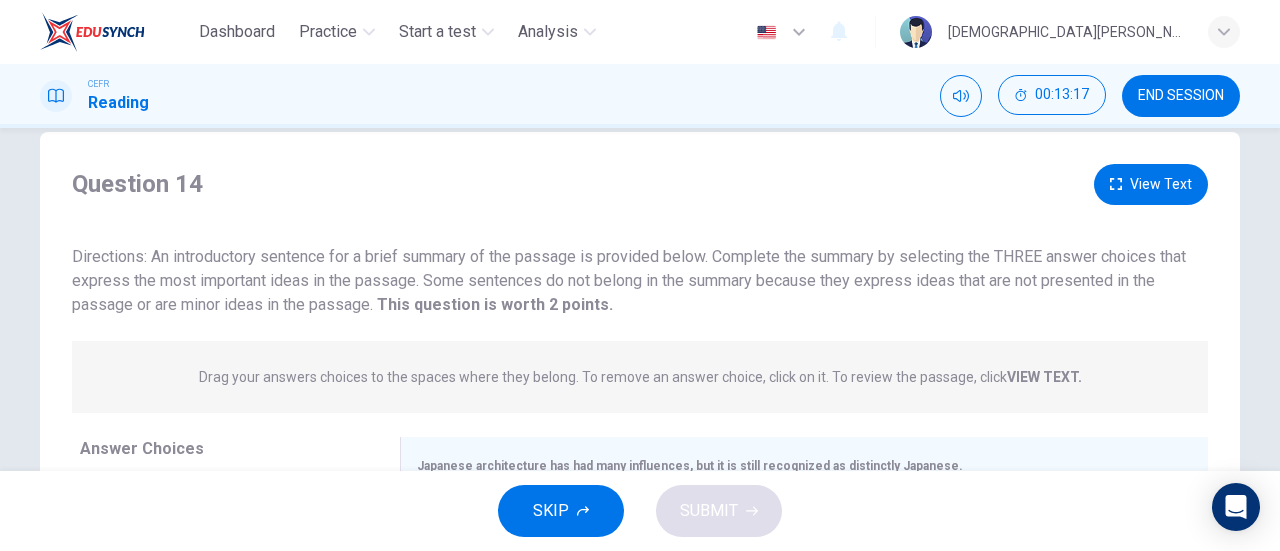 scroll, scrollTop: 35, scrollLeft: 0, axis: vertical 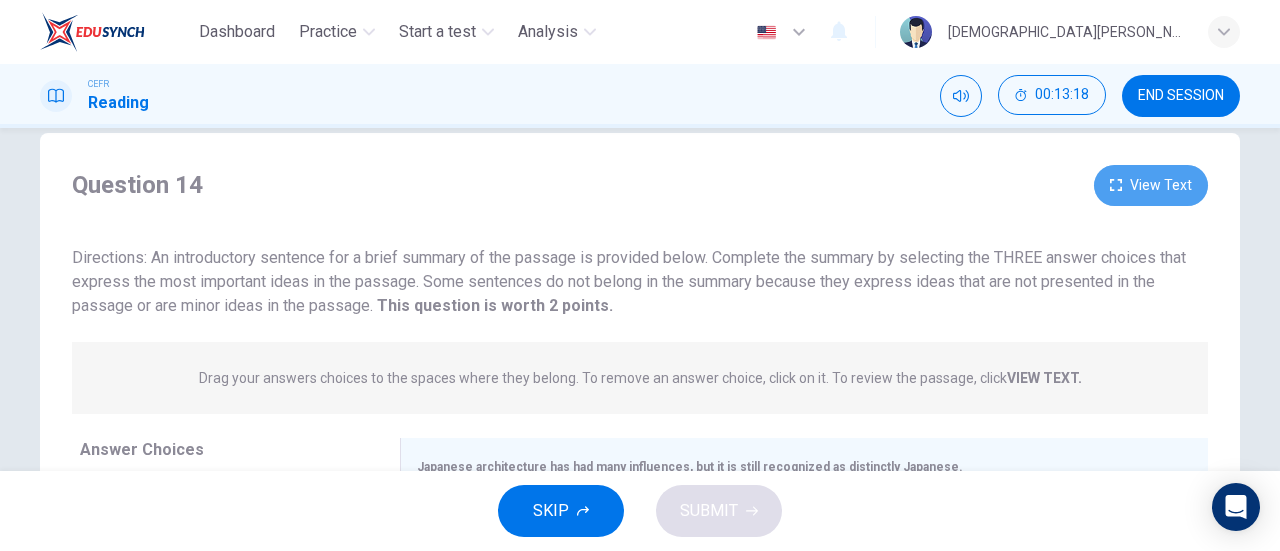 click on "View Text" at bounding box center [1151, 185] 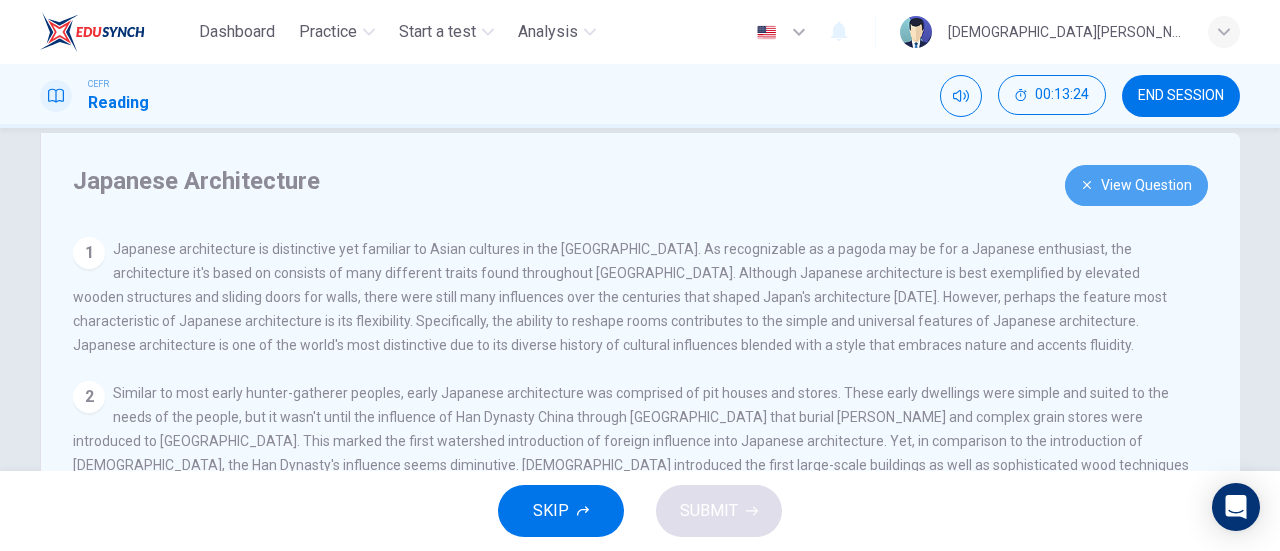 click on "View Question" at bounding box center [1136, 185] 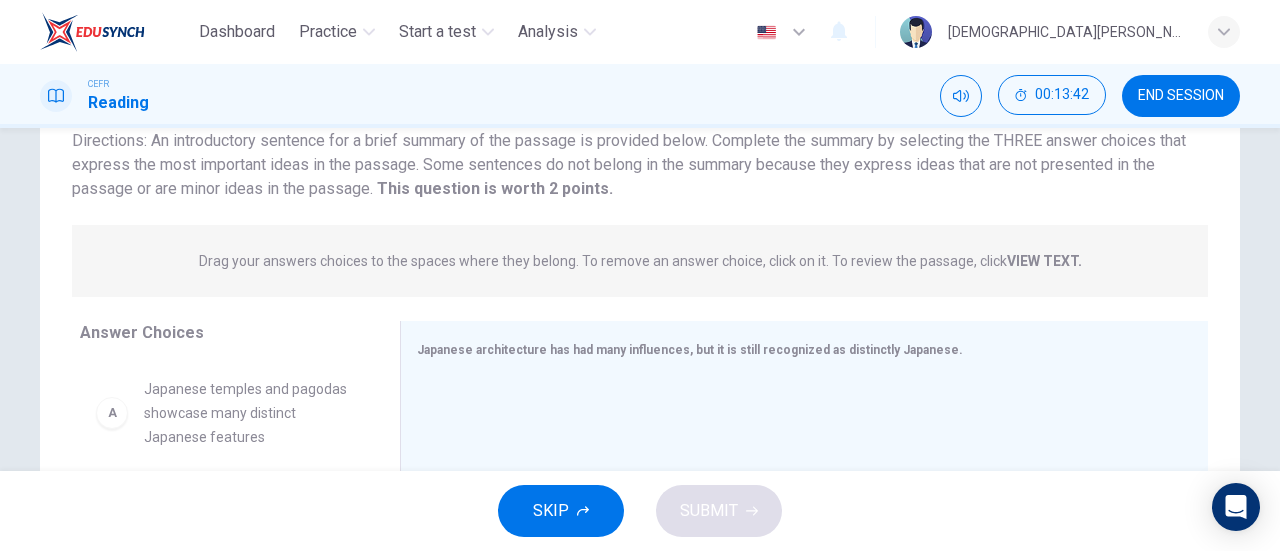 scroll, scrollTop: 153, scrollLeft: 0, axis: vertical 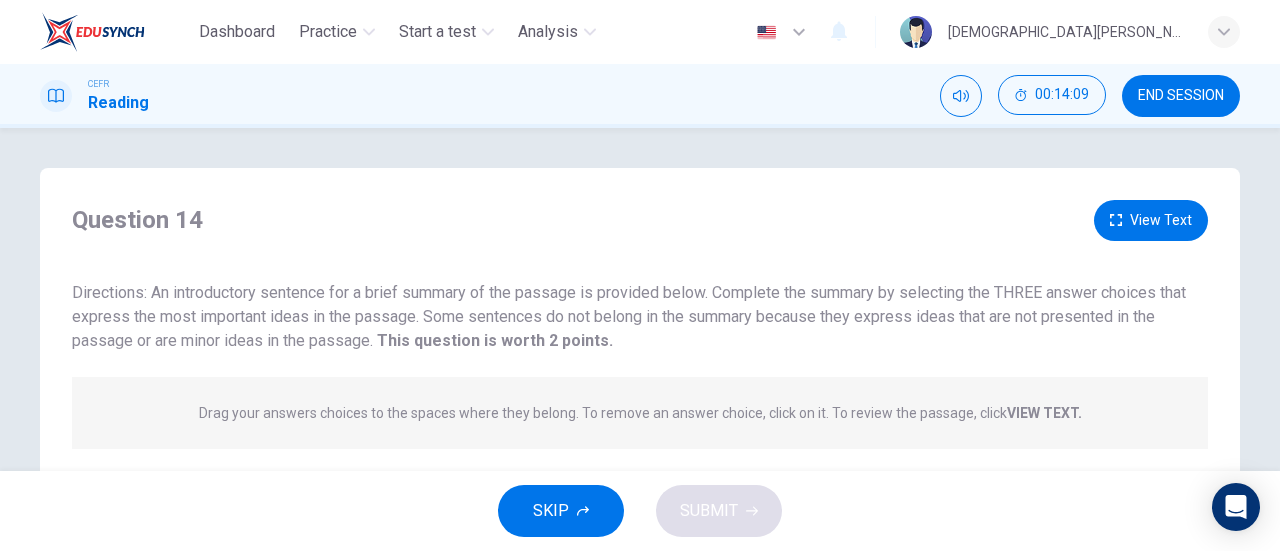click on "View Text" at bounding box center (1151, 220) 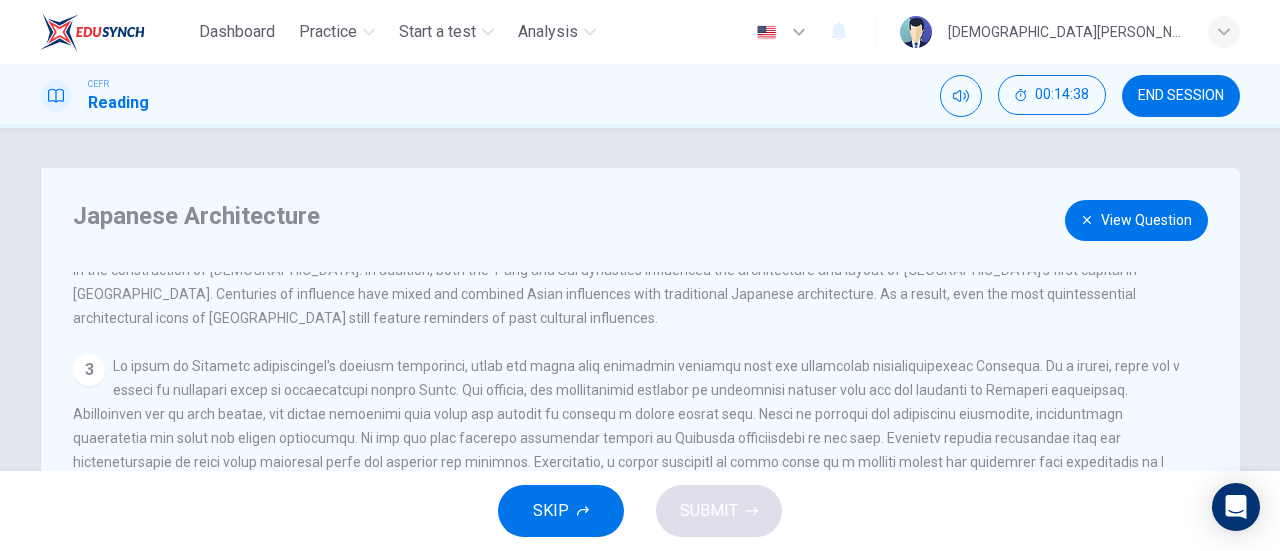 scroll, scrollTop: 260, scrollLeft: 0, axis: vertical 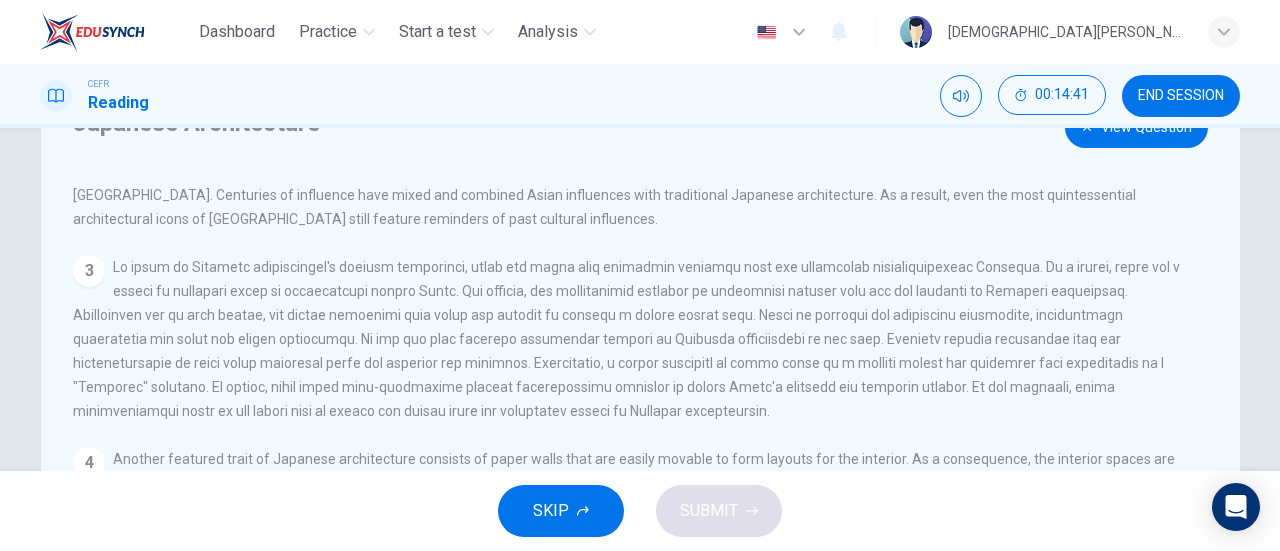 drag, startPoint x: 1126, startPoint y: 123, endPoint x: 1120, endPoint y: 135, distance: 13.416408 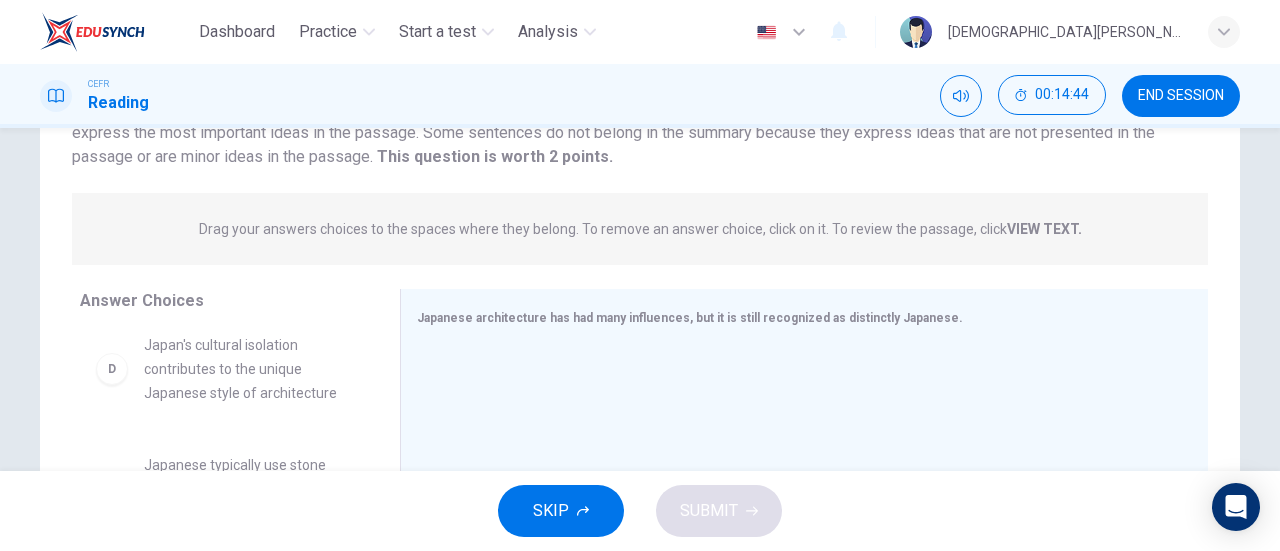 scroll, scrollTop: 183, scrollLeft: 0, axis: vertical 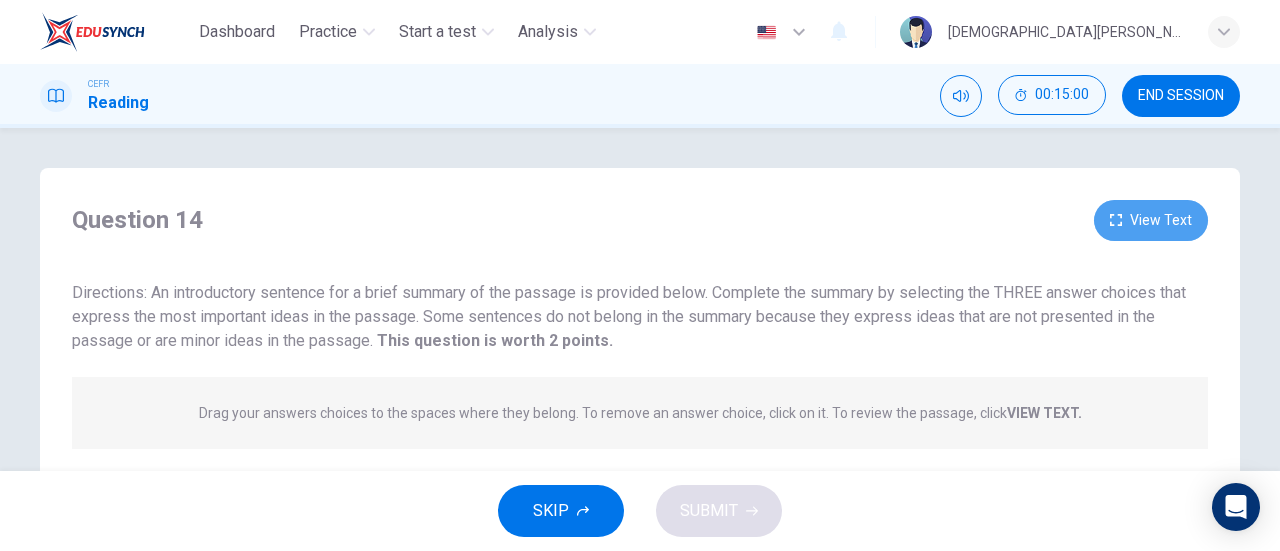 click on "View Text" at bounding box center (1151, 220) 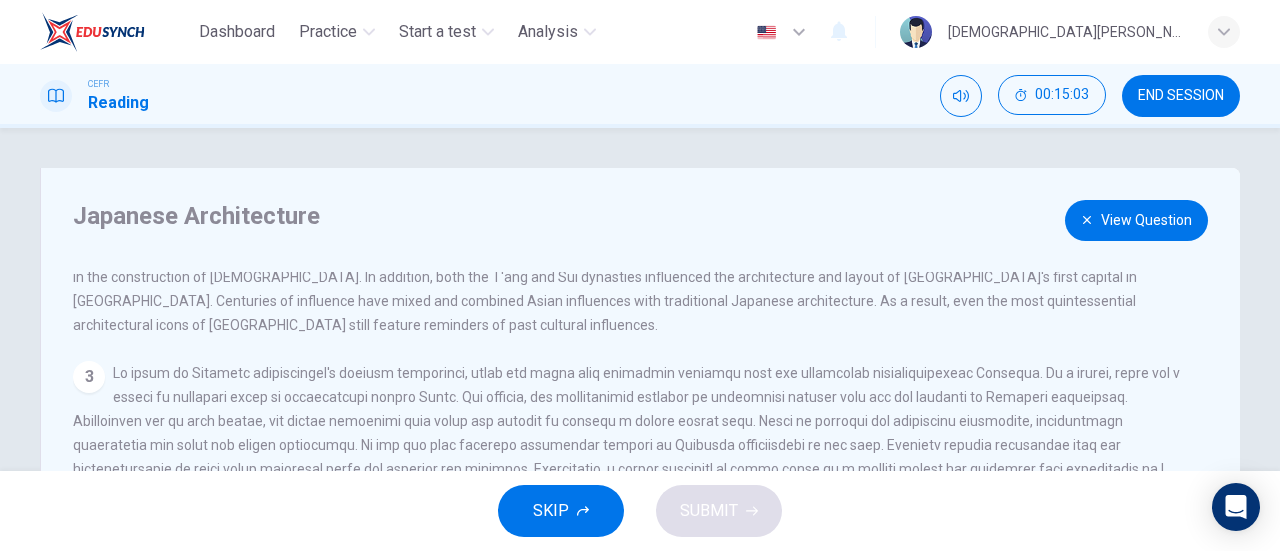 scroll, scrollTop: 260, scrollLeft: 0, axis: vertical 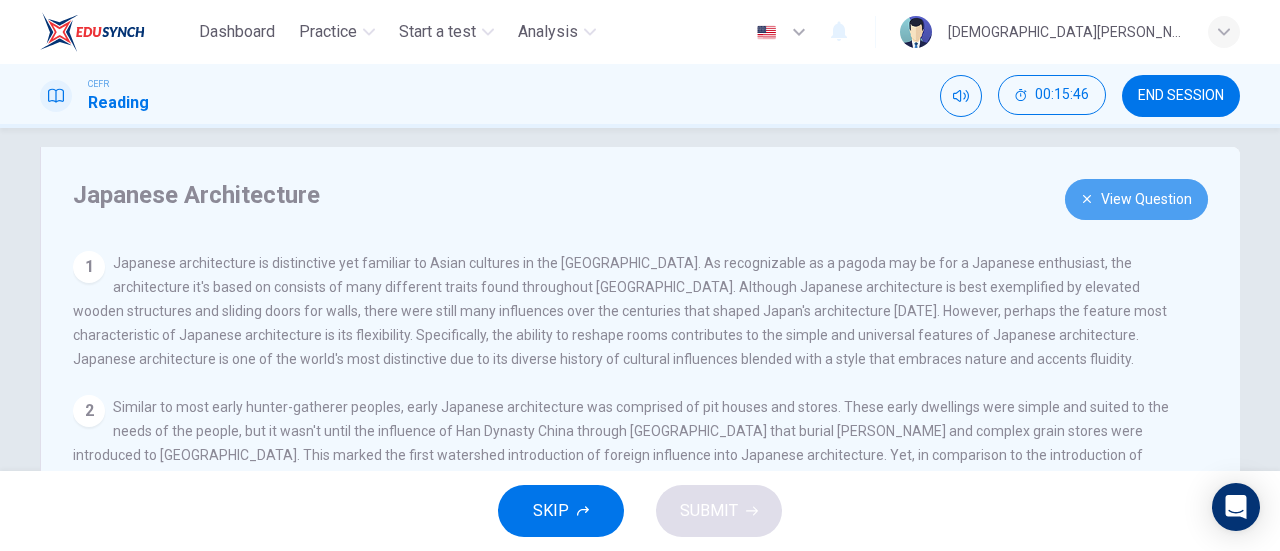 click 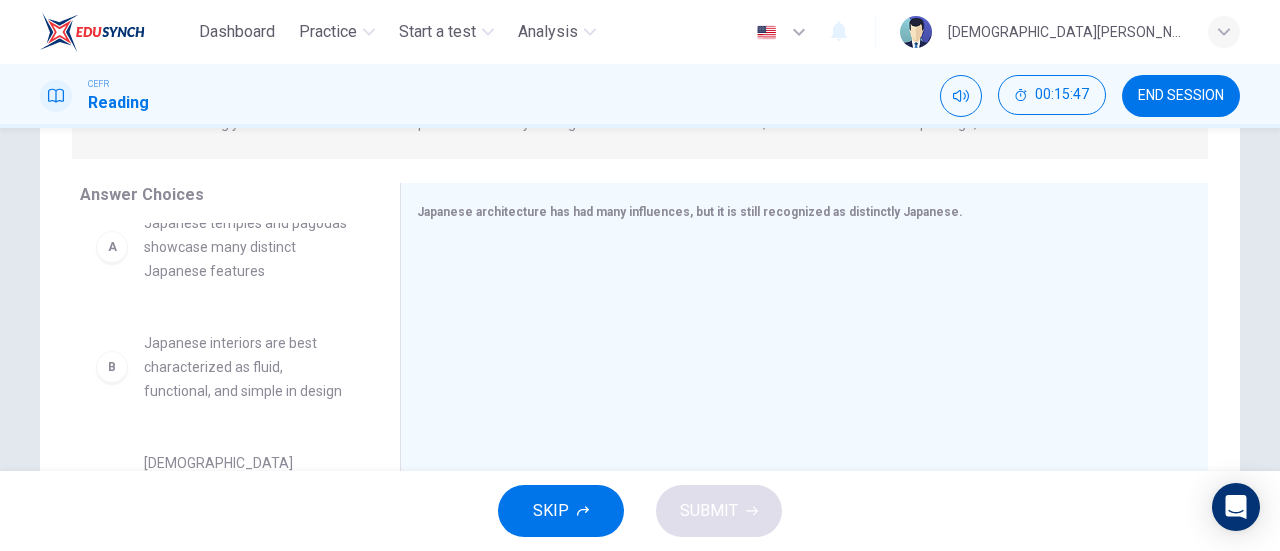 scroll, scrollTop: 317, scrollLeft: 0, axis: vertical 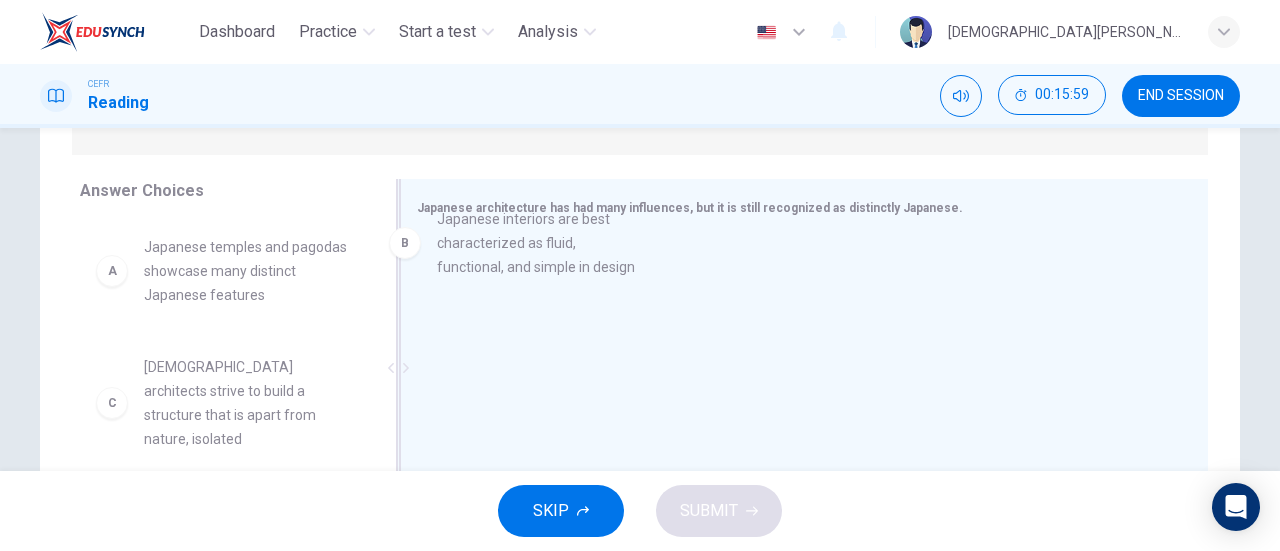 drag, startPoint x: 229, startPoint y: 410, endPoint x: 537, endPoint y: 259, distance: 343.02332 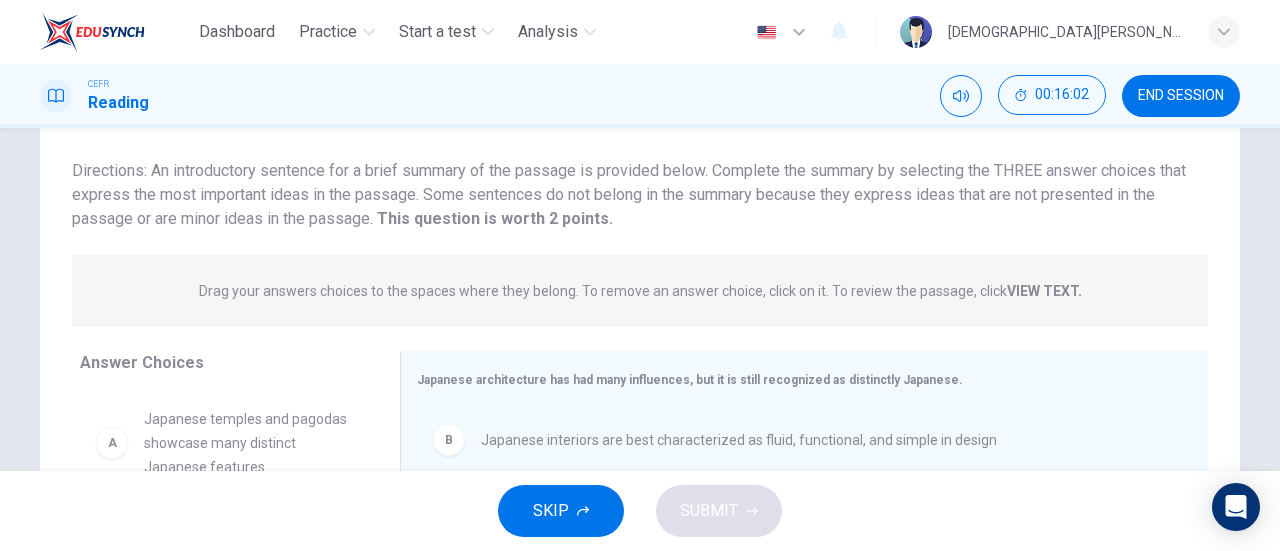 scroll, scrollTop: 290, scrollLeft: 0, axis: vertical 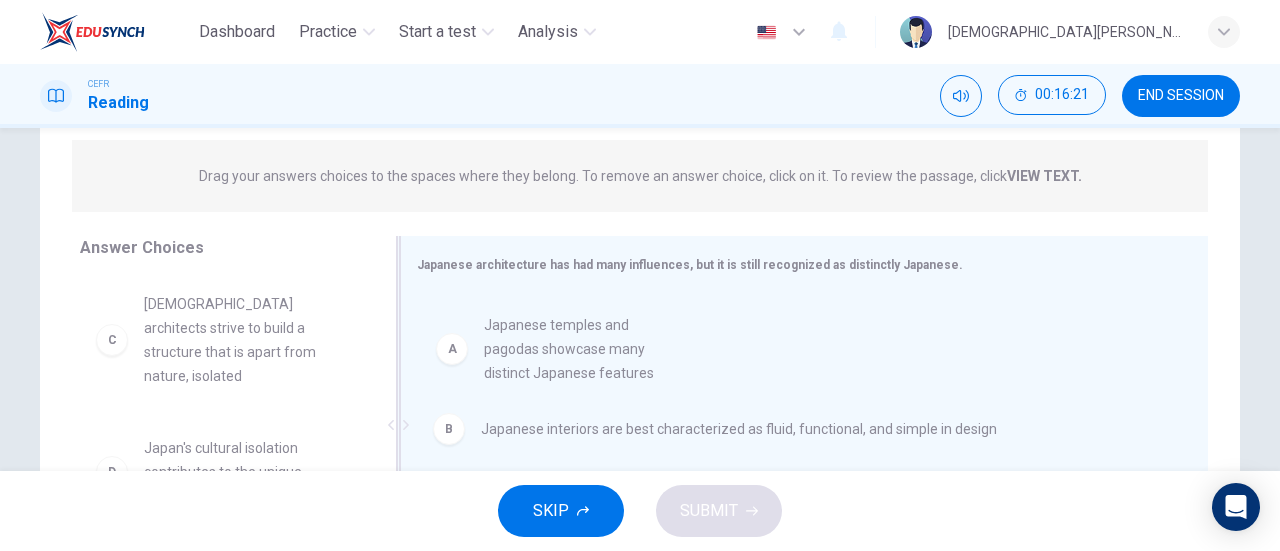 drag, startPoint x: 130, startPoint y: 339, endPoint x: 508, endPoint y: 364, distance: 378.8258 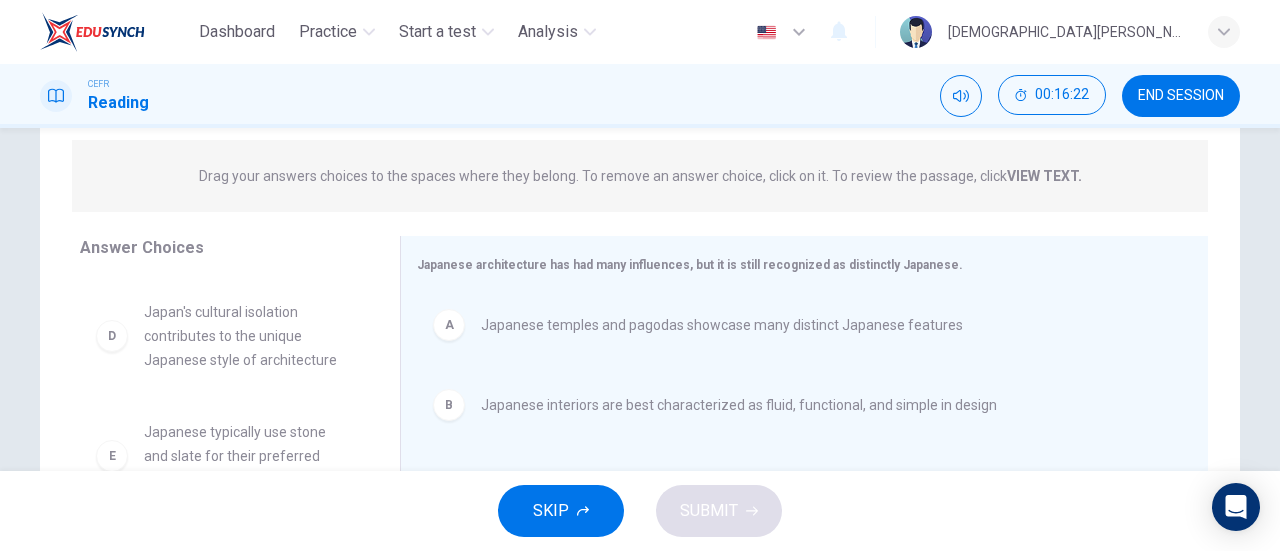 scroll, scrollTop: 156, scrollLeft: 0, axis: vertical 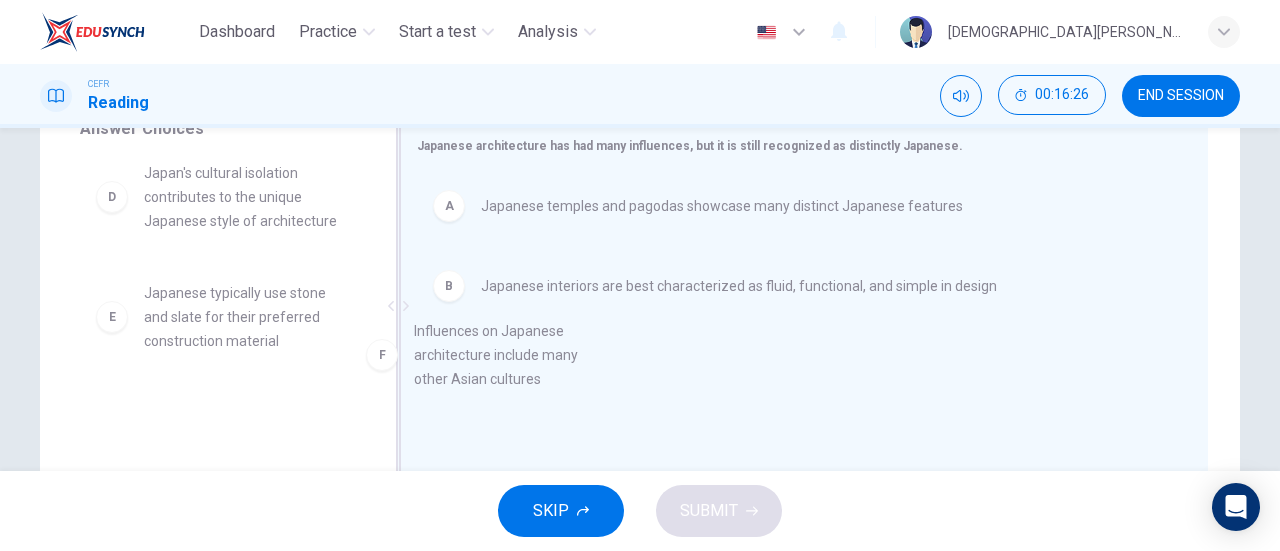 drag, startPoint x: 96, startPoint y: 441, endPoint x: 434, endPoint y: 365, distance: 346.43903 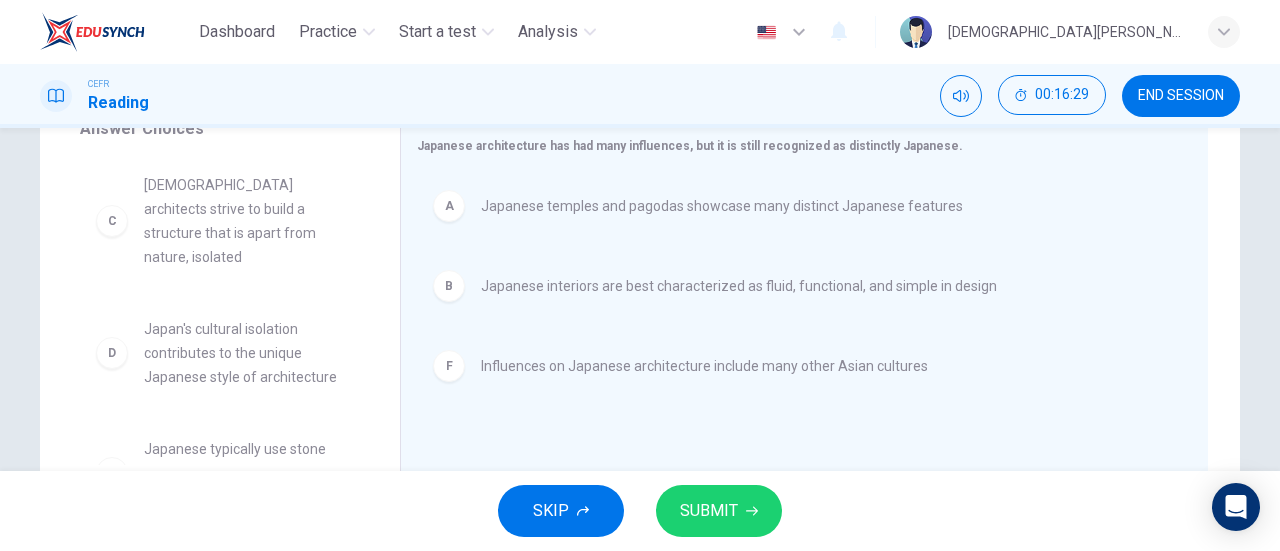 scroll, scrollTop: 36, scrollLeft: 0, axis: vertical 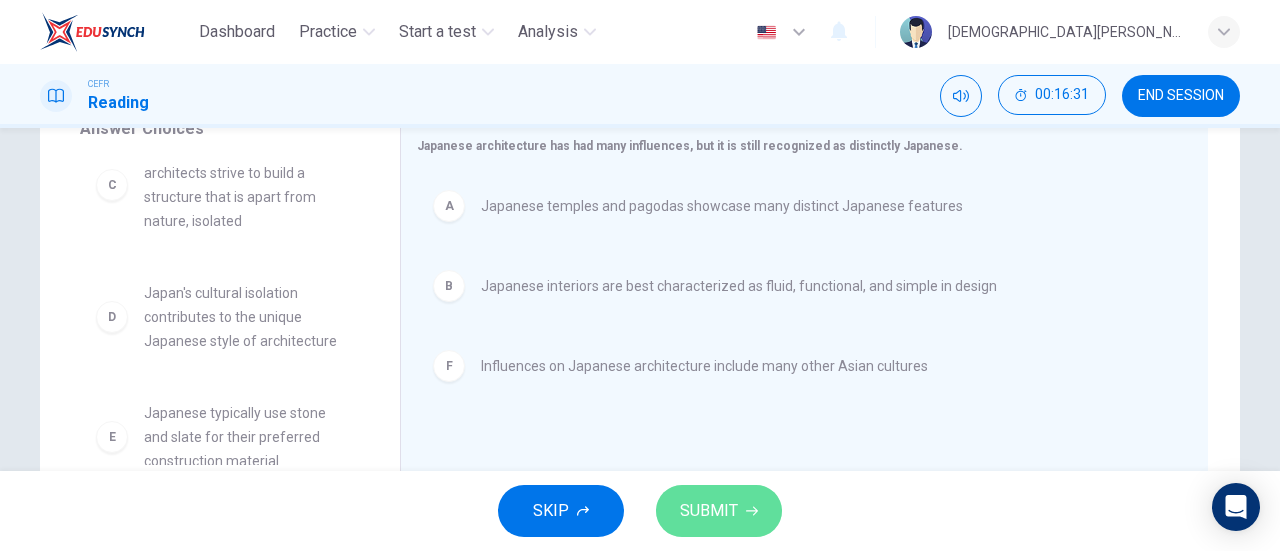 click on "SUBMIT" at bounding box center (709, 511) 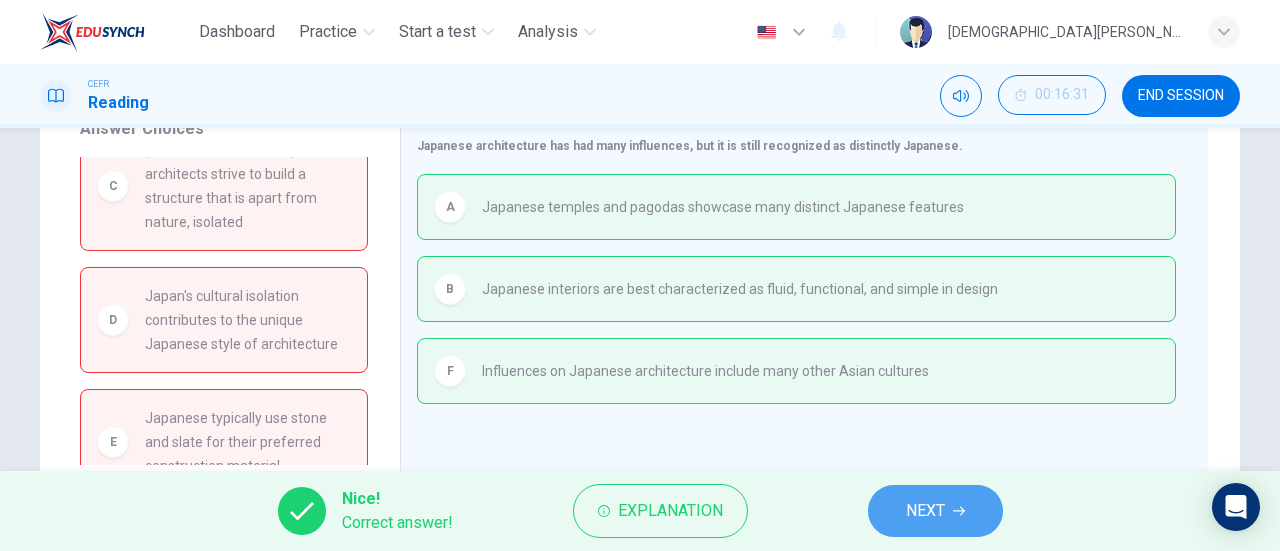 click on "NEXT" at bounding box center (925, 511) 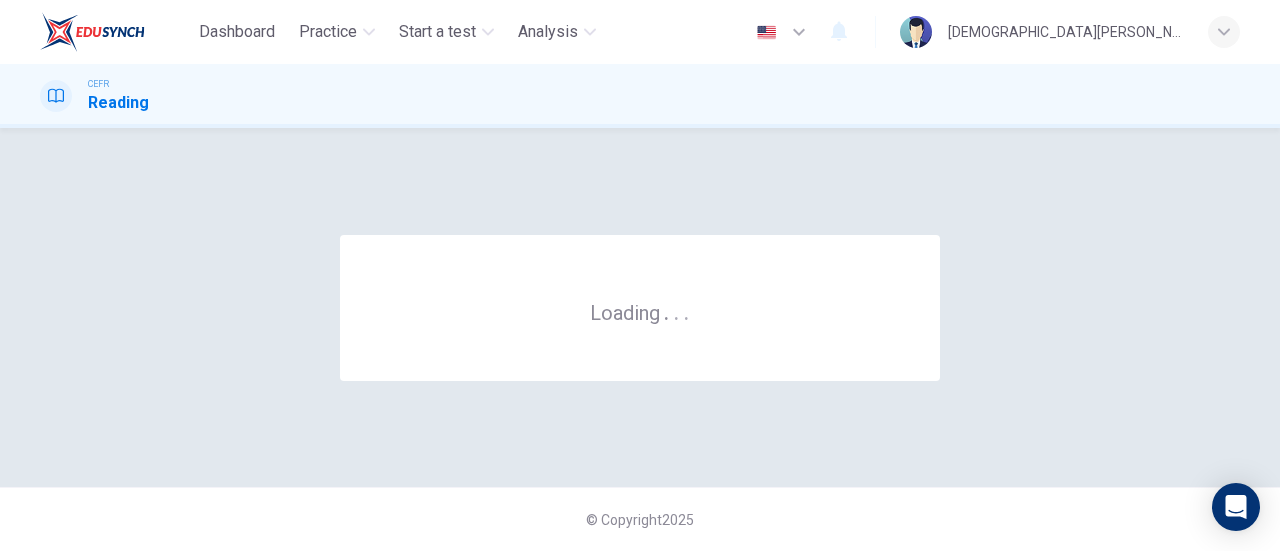 scroll, scrollTop: 0, scrollLeft: 0, axis: both 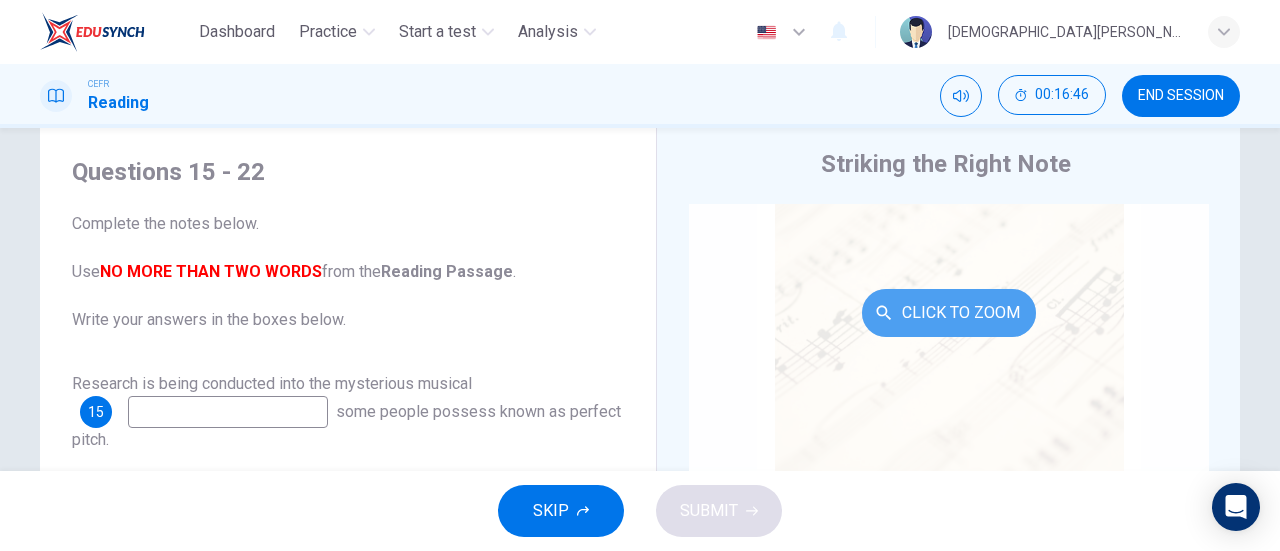 click on "Click to Zoom" at bounding box center [949, 313] 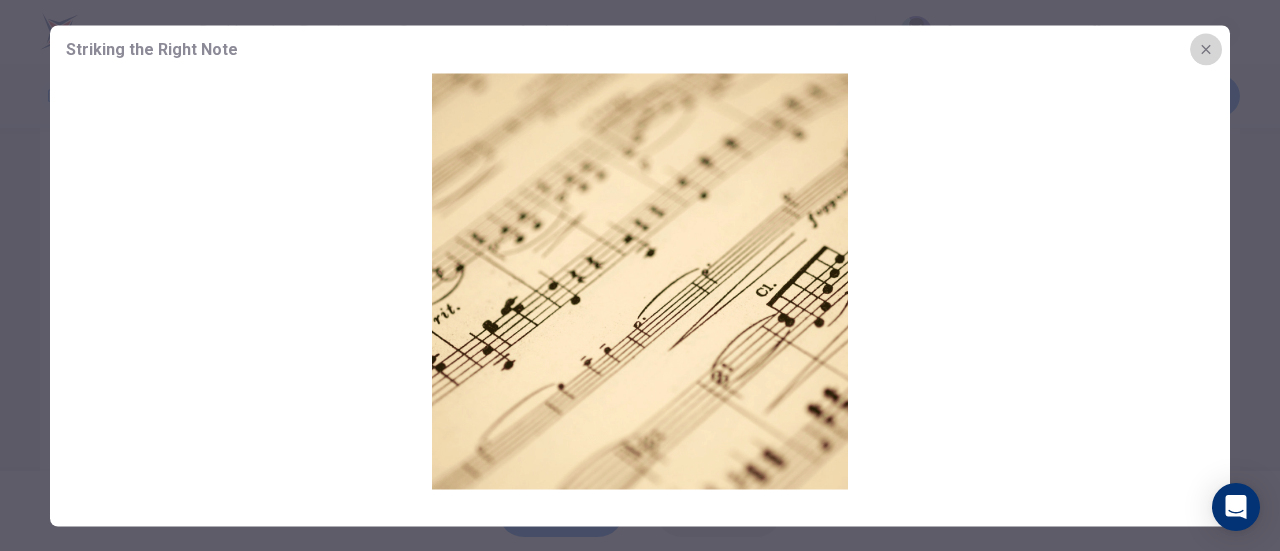 click 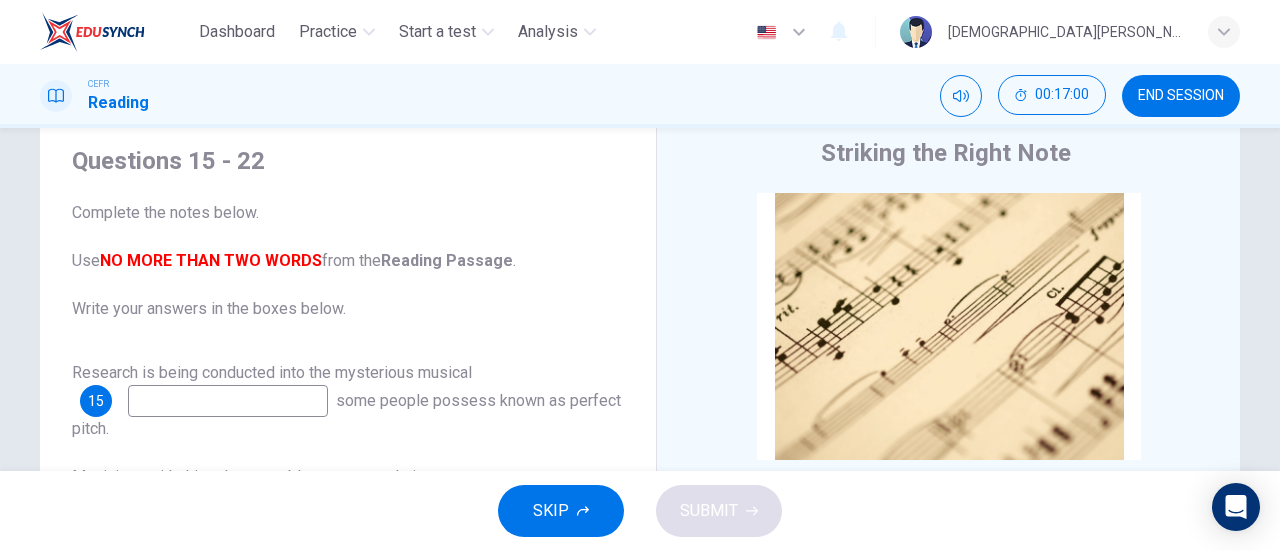 scroll, scrollTop: 64, scrollLeft: 0, axis: vertical 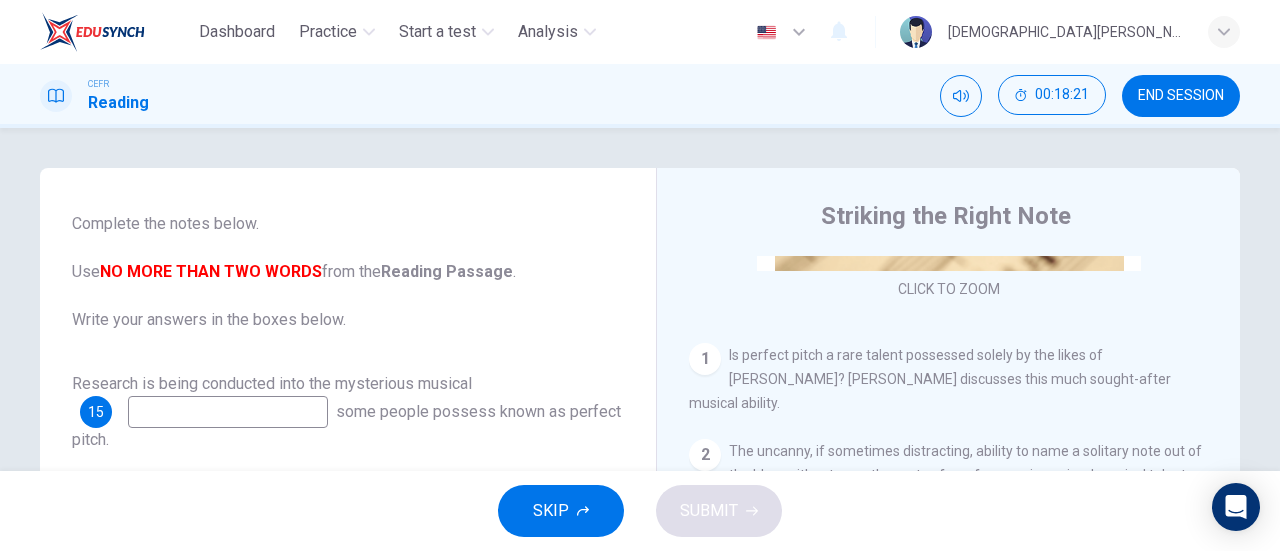 click at bounding box center (228, 412) 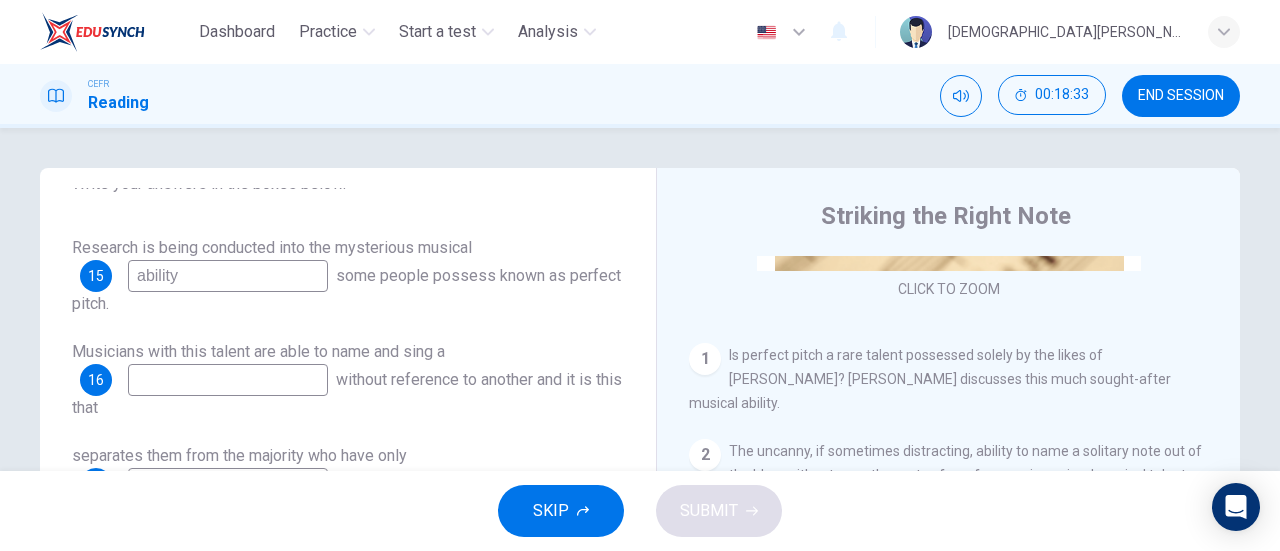 scroll, scrollTop: 189, scrollLeft: 0, axis: vertical 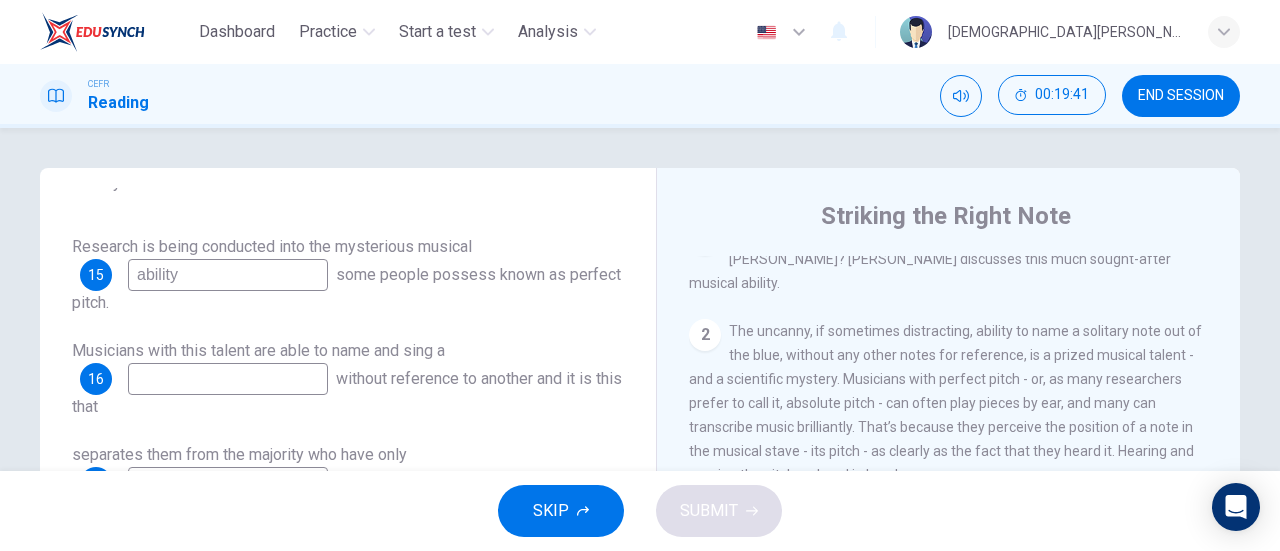 type on "ability" 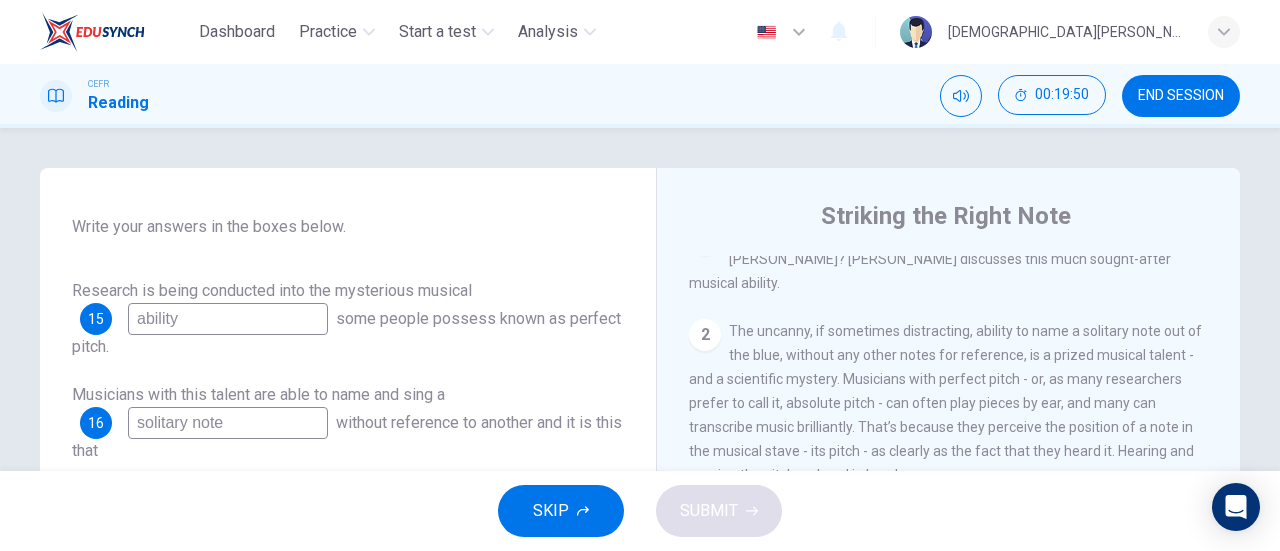 scroll, scrollTop: 145, scrollLeft: 0, axis: vertical 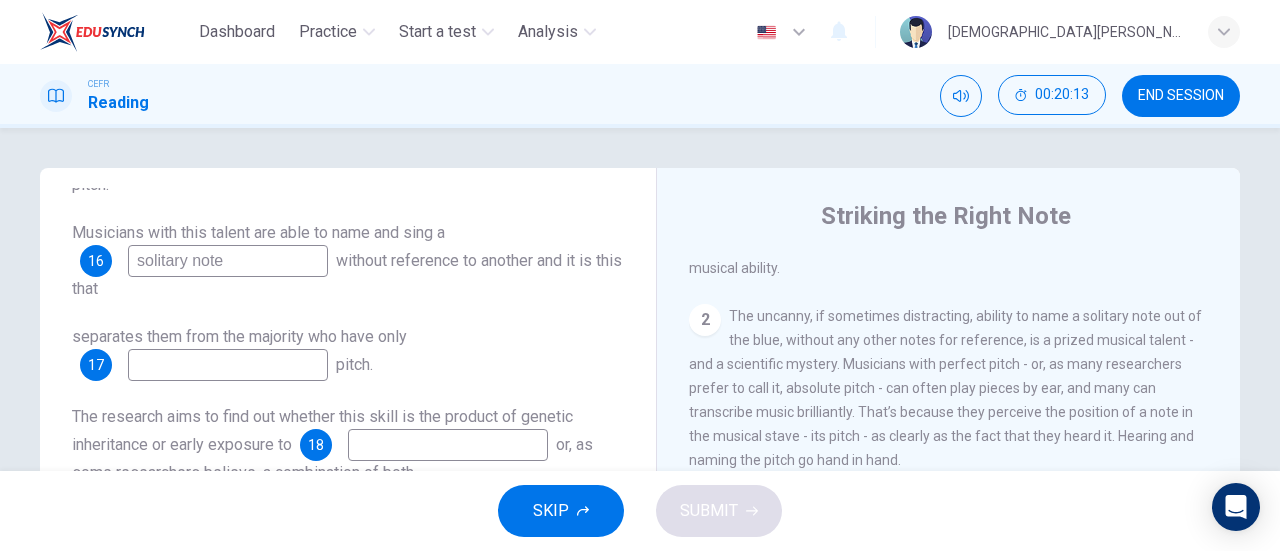type on "solitary note" 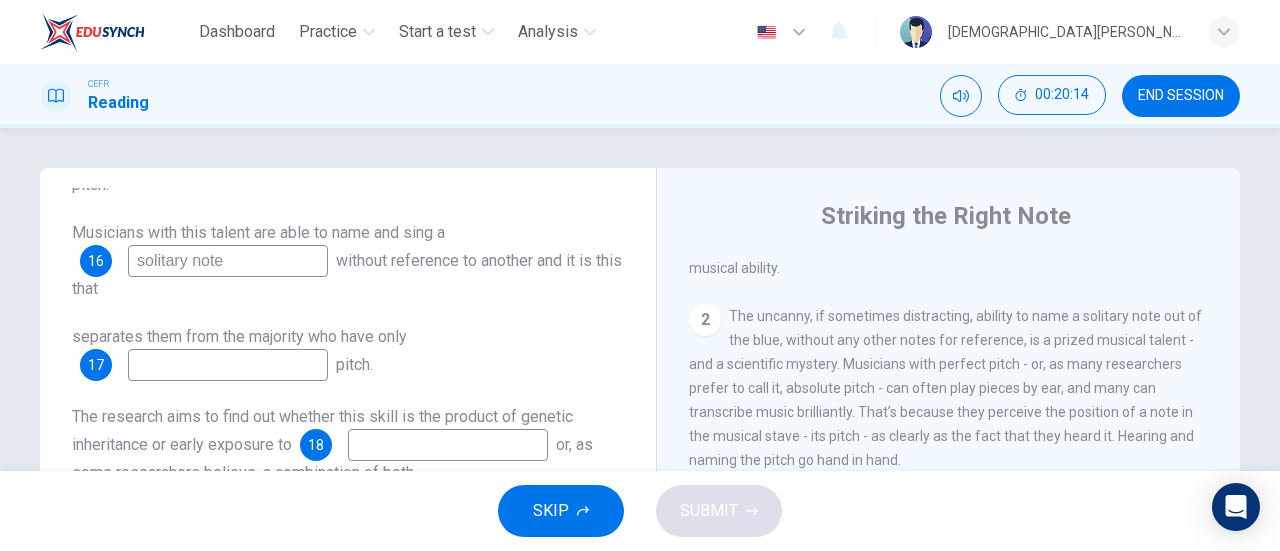 click at bounding box center [228, 365] 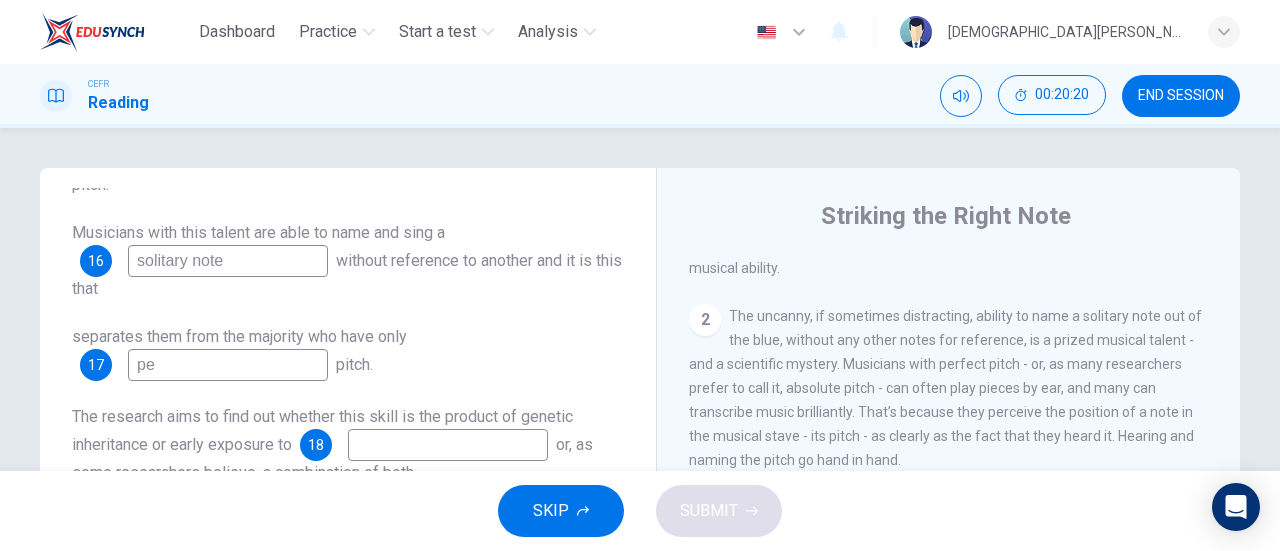 type on "p" 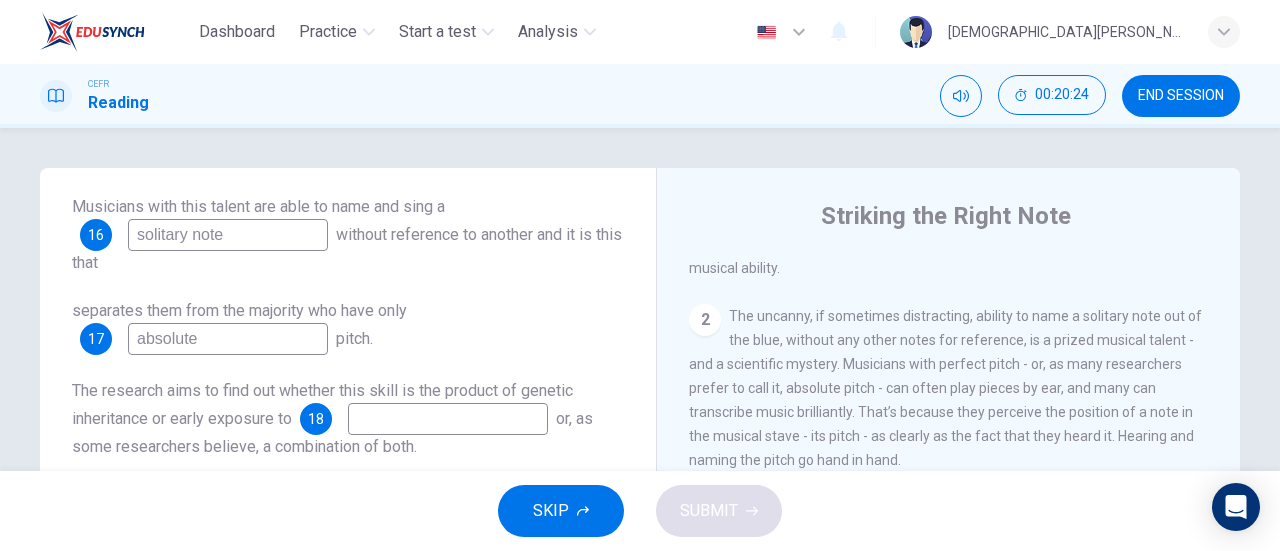 scroll, scrollTop: 336, scrollLeft: 0, axis: vertical 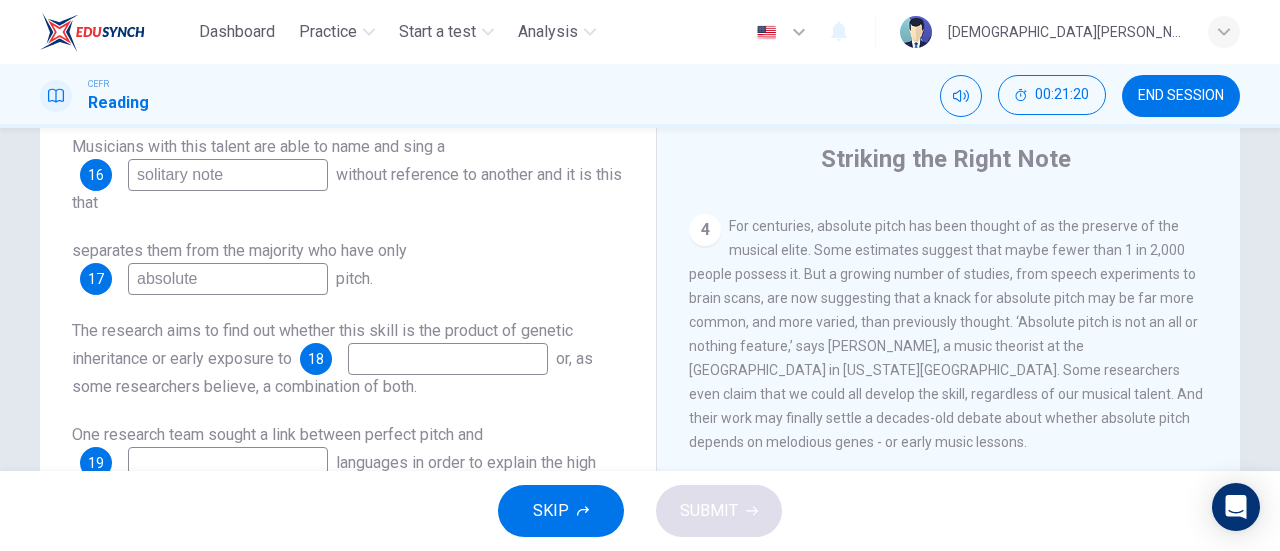 type on "absolute" 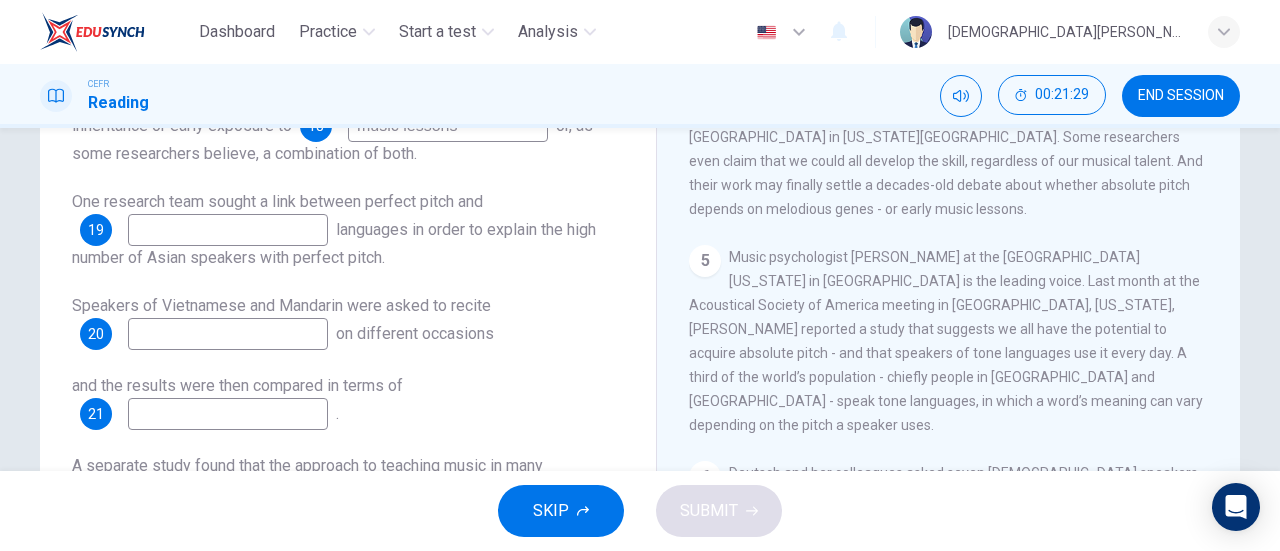 scroll, scrollTop: 289, scrollLeft: 0, axis: vertical 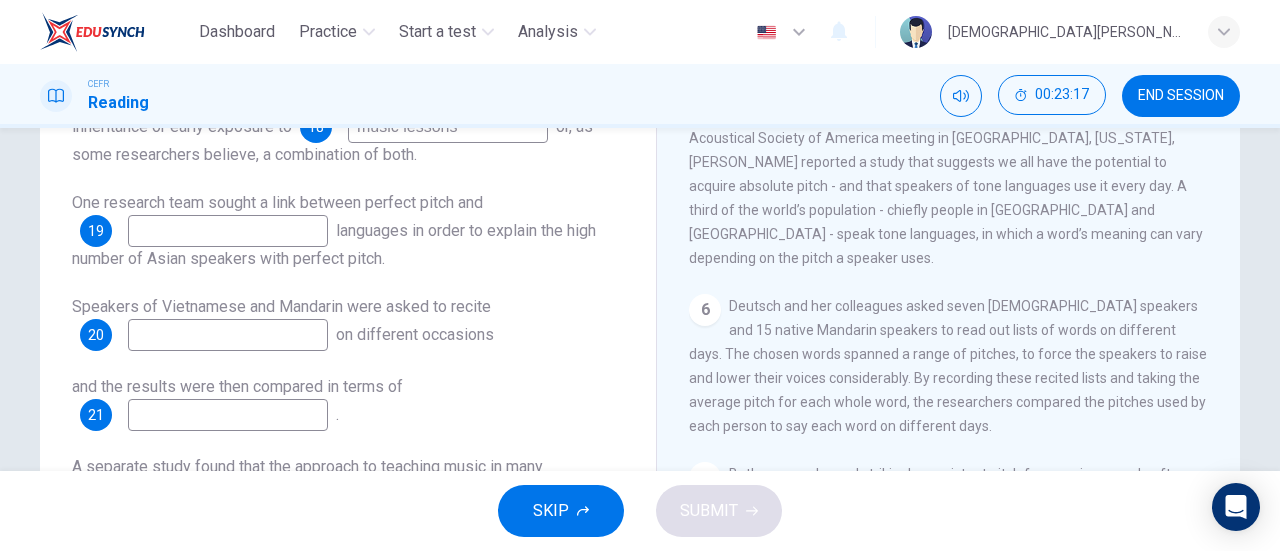 type on "music lessons" 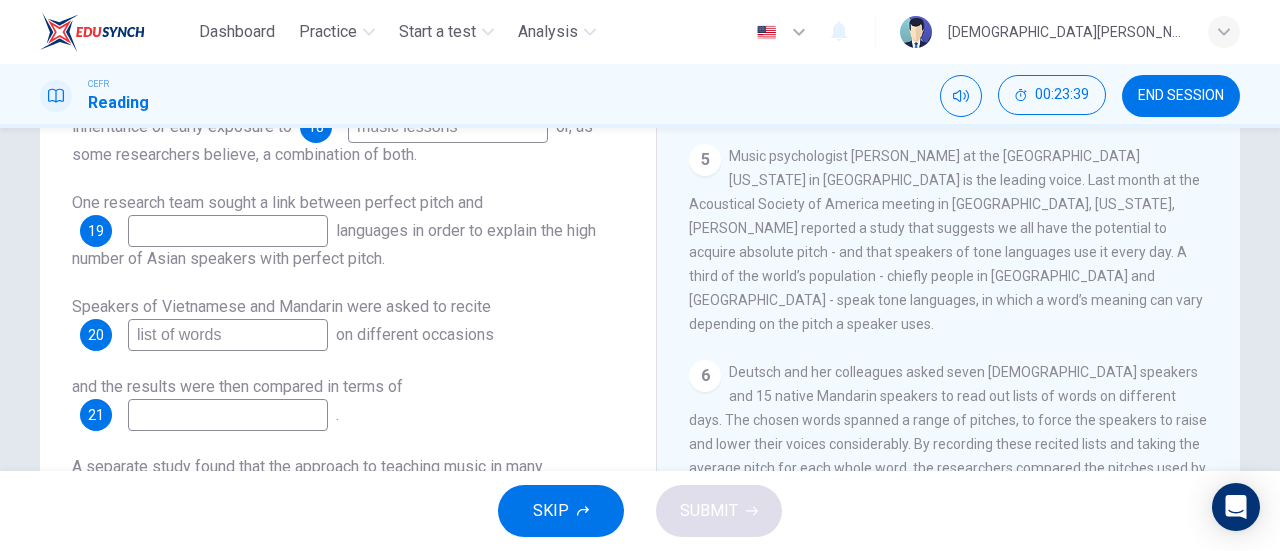 scroll, scrollTop: 937, scrollLeft: 0, axis: vertical 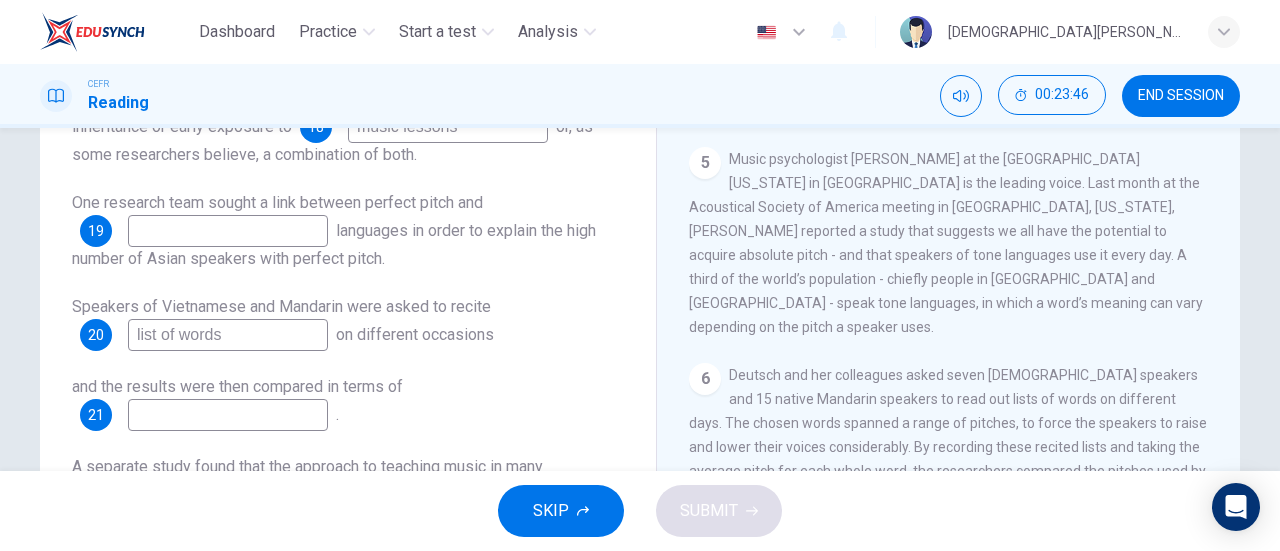 type on "list of words" 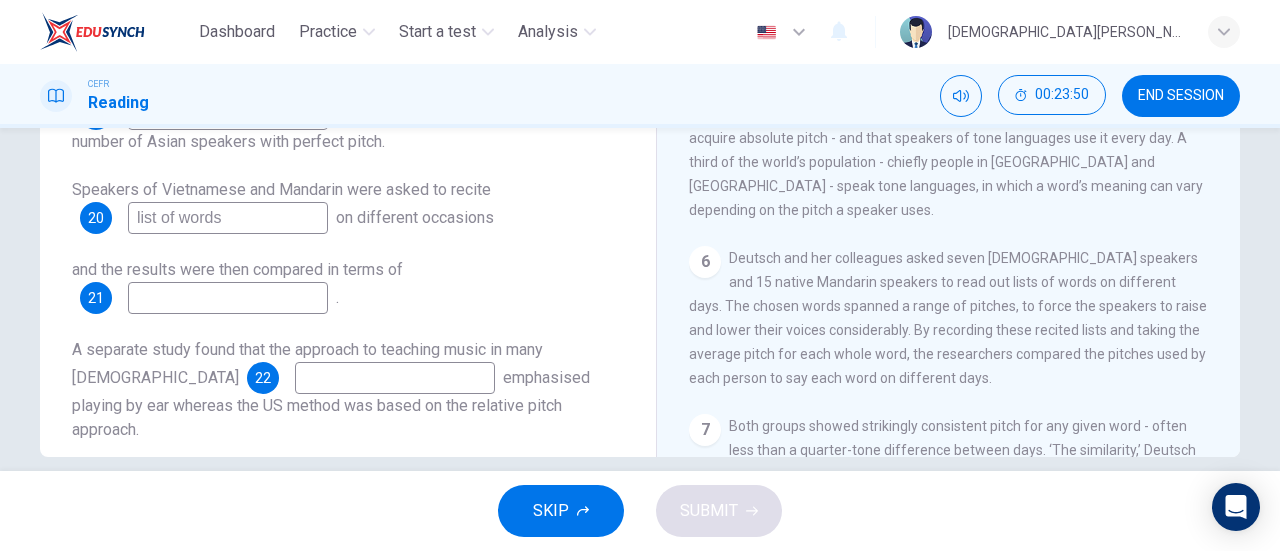 scroll, scrollTop: 409, scrollLeft: 0, axis: vertical 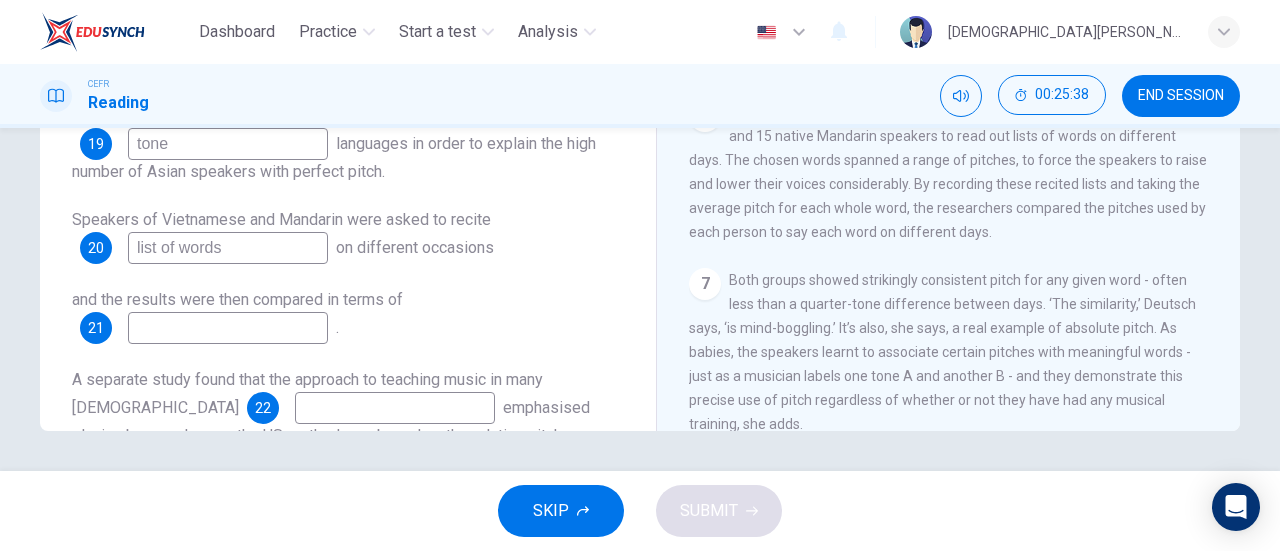 type on "tone" 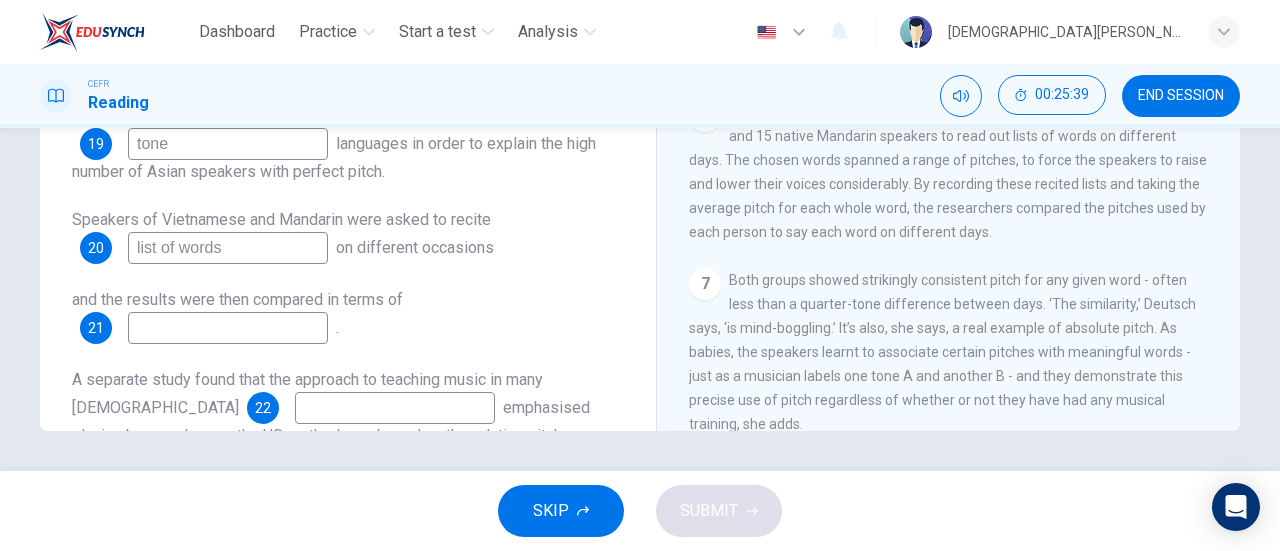 click at bounding box center [228, 328] 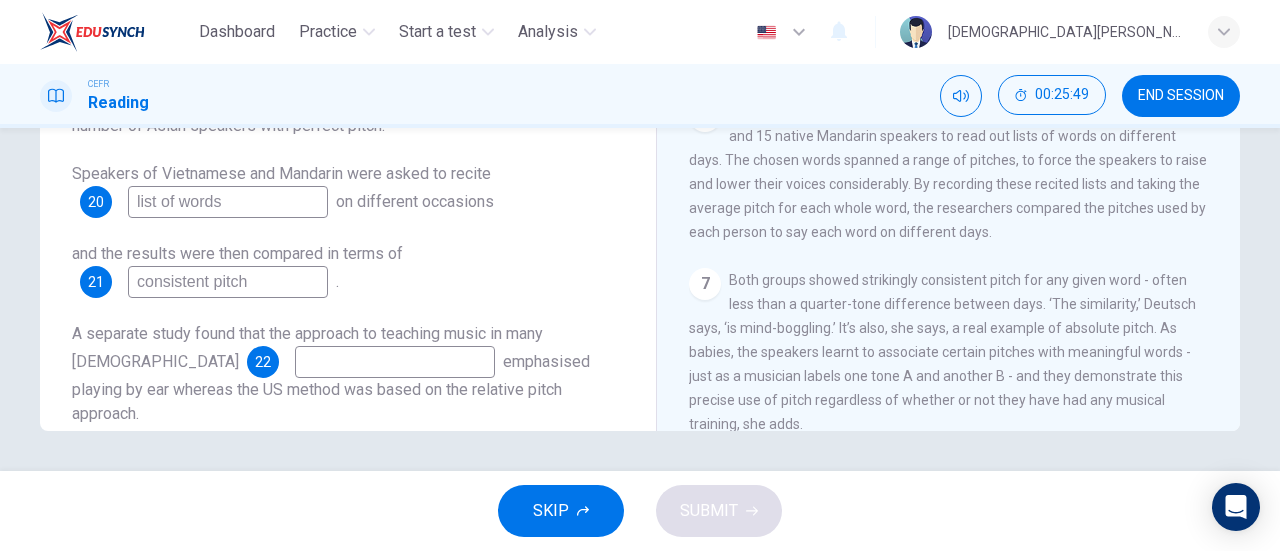 scroll, scrollTop: 330, scrollLeft: 0, axis: vertical 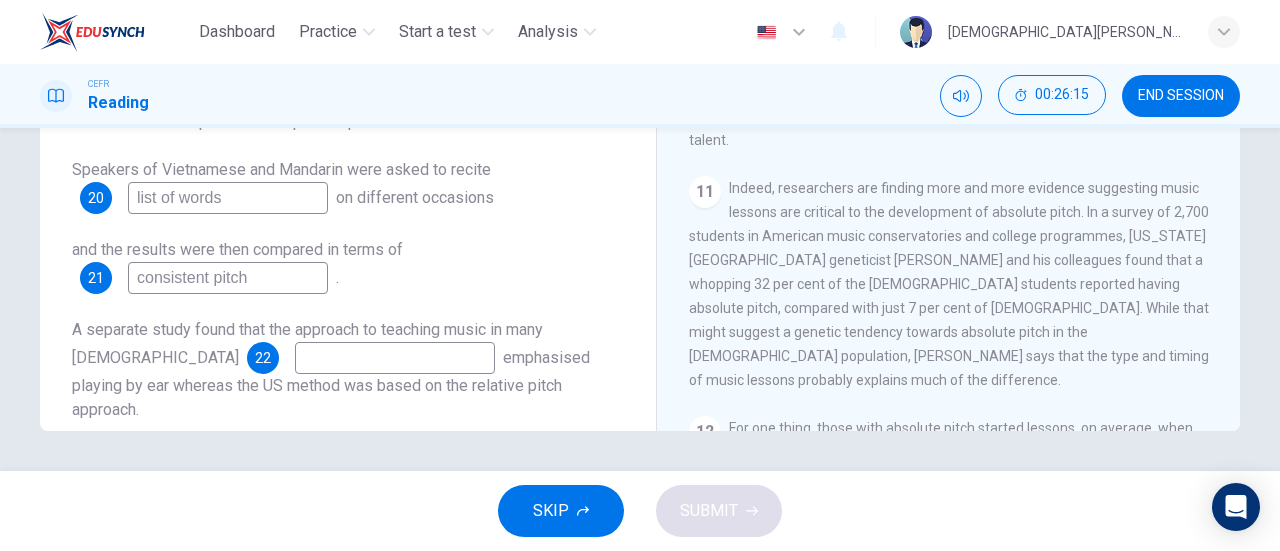 type on "consistent pitch" 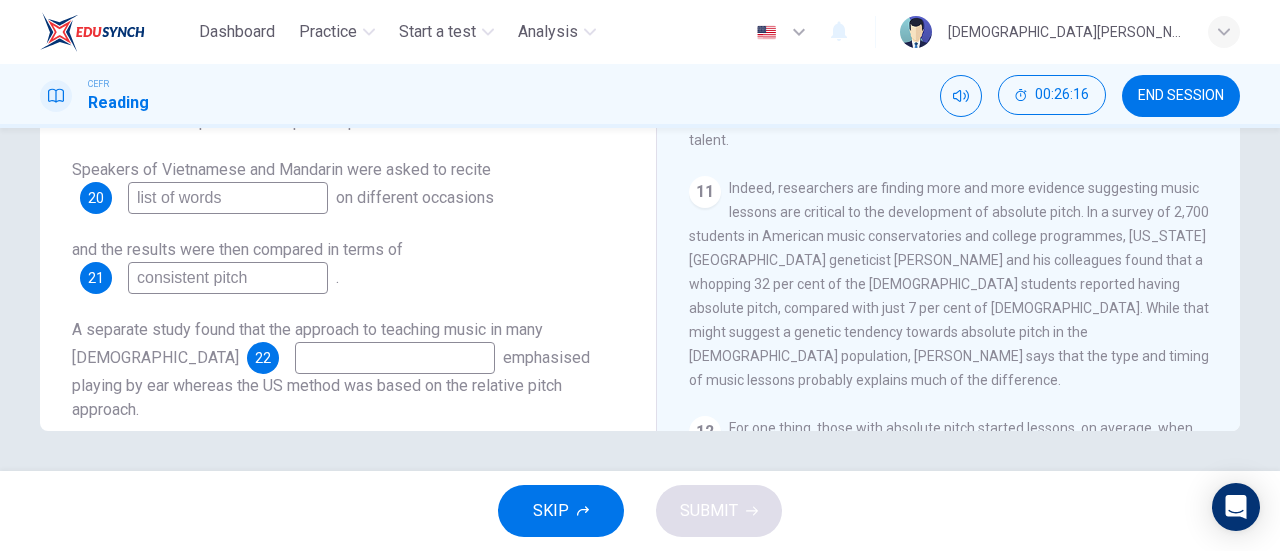 click at bounding box center [395, 358] 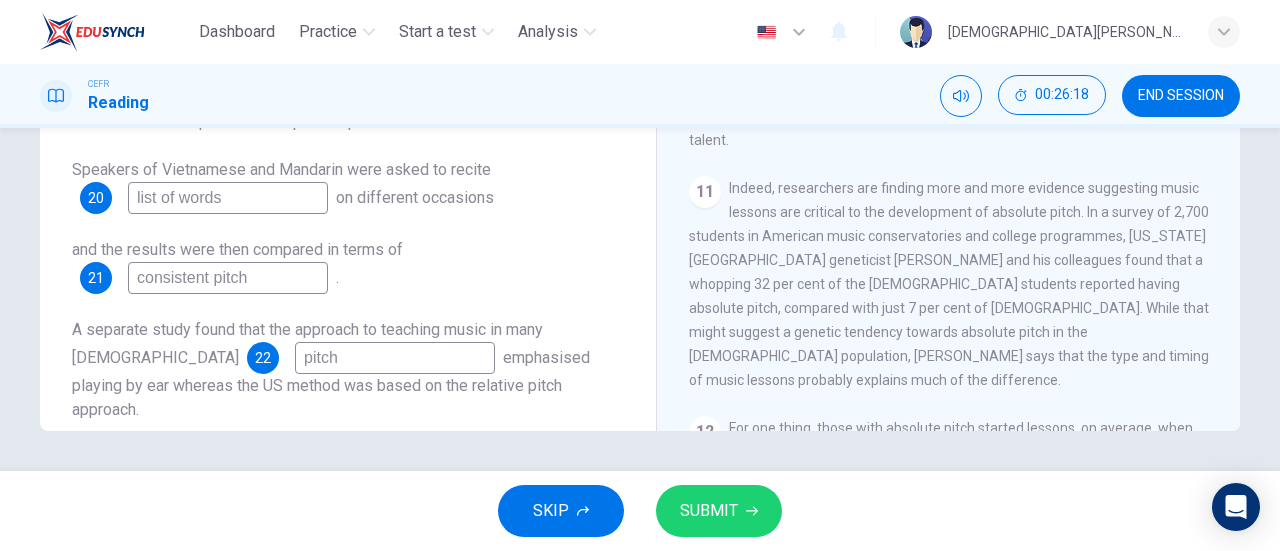 type on "pitch" 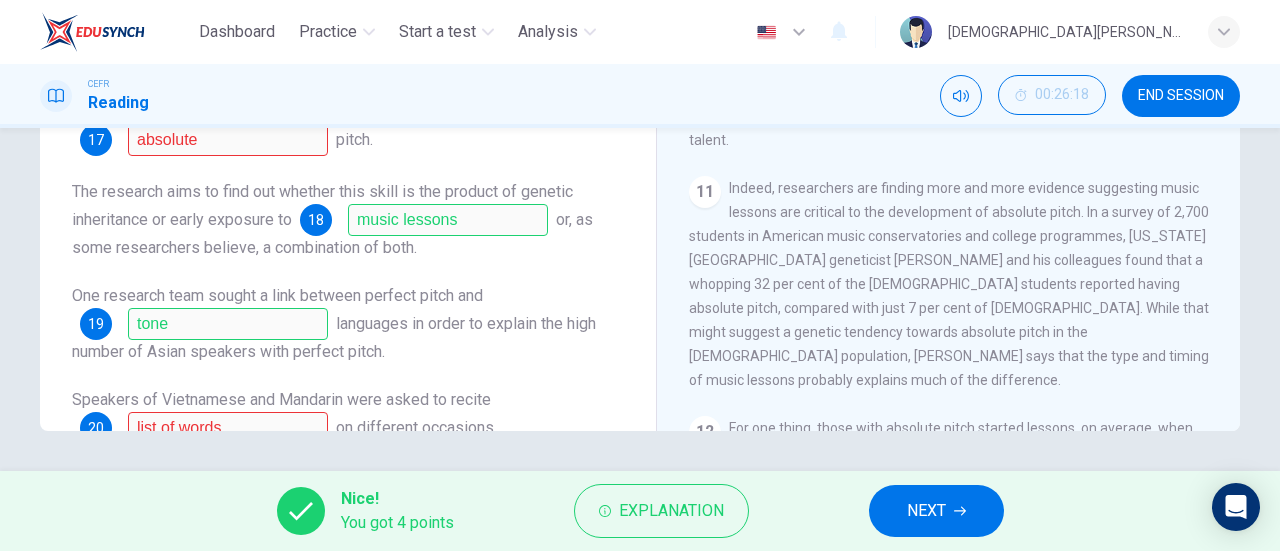 scroll, scrollTop: 0, scrollLeft: 0, axis: both 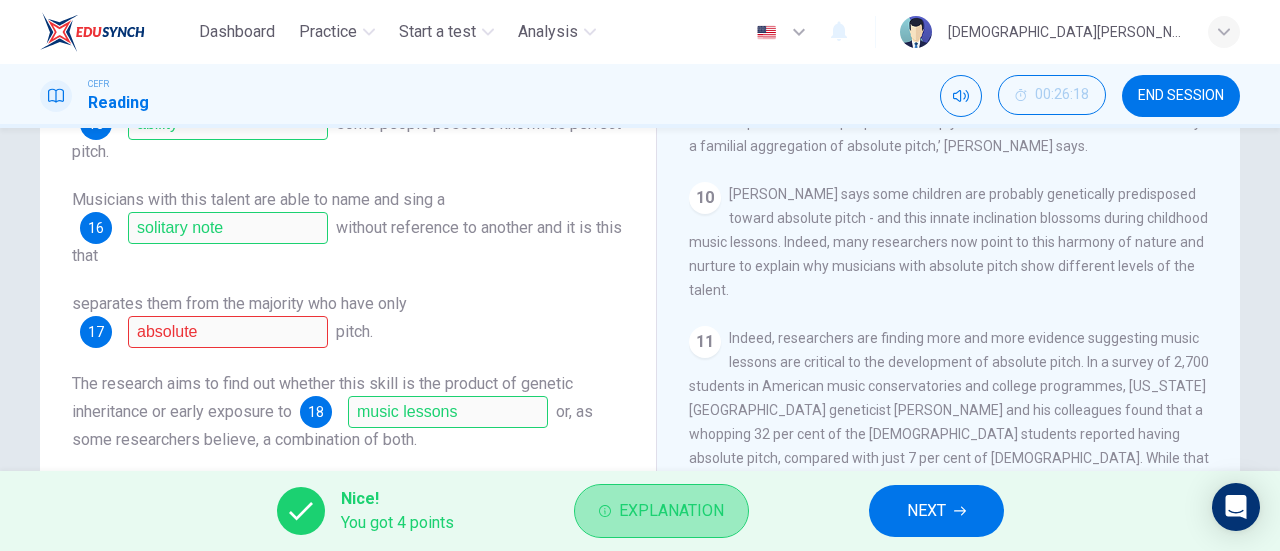 click on "Explanation" at bounding box center (671, 511) 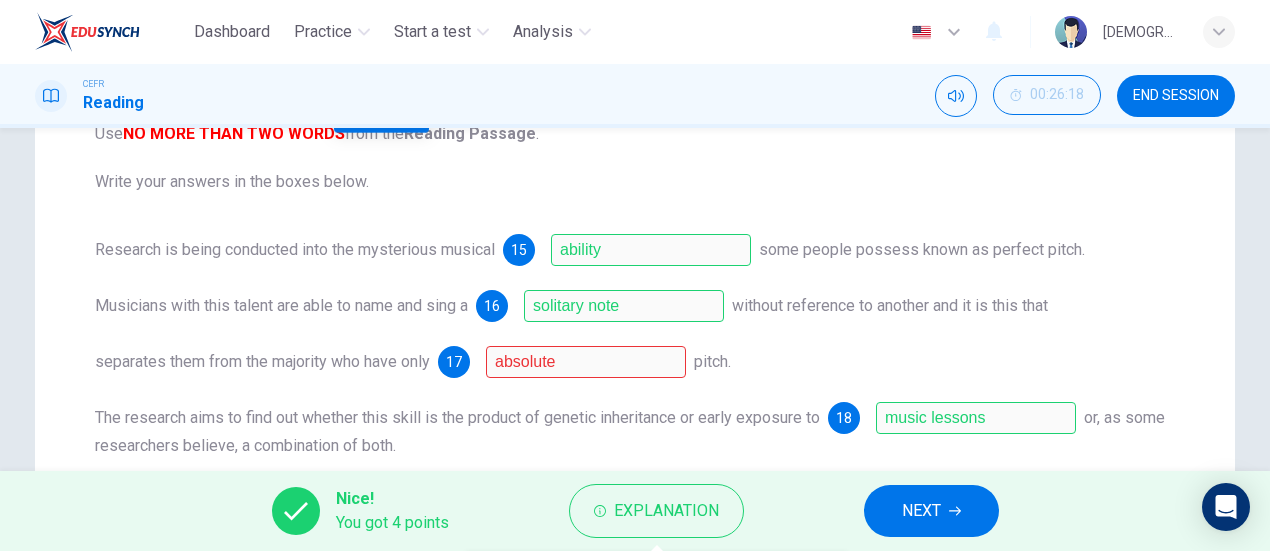 scroll, scrollTop: 336, scrollLeft: 0, axis: vertical 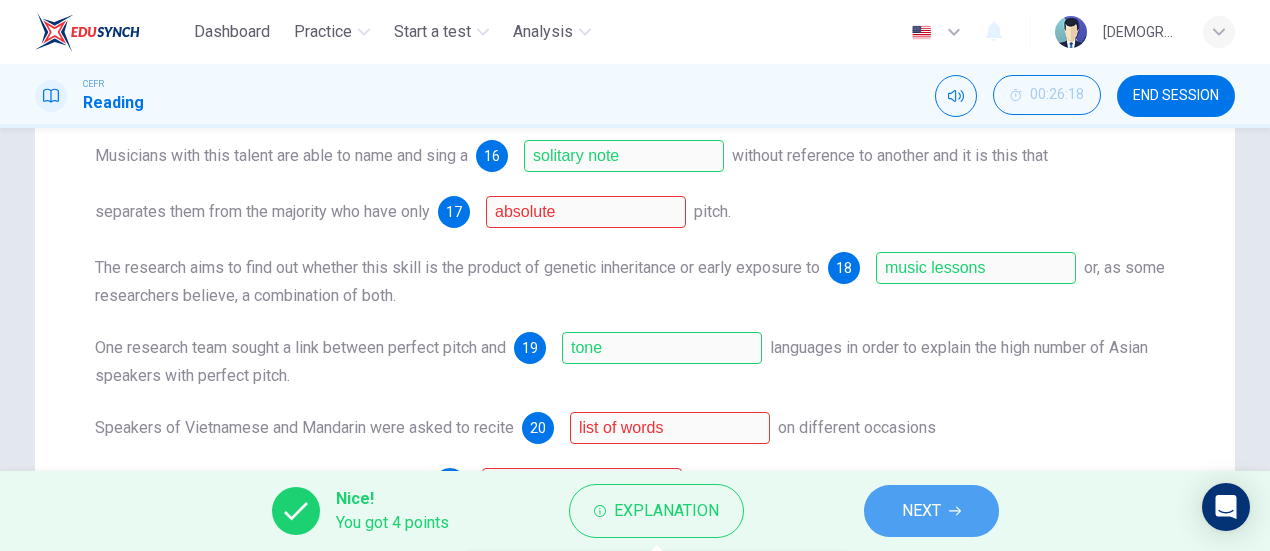 click on "NEXT" at bounding box center (921, 511) 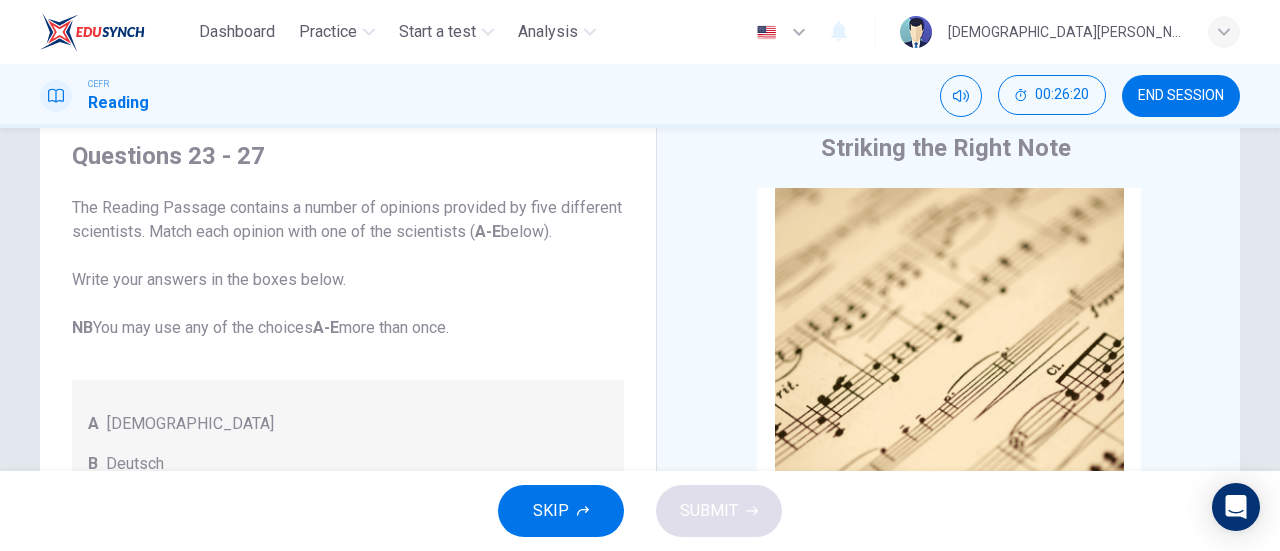 scroll, scrollTop: 0, scrollLeft: 0, axis: both 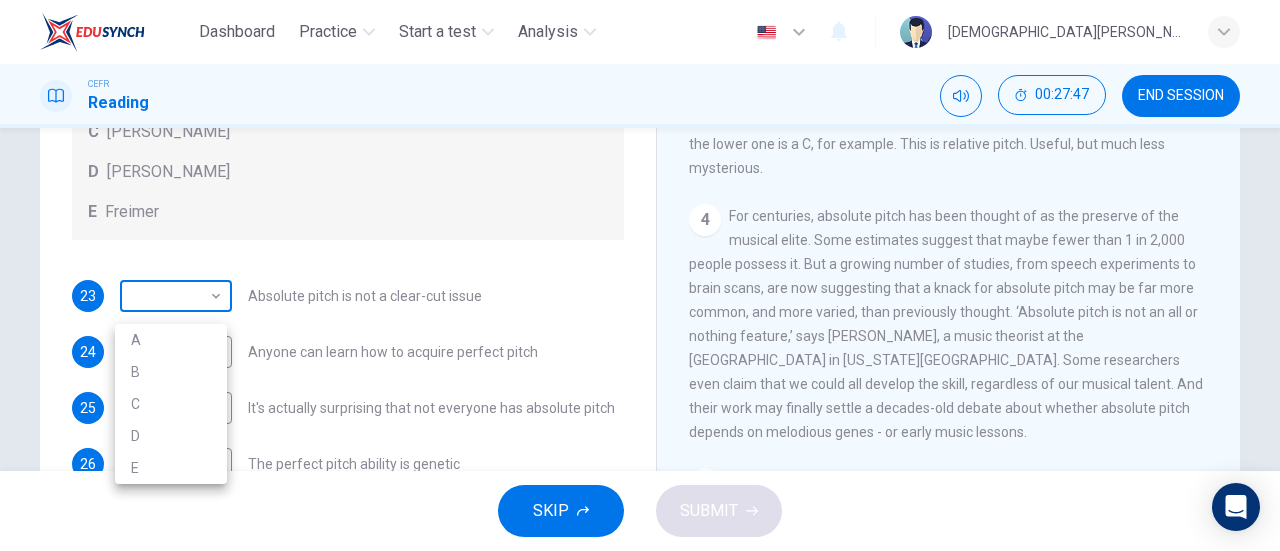 click on "Dashboard Practice Start a test Analysis English en ​ [PERSON_NAME] CEFR Reading 00:27:47 END SESSION Questions 23 - 27 The Reading Passage contains a number of opinions provided by five different scientists. Match each opinion with one of the scientists ( A-E  below).
Write your answers in the boxes below.
NB  You may use any of the choices  A-E  more than once. A Levitin B Deutsch C [PERSON_NAME] D [PERSON_NAME] 23 ​ ​ Absolute pitch is not a clear-cut issue 24 ​ ​ Anyone can learn how to acquire perfect pitch 25 ​ ​ It's actually surprising that not everyone has absolute pitch 26 ​ ​ The perfect pitch ability is genetic 27 ​ ​ The important thing is the age at which music lessons are started Striking the Right Note CLICK TO ZOOM Click to Zoom 1 Is perfect pitch a rare talent possessed solely by the likes of
[PERSON_NAME]? [PERSON_NAME] discusses this much sought-after musical ability. 2 3 4 5 6 7 8 9 10 11 12 13 SKIP SUBMIT EduSynch - Online Language Proficiency Testing" at bounding box center (640, 275) 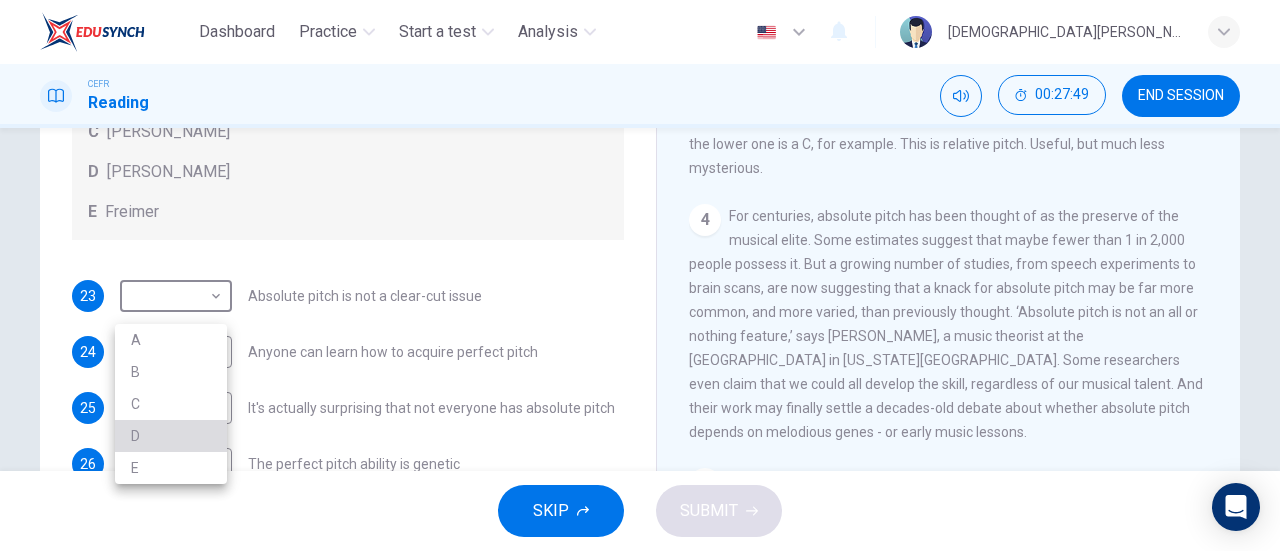 click on "D" at bounding box center [171, 436] 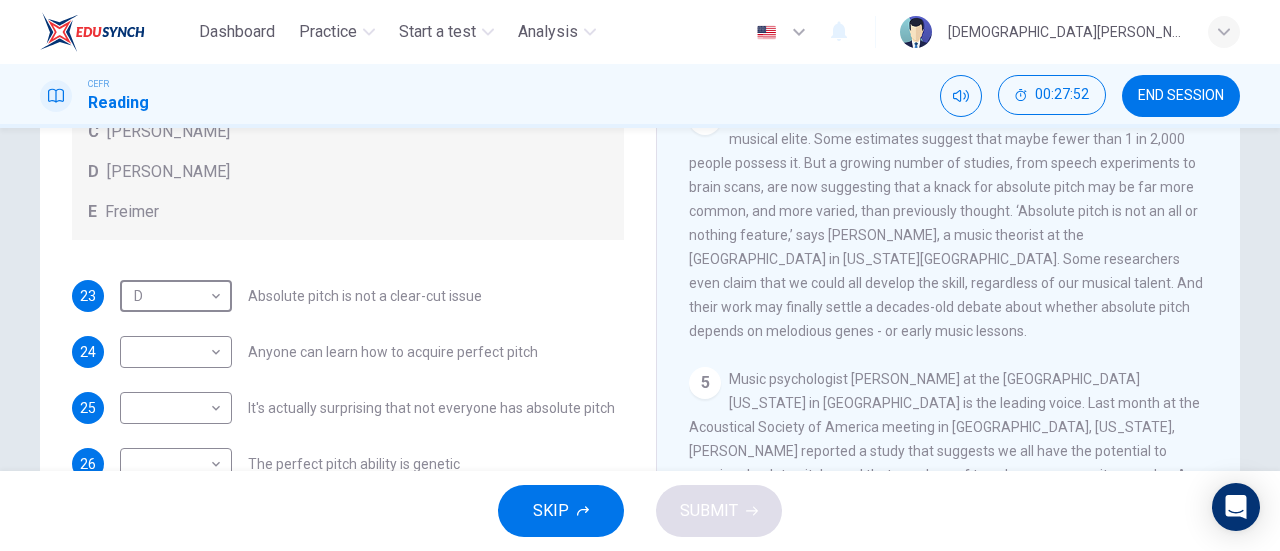 scroll, scrollTop: 721, scrollLeft: 0, axis: vertical 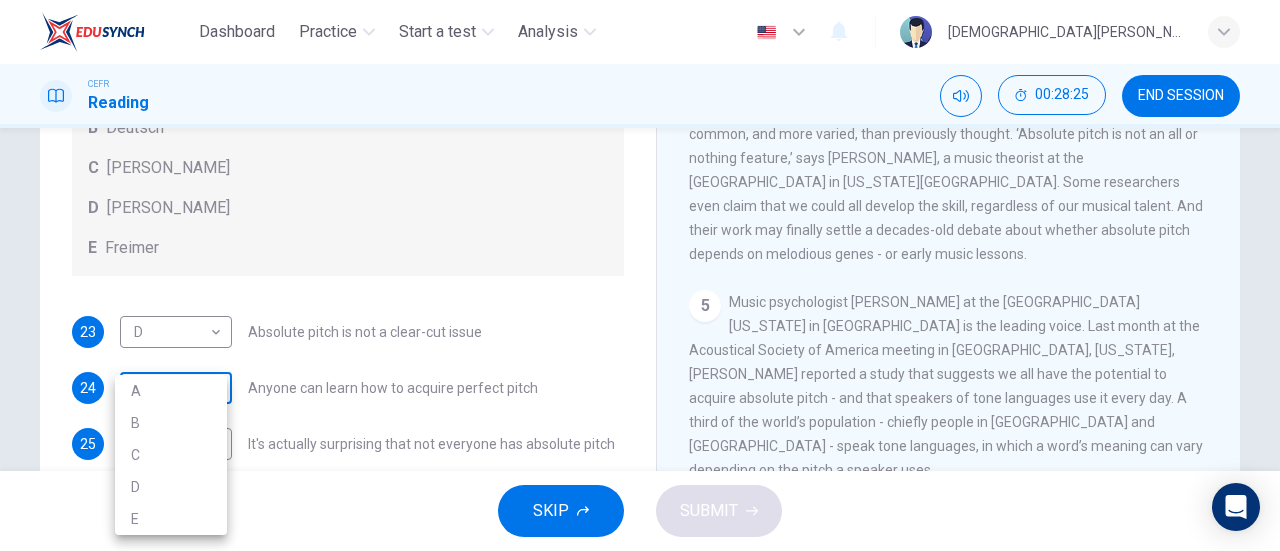 click on "Dashboard Practice Start a test Analysis English en ​ [PERSON_NAME] CEFR Reading 00:28:25 END SESSION Questions 23 - 27 The Reading Passage contains a number of opinions provided by five different scientists. Match each opinion with one of the scientists ( A-E  below).
Write your answers in the boxes below.
NB  You may use any of the choices  A-E  more than once. A Levitin B Deutsch C [PERSON_NAME] D [PERSON_NAME] 23 D D ​ Absolute pitch is not a clear-cut issue 24 ​ ​ Anyone can learn how to acquire perfect pitch 25 ​ ​ It's actually surprising that not everyone has absolute pitch 26 ​ ​ The perfect pitch ability is genetic 27 ​ ​ The important thing is the age at which music lessons are started Striking the Right Note CLICK TO ZOOM Click to Zoom 1 Is perfect pitch a rare talent possessed solely by the likes of
[PERSON_NAME]? [PERSON_NAME] discusses this much sought-after musical ability. 2 3 4 5 6 7 8 9 10 11 12 13 SKIP SUBMIT EduSynch - Online Language Proficiency Testing" at bounding box center (640, 275) 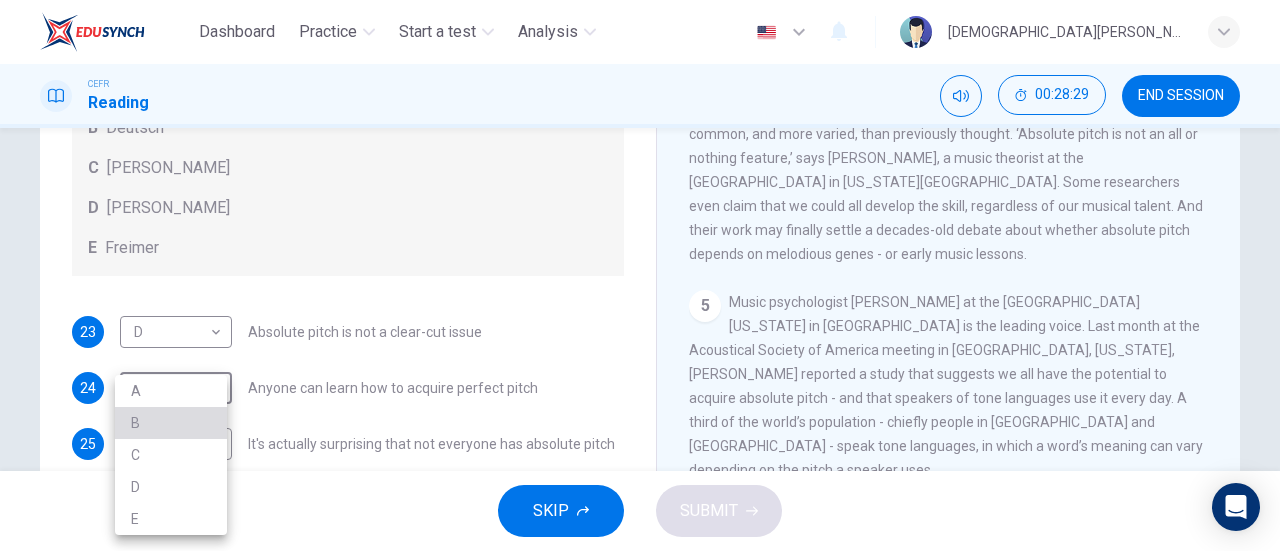 click on "B" at bounding box center [171, 423] 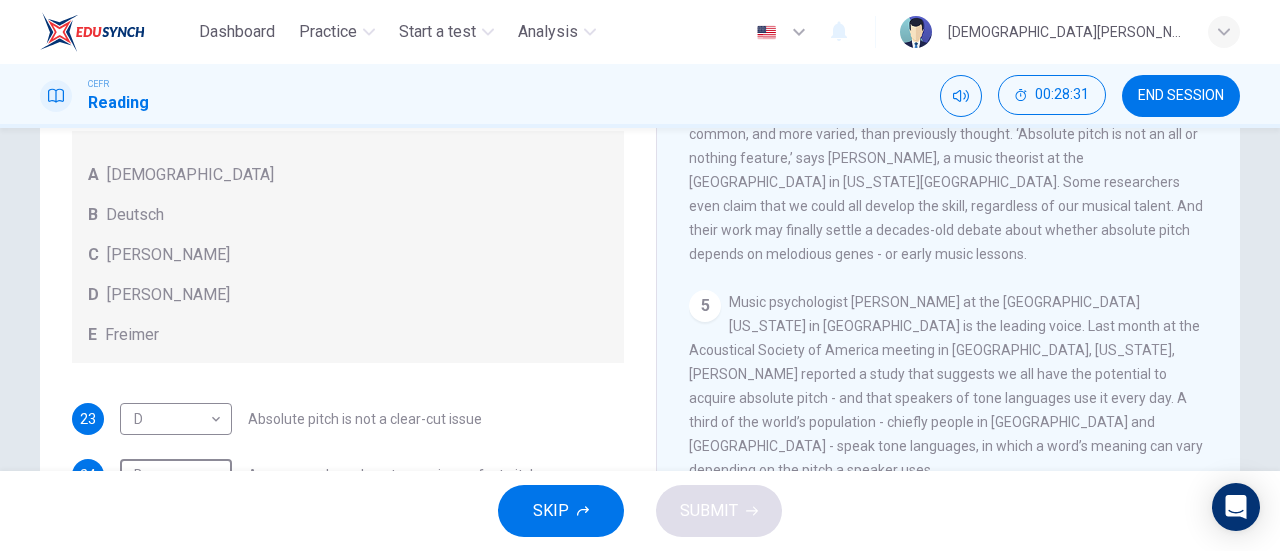 scroll, scrollTop: 176, scrollLeft: 0, axis: vertical 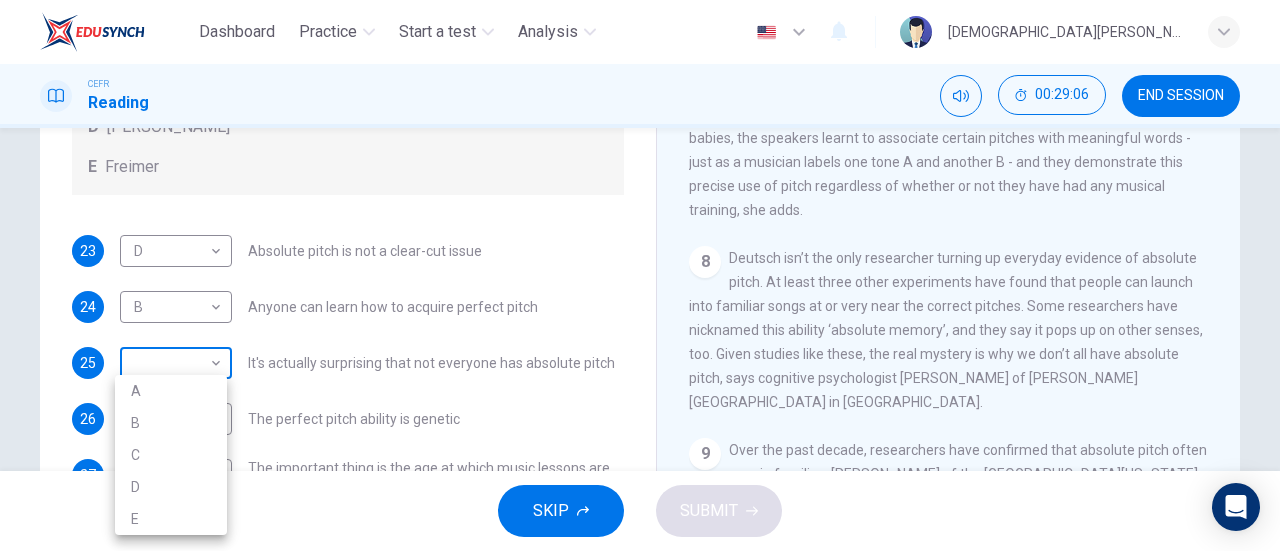 click on "Dashboard Practice Start a test Analysis English en ​ [PERSON_NAME] CEFR Reading 00:29:06 END SESSION Questions 23 - 27 The Reading Passage contains a number of opinions provided by five different scientists. Match each opinion with one of the scientists ( A-E  below).
Write your answers in the boxes below.
NB  You may use any of the choices  A-E  more than once. A Levitin B Deutsch C [PERSON_NAME] D [PERSON_NAME] 23 D D ​ Absolute pitch is not a clear-cut issue 24 B B ​ Anyone can learn how to acquire perfect pitch 25 ​ ​ It's actually surprising that not everyone has absolute pitch 26 ​ ​ The perfect pitch ability is genetic 27 ​ ​ The important thing is the age at which music lessons are started Striking the Right Note CLICK TO ZOOM Click to Zoom 1 Is perfect pitch a rare talent possessed solely by the likes of
[PERSON_NAME]? [PERSON_NAME] discusses this much sought-after musical ability. 2 3 4 5 6 7 8 9 10 11 12 13 SKIP SUBMIT EduSynch - Online Language Proficiency Testing" at bounding box center [640, 275] 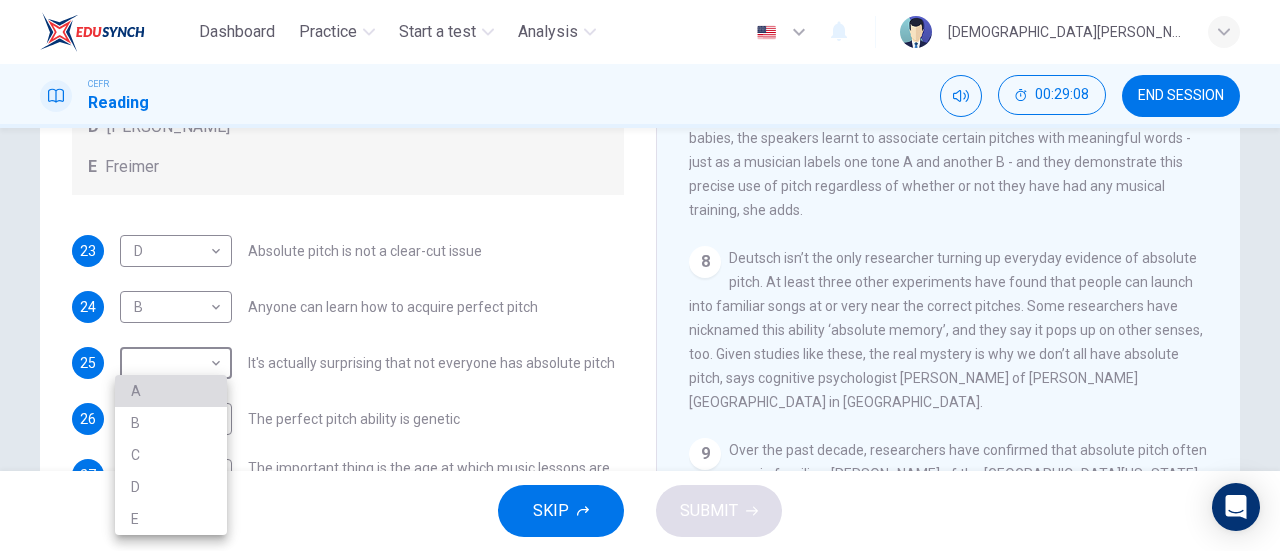 click on "A" at bounding box center [171, 391] 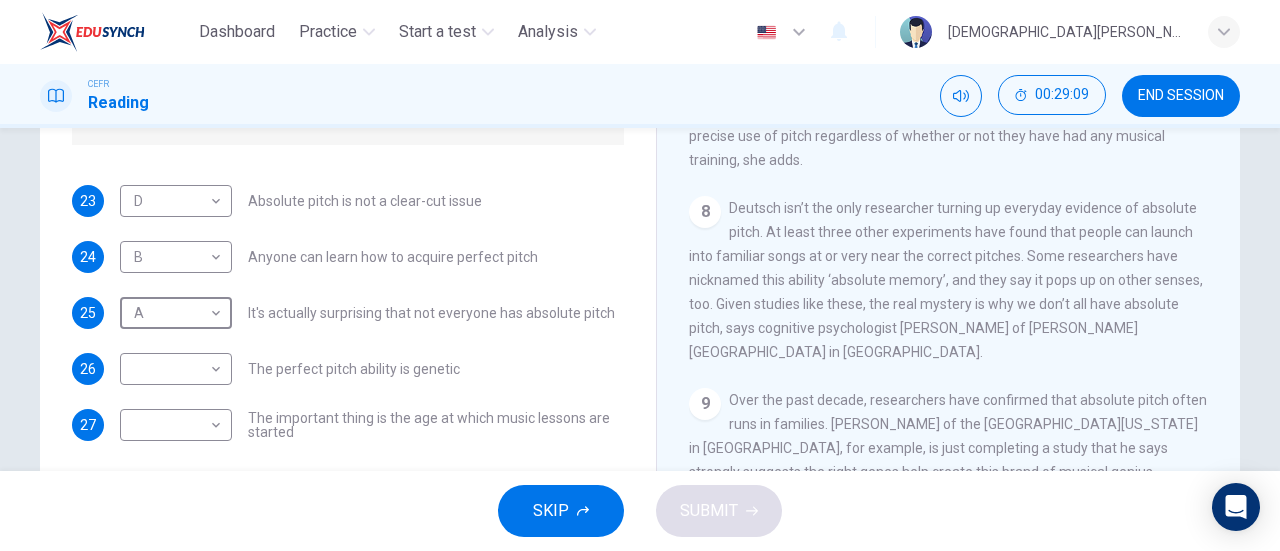 scroll, scrollTop: 384, scrollLeft: 0, axis: vertical 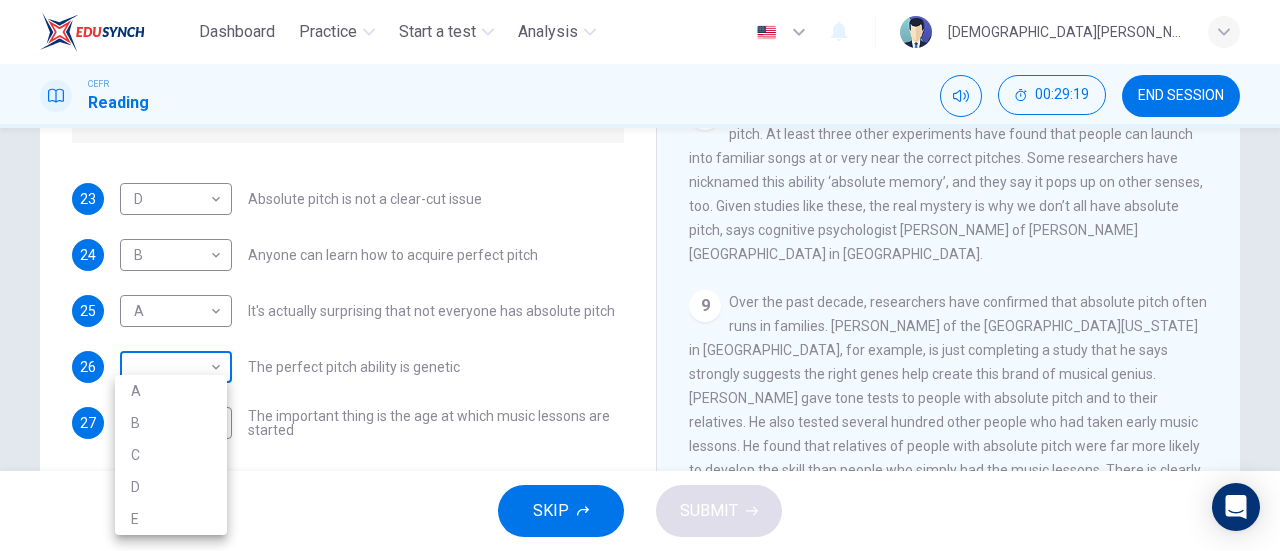 click on "Dashboard Practice Start a test Analysis English en ​ [PERSON_NAME] CEFR Reading 00:29:19 END SESSION Questions 23 - 27 The Reading Passage contains a number of opinions provided by five different scientists. Match each opinion with one of the scientists ( A-E  below).
Write your answers in the boxes below.
NB  You may use any of the choices  A-E  more than once. A Levitin B Deutsch C [PERSON_NAME] D [PERSON_NAME] 23 D D ​ Absolute pitch is not a clear-cut issue 24 B B ​ Anyone can learn how to acquire perfect pitch 25 A A ​ It's actually surprising that not everyone has absolute pitch 26 ​ ​ The perfect pitch ability is genetic 27 ​ ​ The important thing is the age at which music lessons are started Striking the Right Note CLICK TO ZOOM Click to Zoom 1 Is perfect pitch a rare talent possessed solely by the likes of
[PERSON_NAME]? [PERSON_NAME] discusses this much sought-after musical ability. 2 3 4 5 6 7 8 9 10 11 12 13 SKIP SUBMIT EduSynch - Online Language Proficiency Testing" at bounding box center (640, 275) 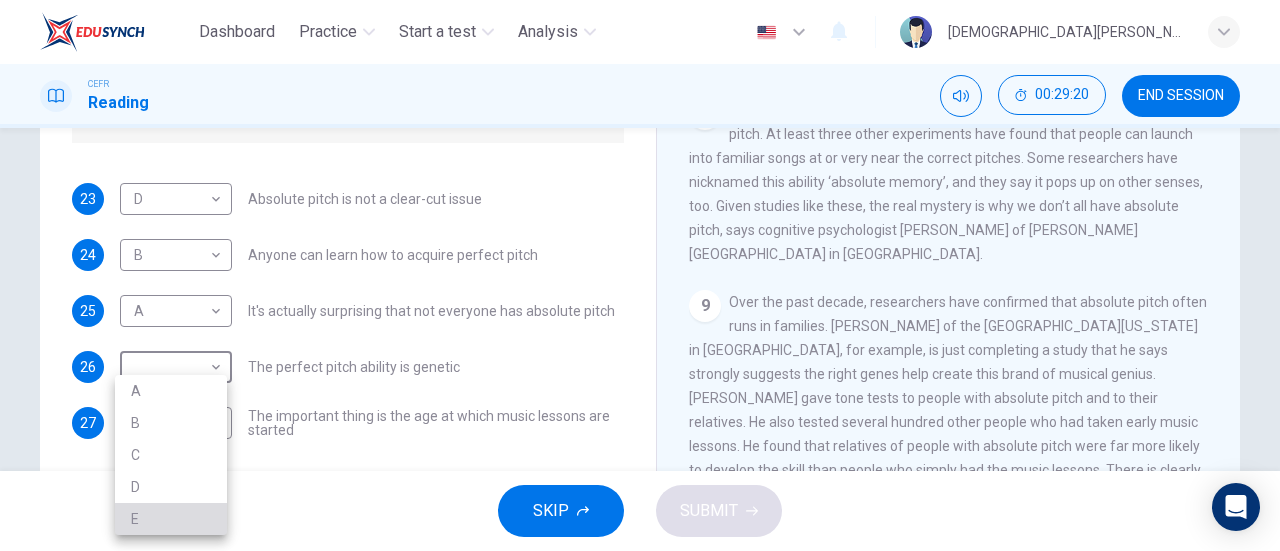 click on "E" at bounding box center [171, 519] 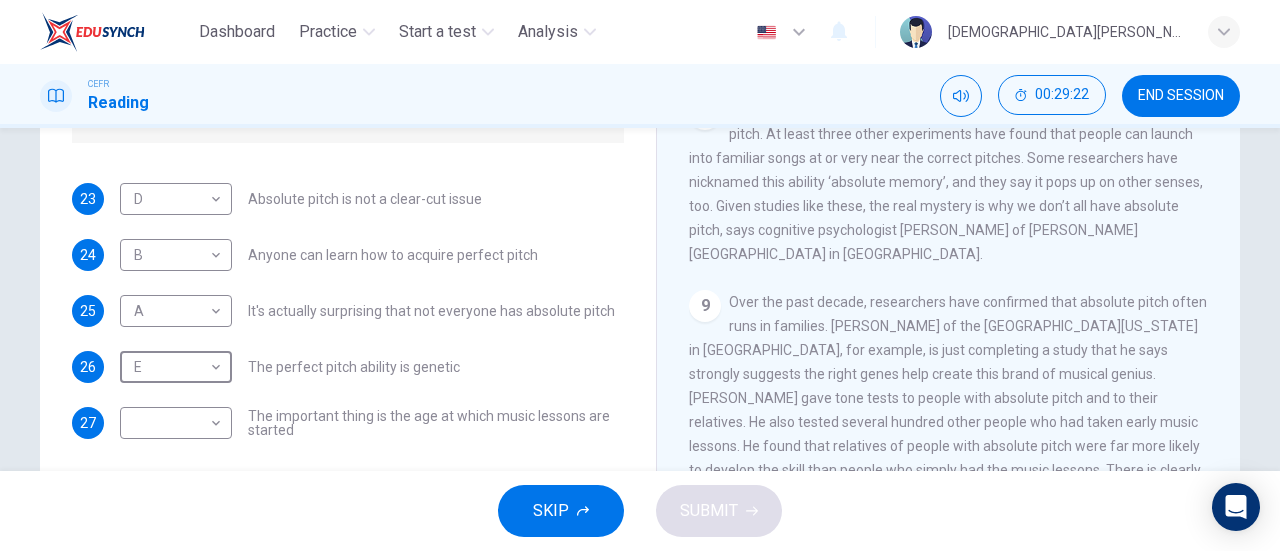scroll, scrollTop: 176, scrollLeft: 0, axis: vertical 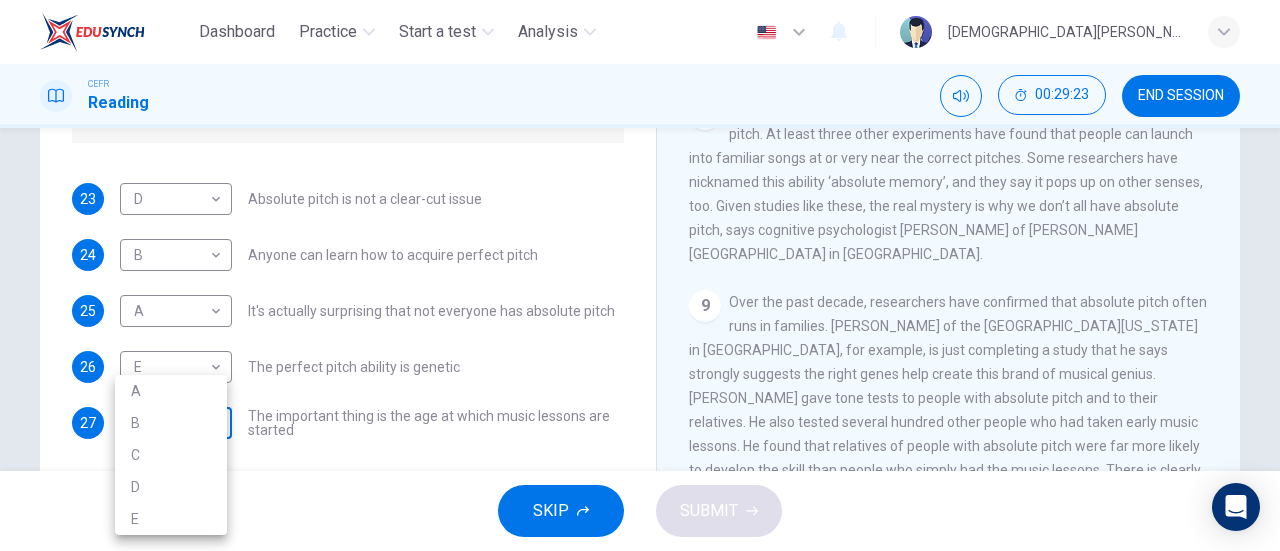 click on "Dashboard Practice Start a test Analysis English en ​ [PERSON_NAME] CEFR Reading 00:29:23 END SESSION Questions 23 - 27 The Reading Passage contains a number of opinions provided by five different scientists. Match each opinion with one of the scientists ( A-E  below).
Write your answers in the boxes below.
NB  You may use any of the choices  A-E  more than once. A Levitin B Deutsch C [PERSON_NAME] D [PERSON_NAME] 23 D D ​ Absolute pitch is not a clear-cut issue 24 B B ​ Anyone can learn how to acquire perfect pitch 25 A A ​ It's actually surprising that not everyone has absolute pitch 26 E E ​ The perfect pitch ability is genetic 27 ​ ​ The important thing is the age at which music lessons are started Striking the Right Note CLICK TO ZOOM Click to Zoom 1 Is perfect pitch a rare talent possessed solely by the likes of
[PERSON_NAME]? [PERSON_NAME] discusses this much sought-after musical ability. 2 3 4 5 6 7 8 9 10 11 12 13 SKIP SUBMIT EduSynch - Online Language Proficiency Testing" at bounding box center [640, 275] 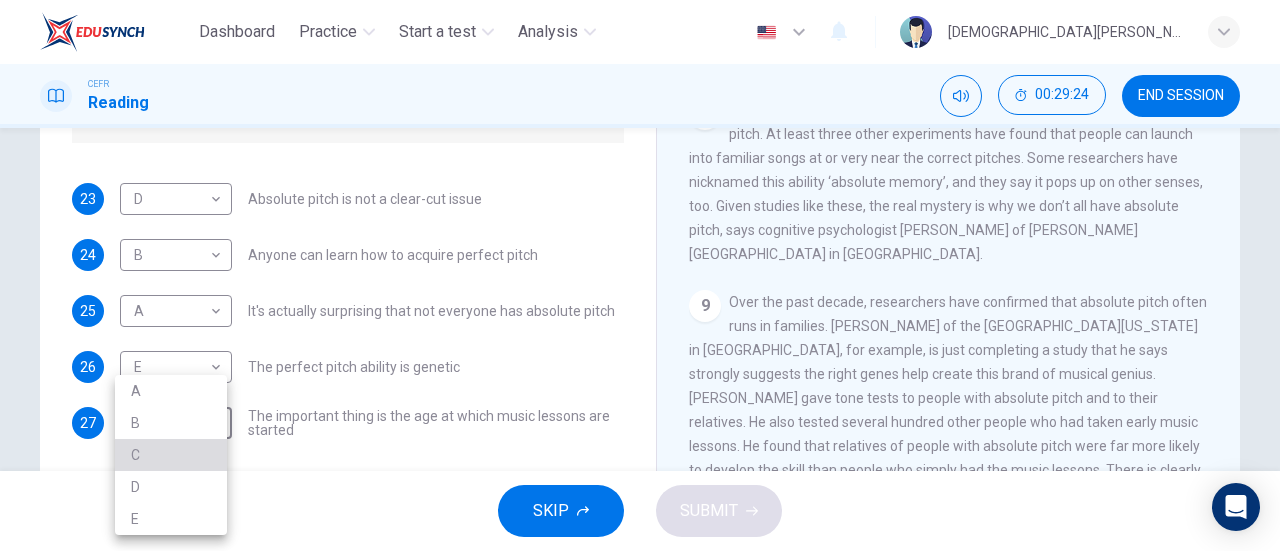 click on "C" at bounding box center (171, 455) 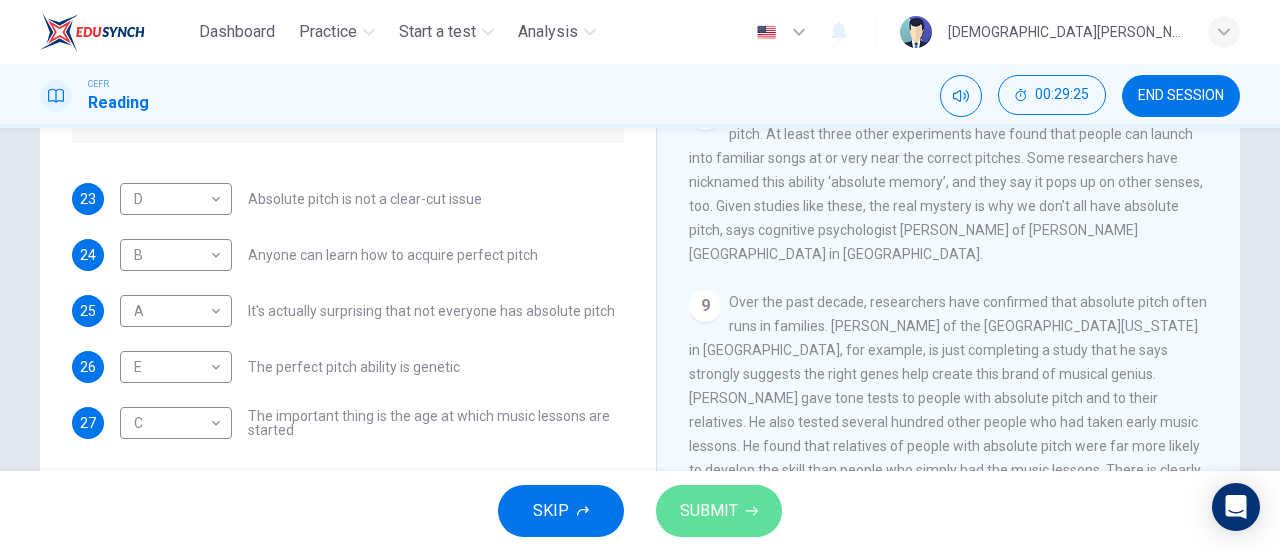 click on "SUBMIT" at bounding box center [719, 511] 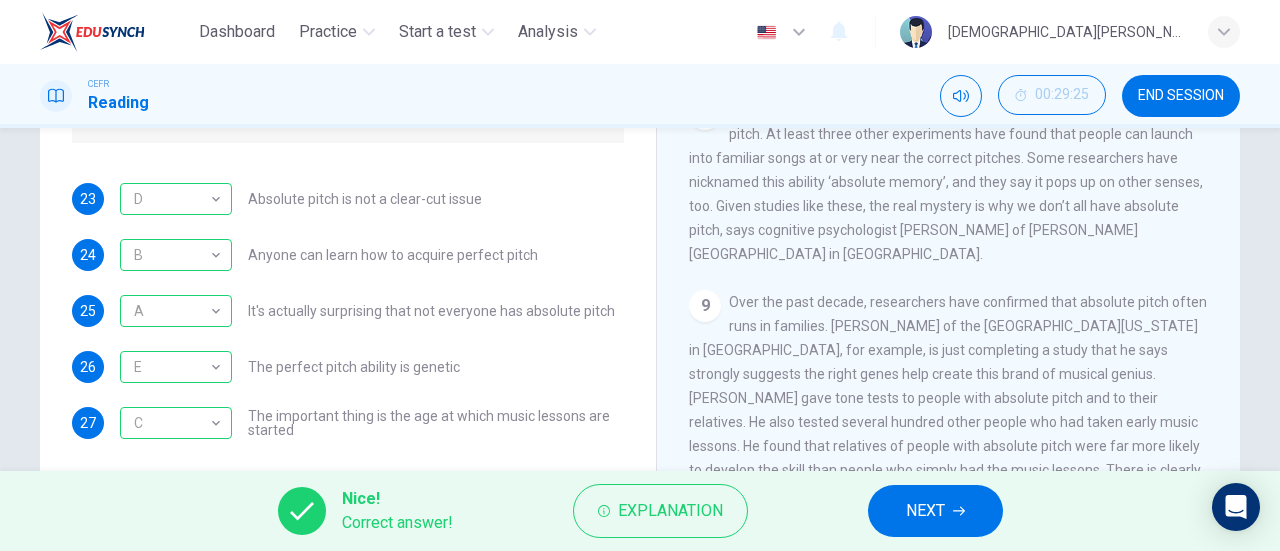 click on "NEXT" at bounding box center [925, 511] 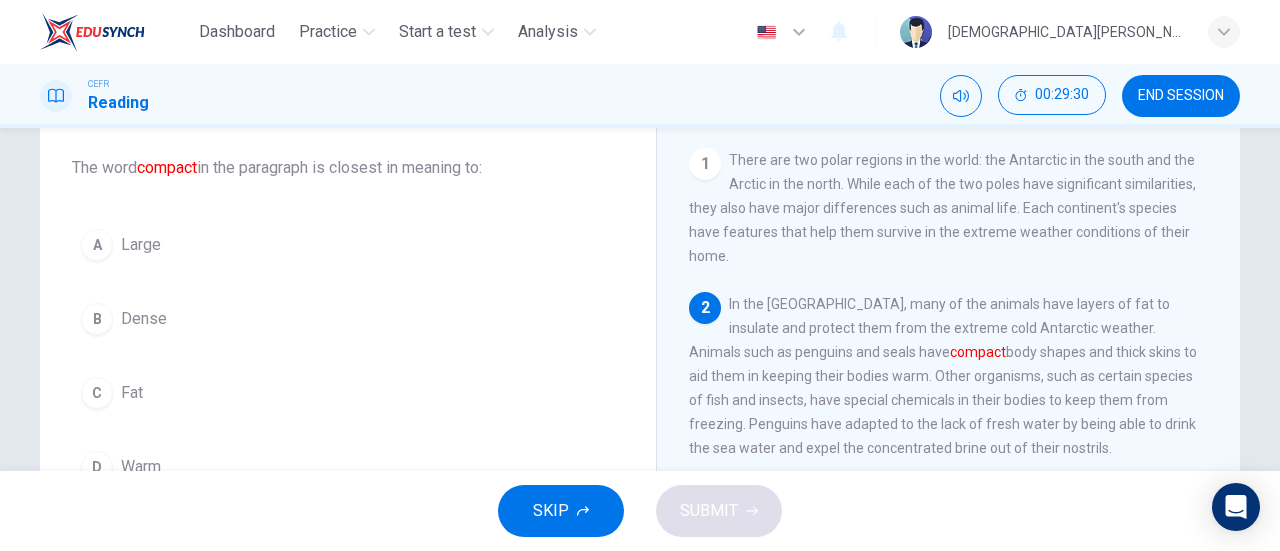 scroll, scrollTop: 0, scrollLeft: 0, axis: both 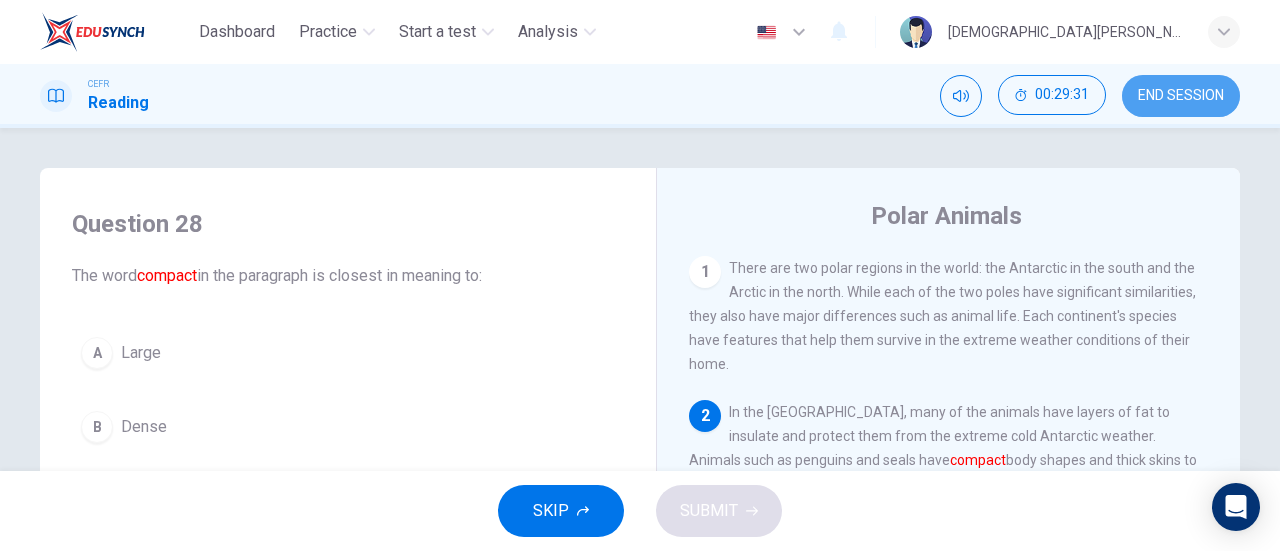 click on "END SESSION" at bounding box center (1181, 96) 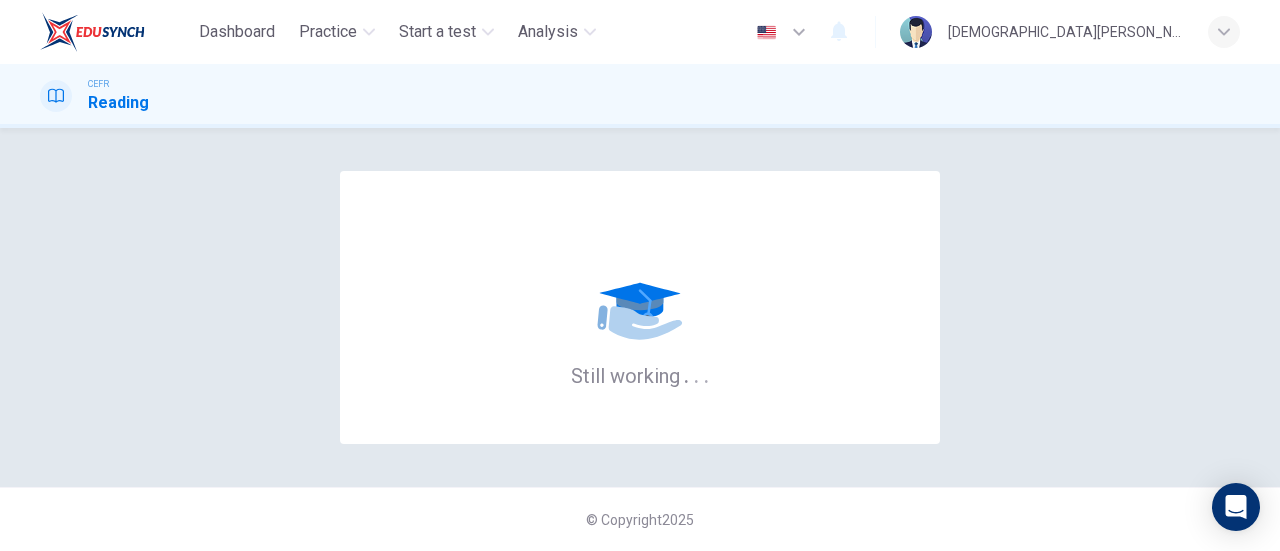 click on "Still working . . ." at bounding box center [640, 307] 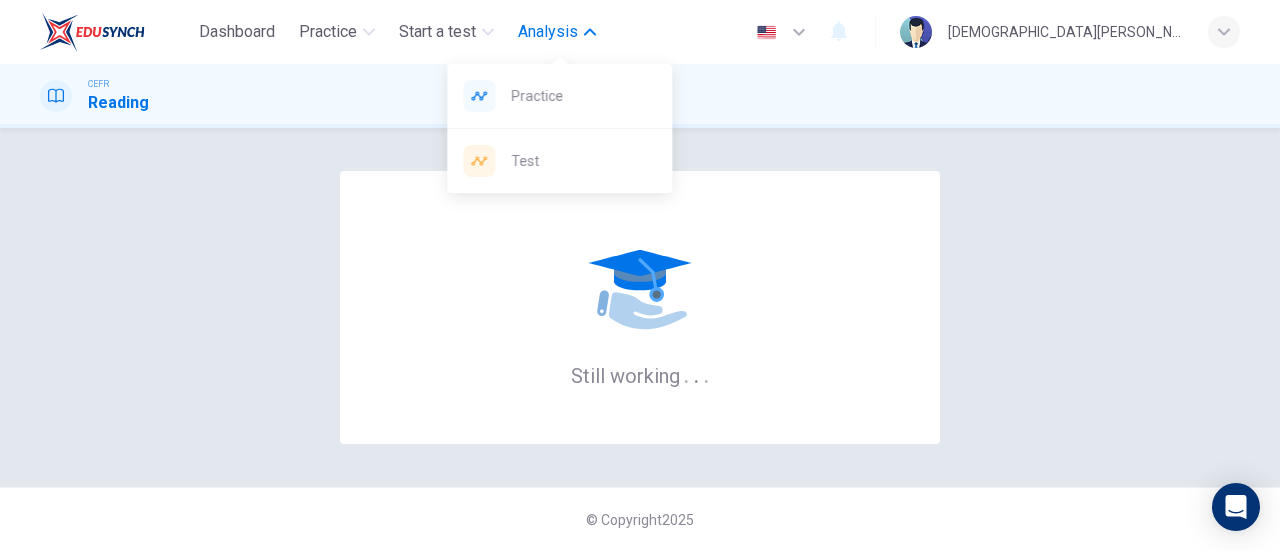click on "Analysis" at bounding box center [557, 32] 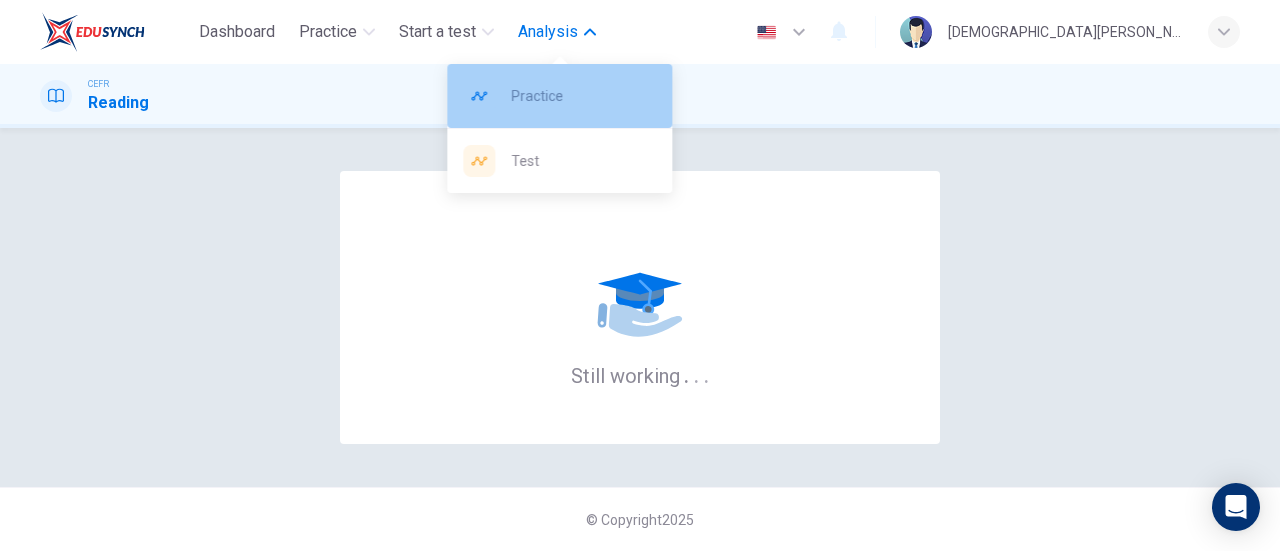 click on "Practice" at bounding box center [559, 96] 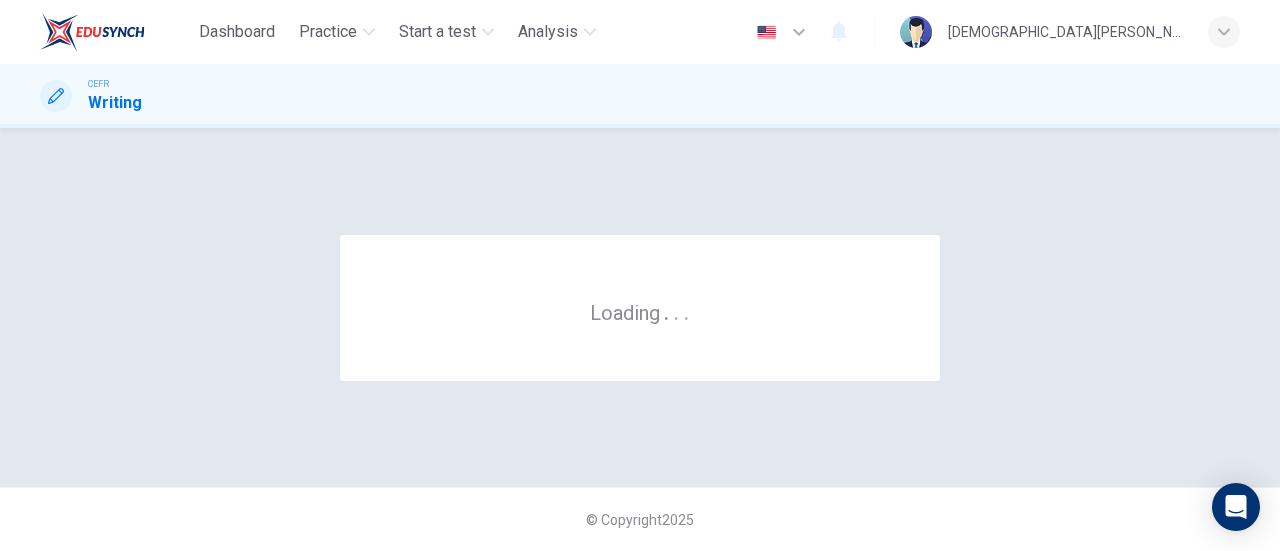 scroll, scrollTop: 0, scrollLeft: 0, axis: both 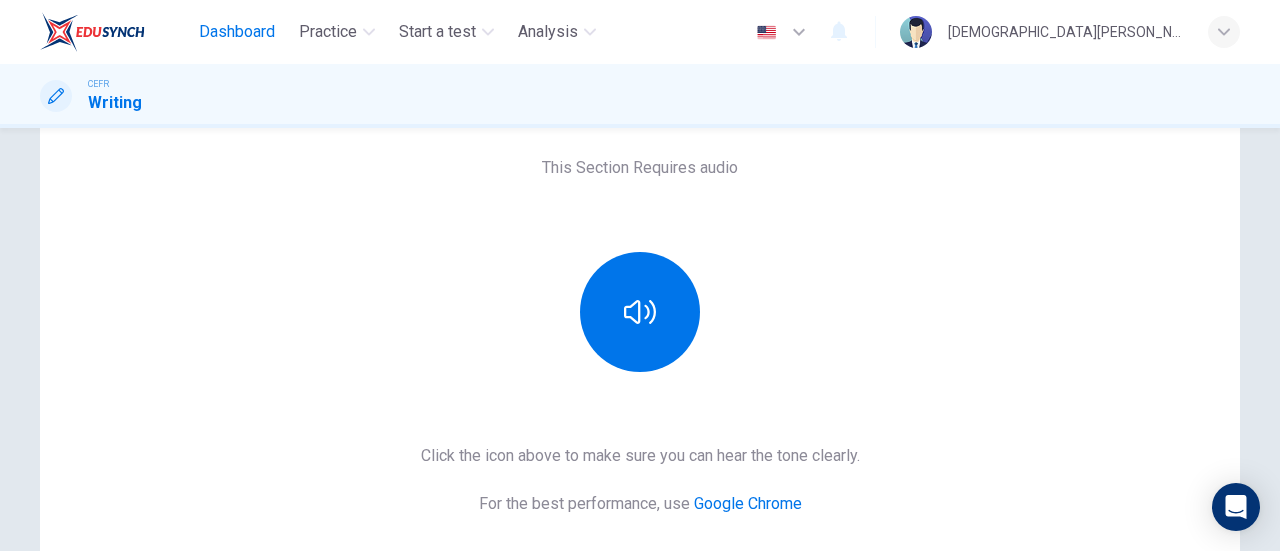 click on "Dashboard" at bounding box center [237, 32] 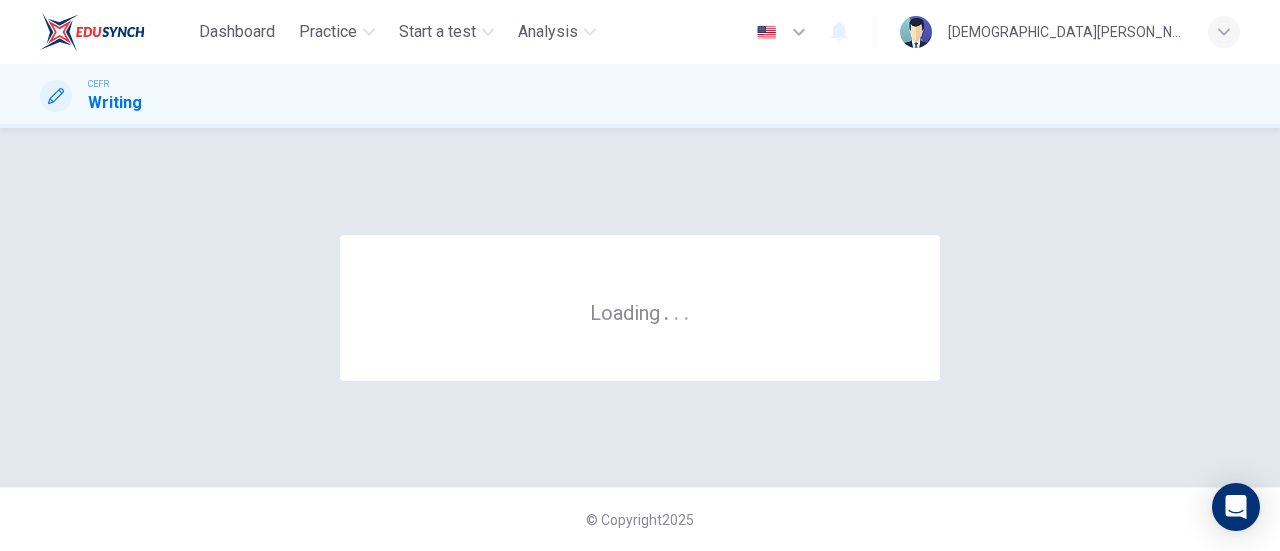 scroll, scrollTop: 0, scrollLeft: 0, axis: both 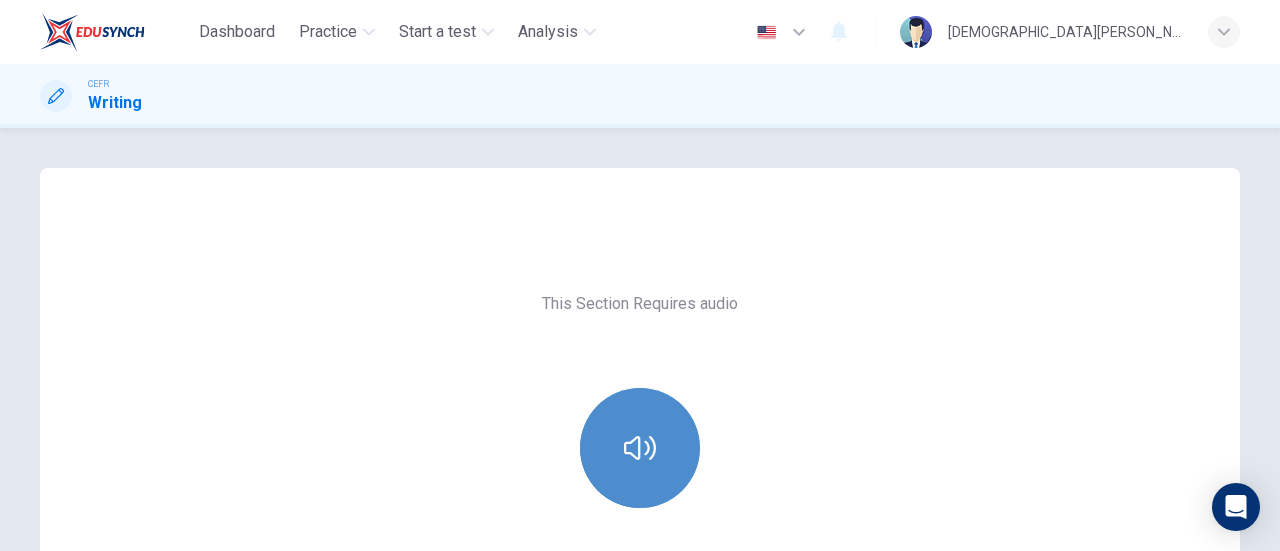 click 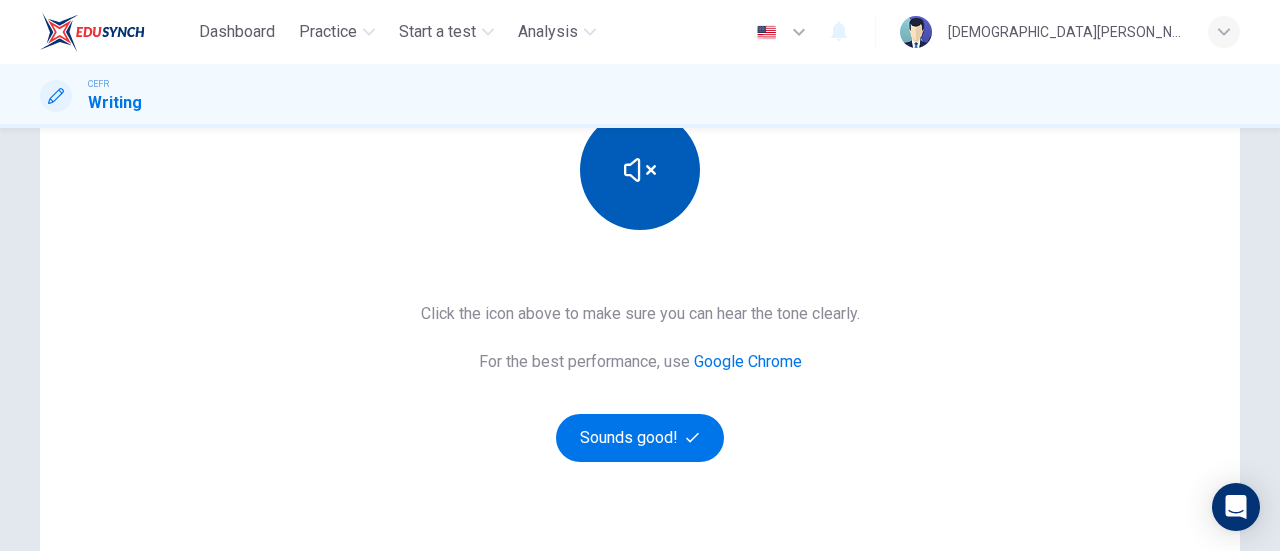 scroll, scrollTop: 276, scrollLeft: 0, axis: vertical 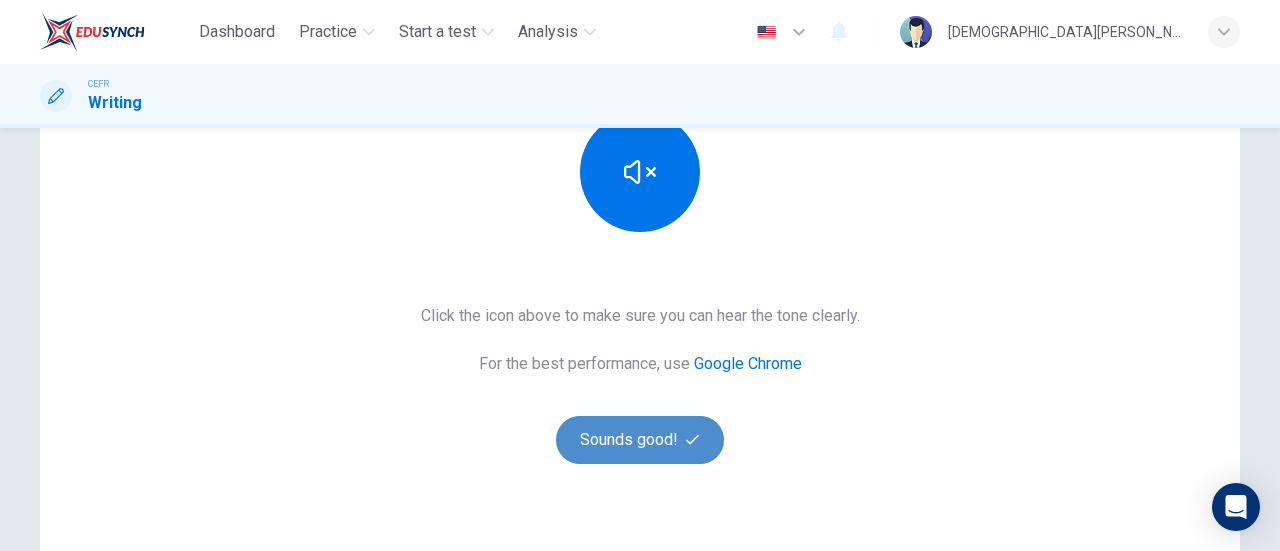 click on "Sounds good!" at bounding box center (640, 440) 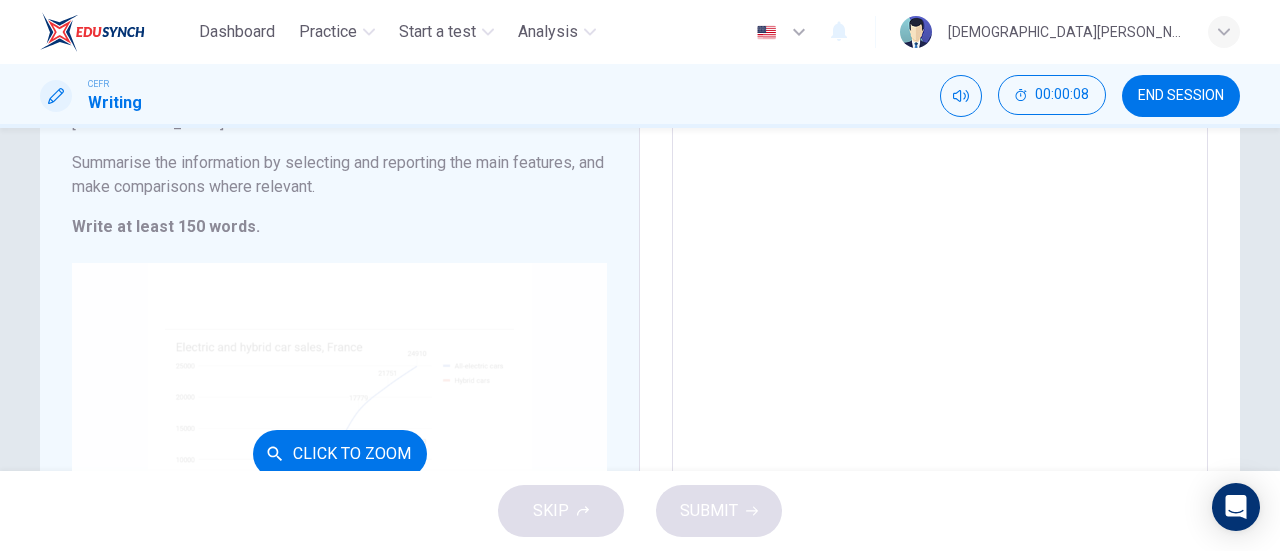 scroll, scrollTop: 373, scrollLeft: 0, axis: vertical 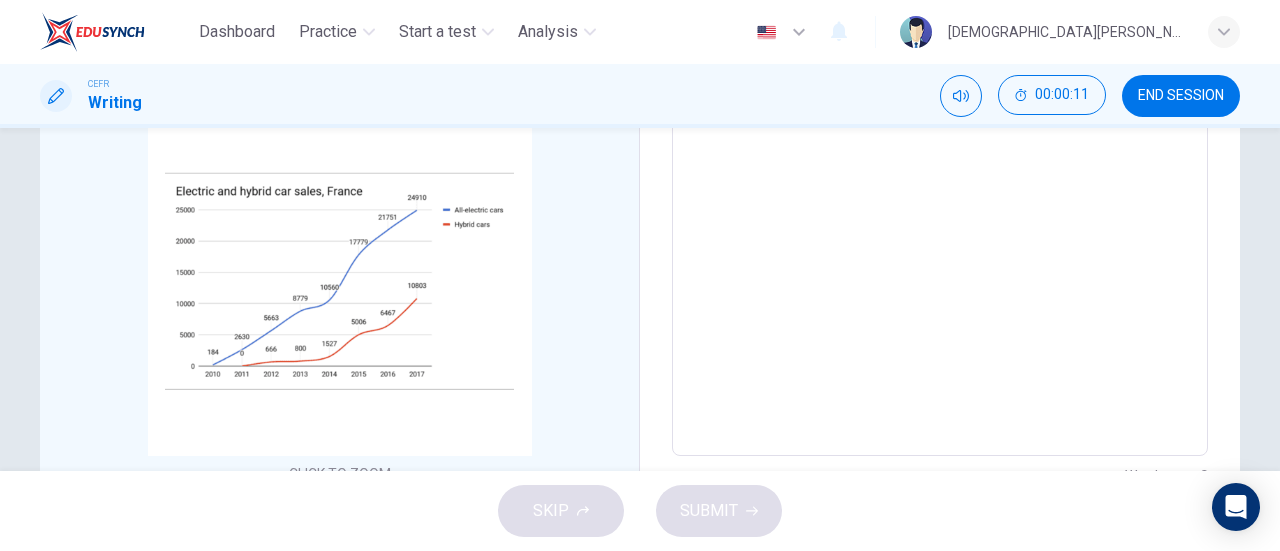 click on "SKIP SUBMIT" at bounding box center [640, 511] 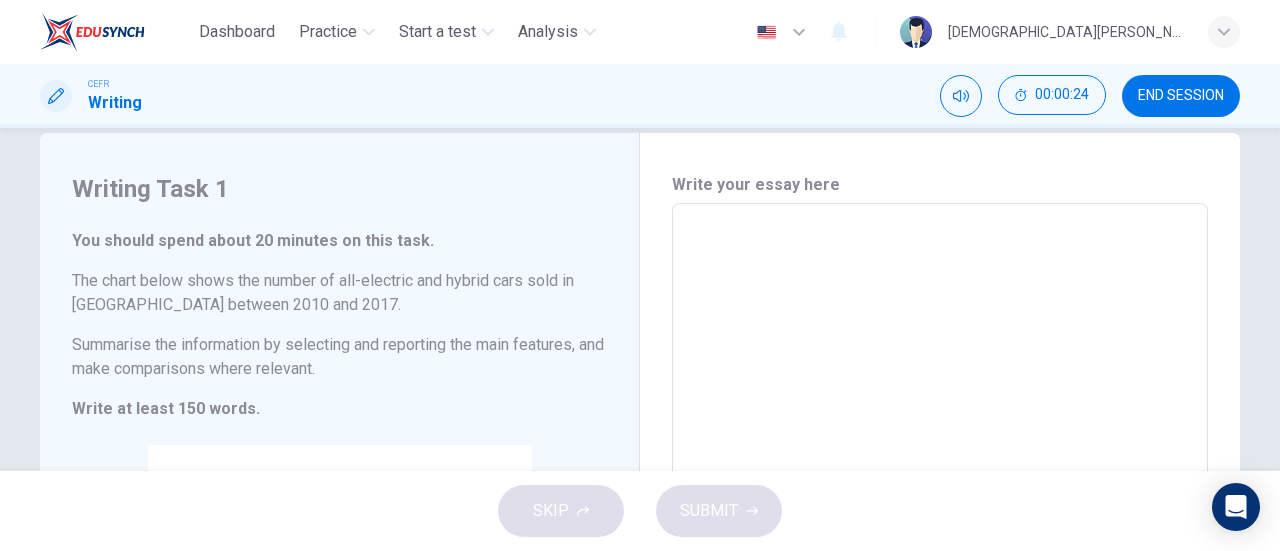 scroll, scrollTop: 0, scrollLeft: 0, axis: both 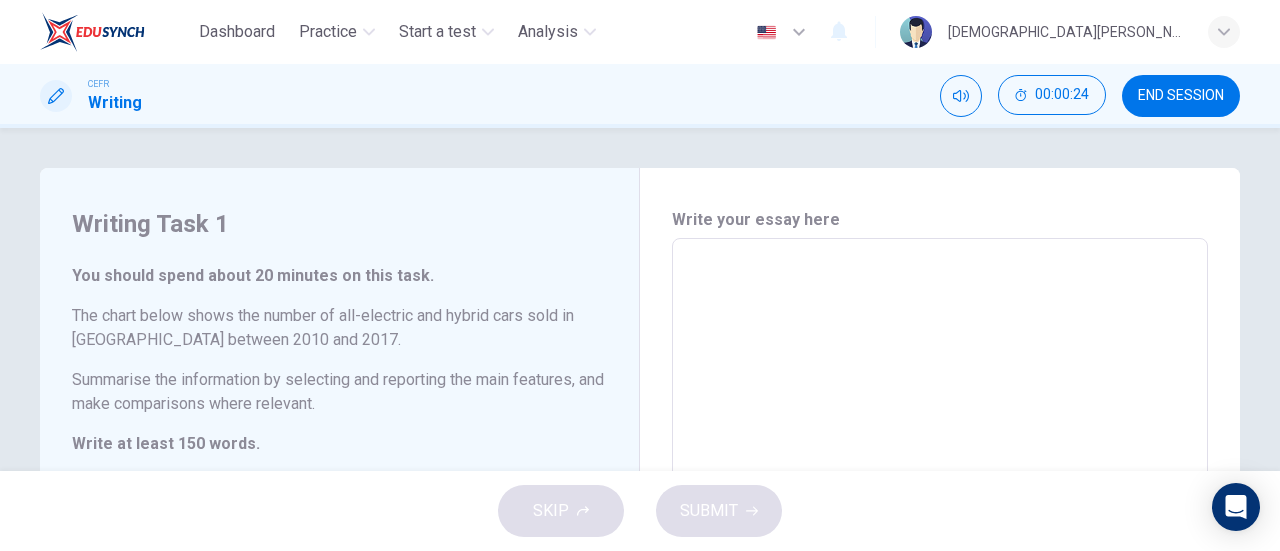 click at bounding box center [940, 534] 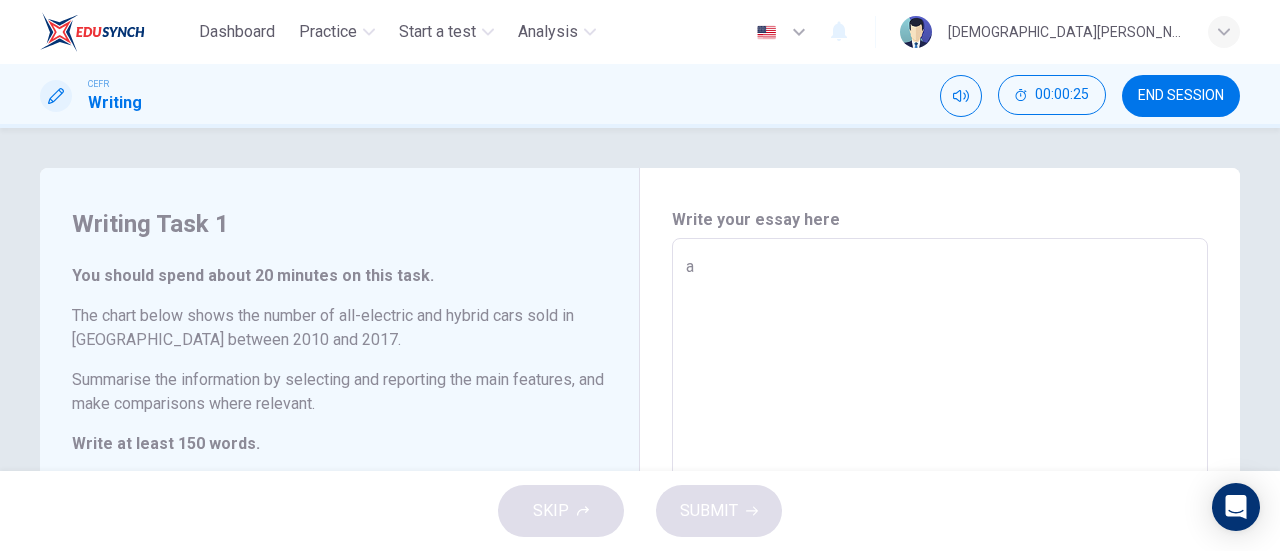 type on "a" 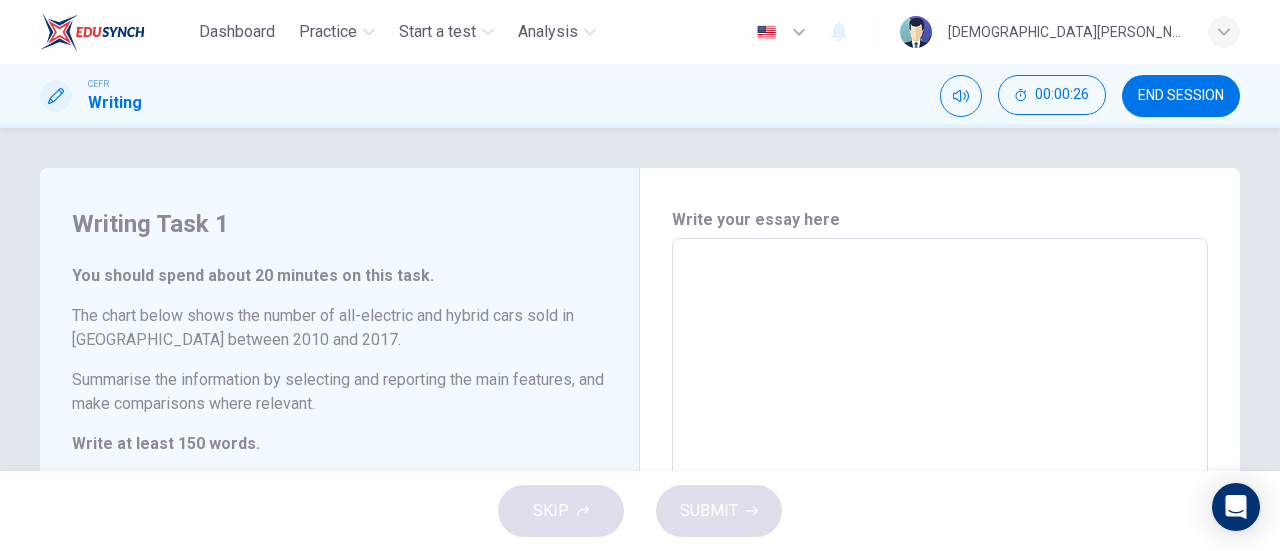 type 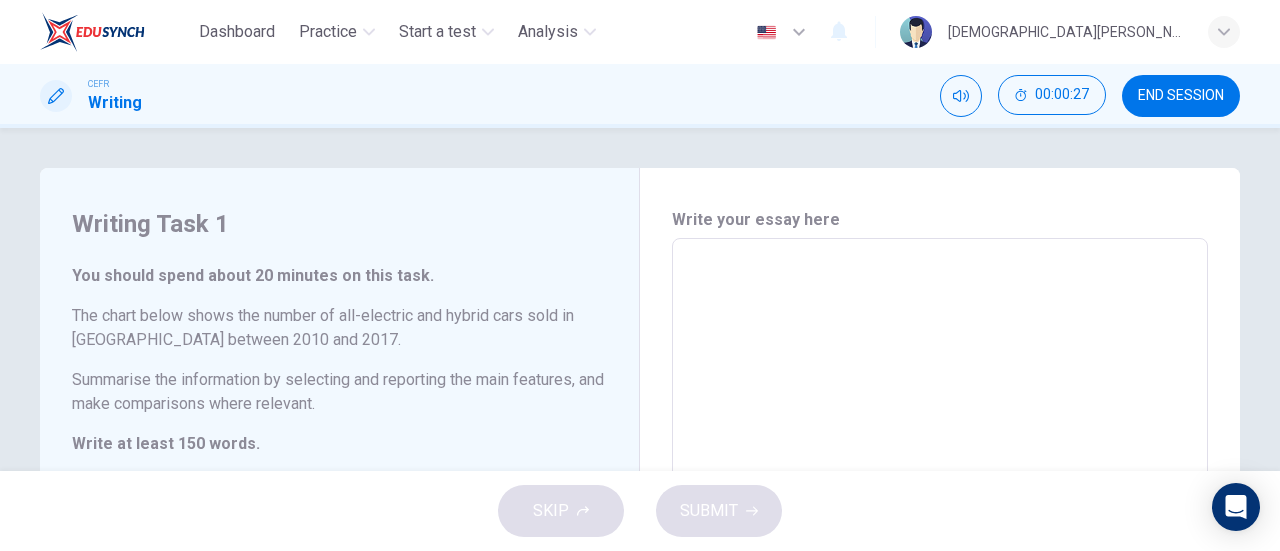 type on "i" 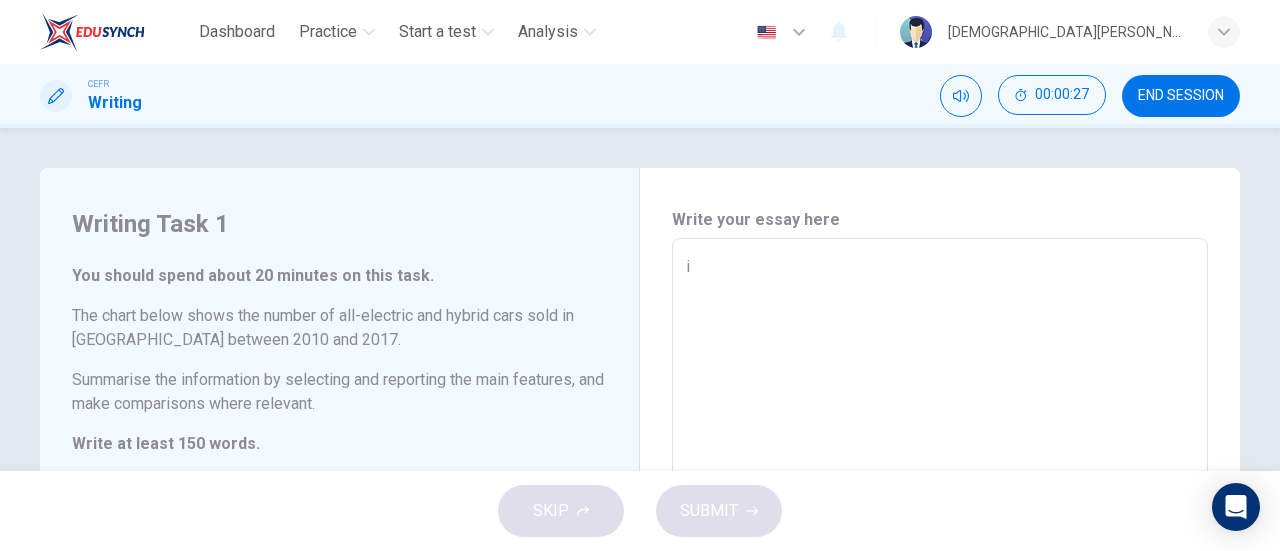 type on "x" 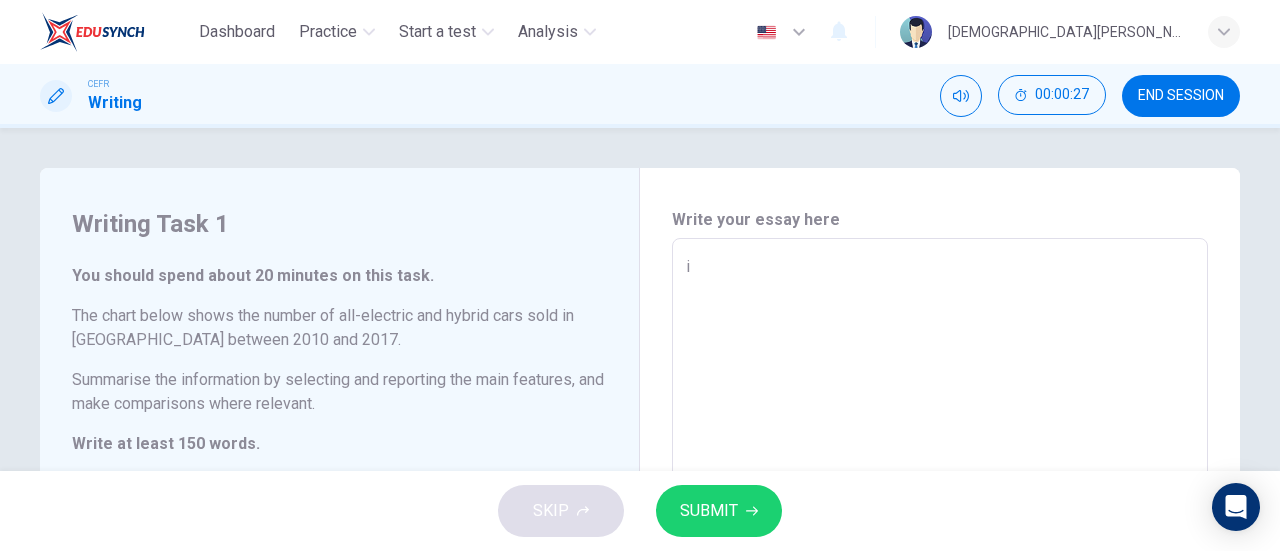 type on "i" 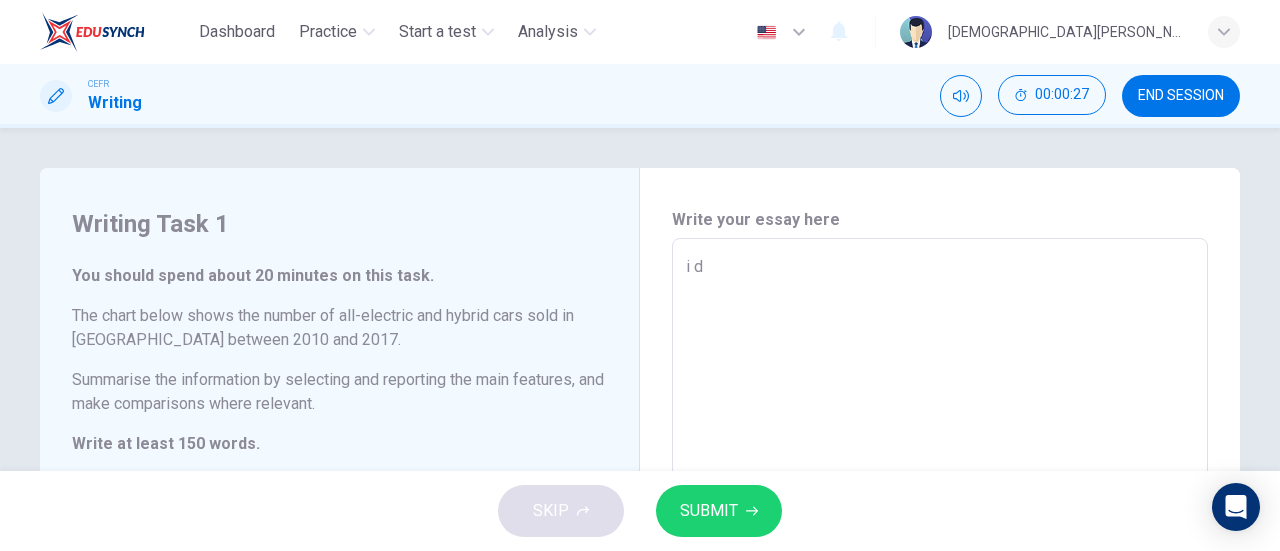 type on "x" 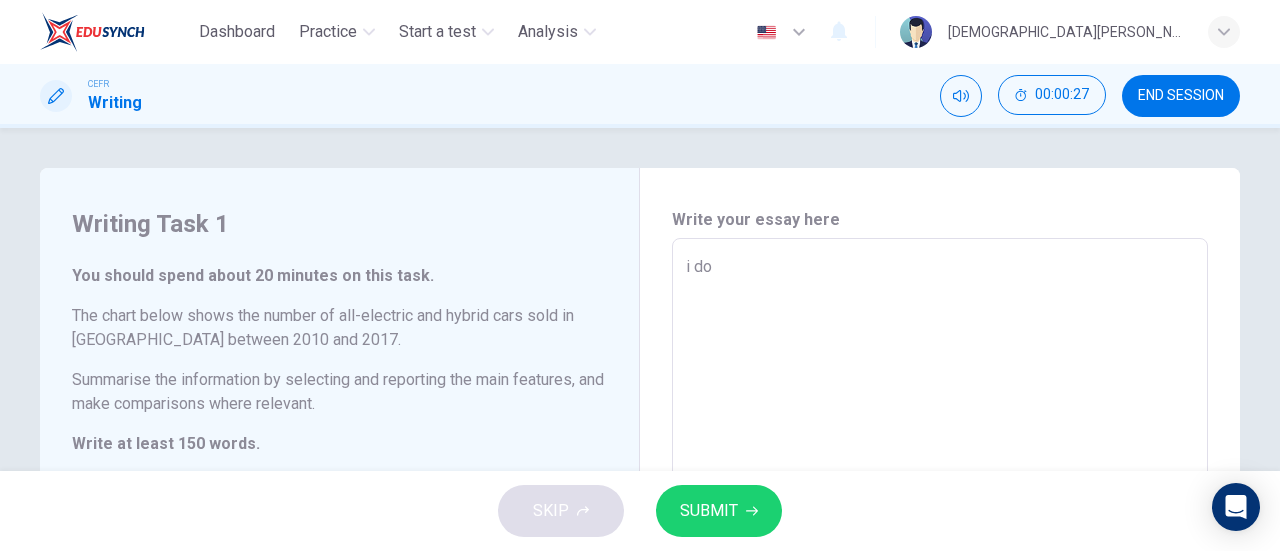 type on "x" 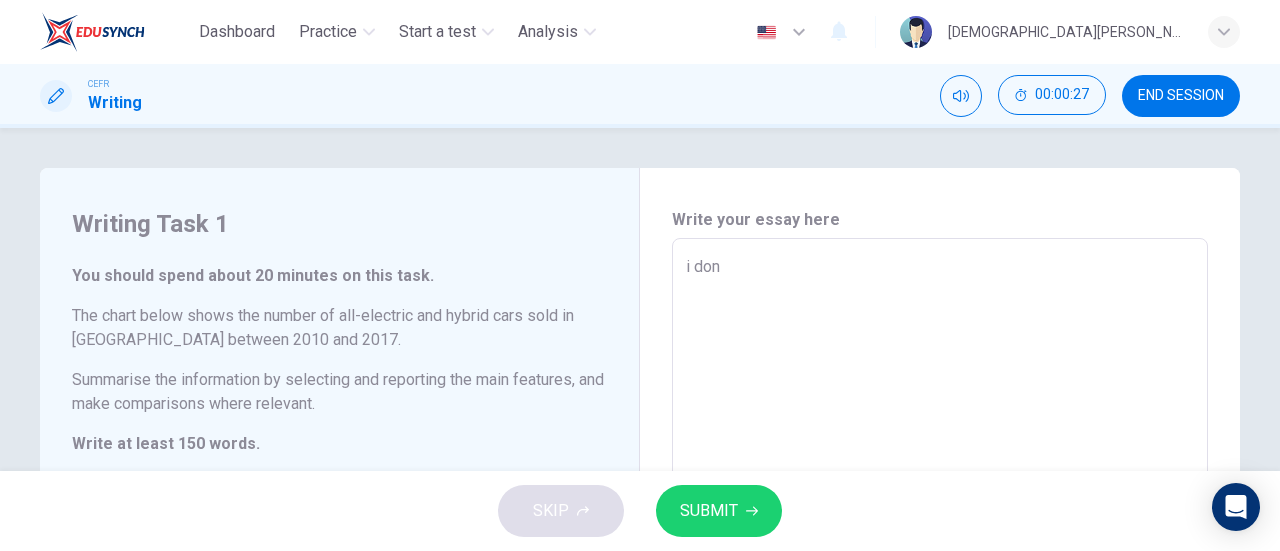 type on "x" 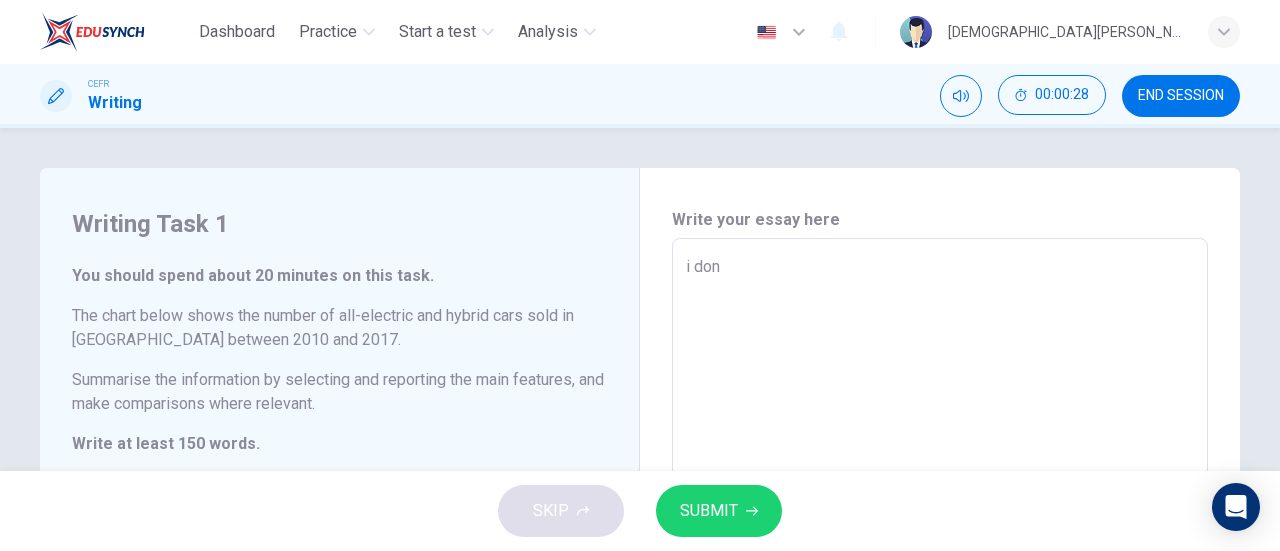 type on "i don'" 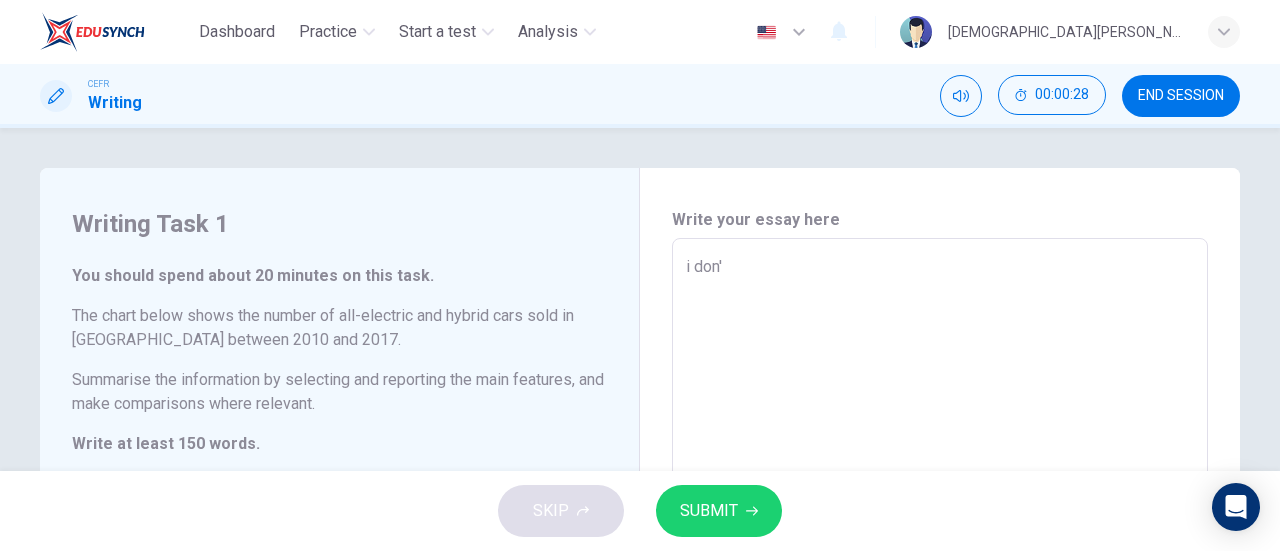 type on "x" 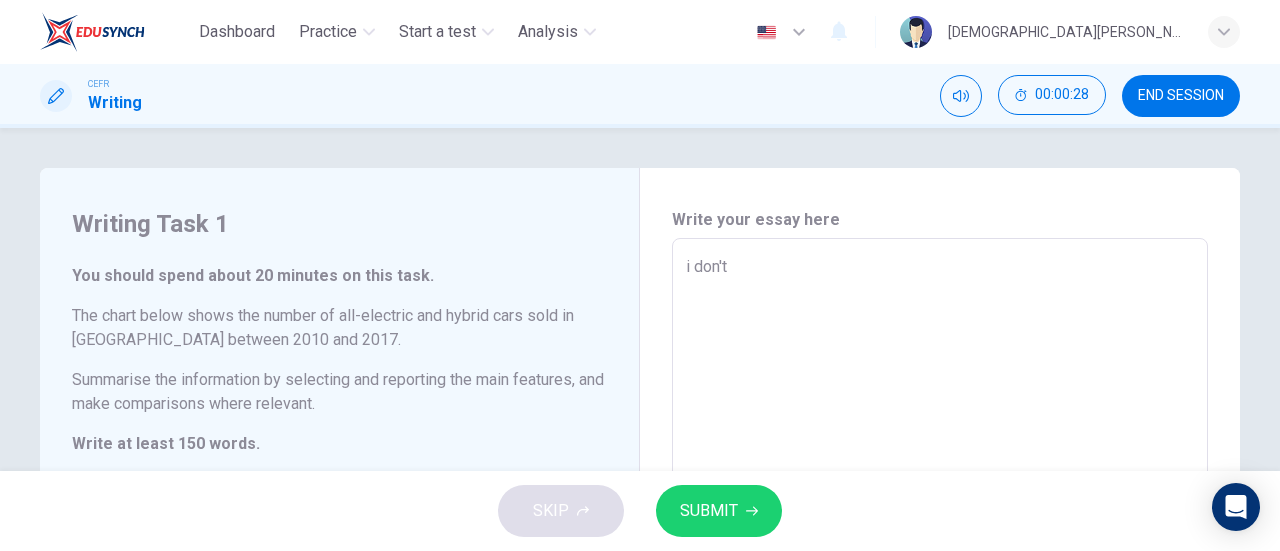 type on "x" 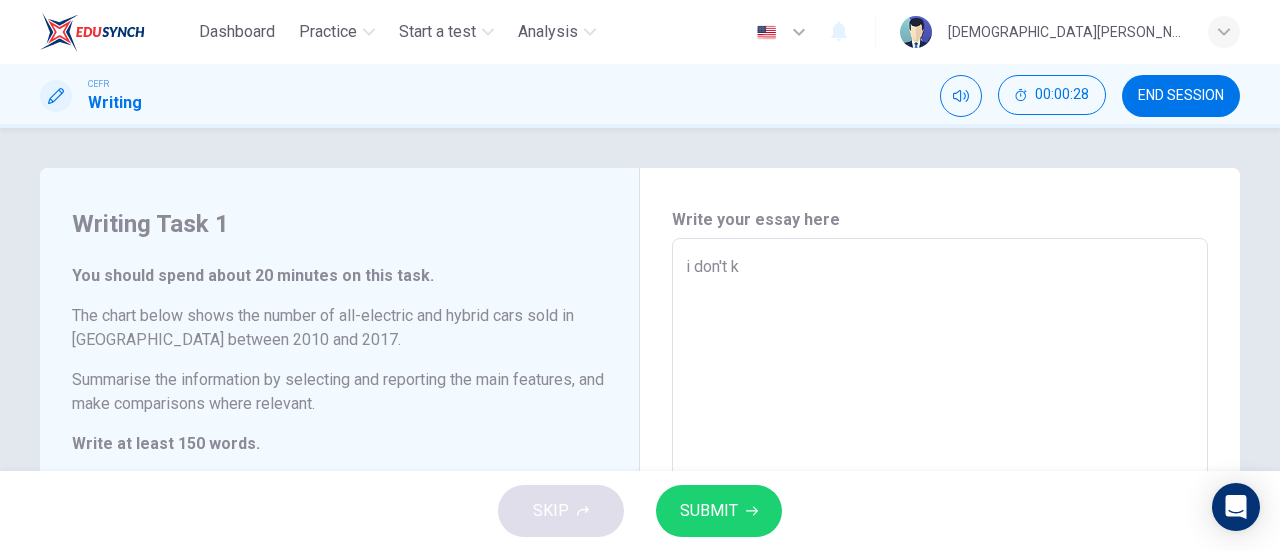 type on "x" 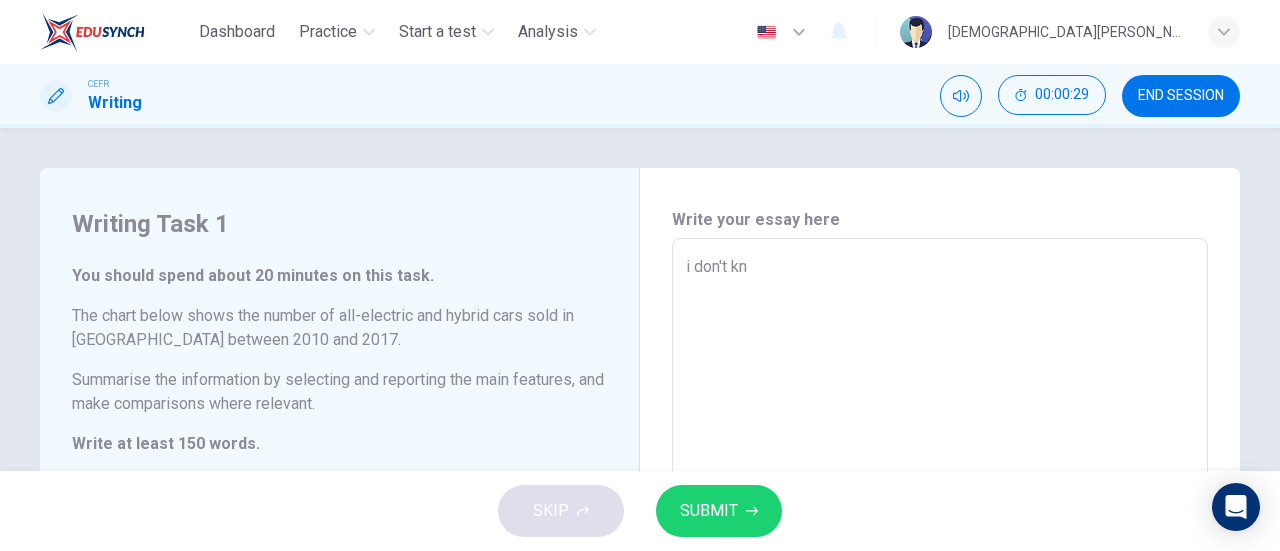 type on "x" 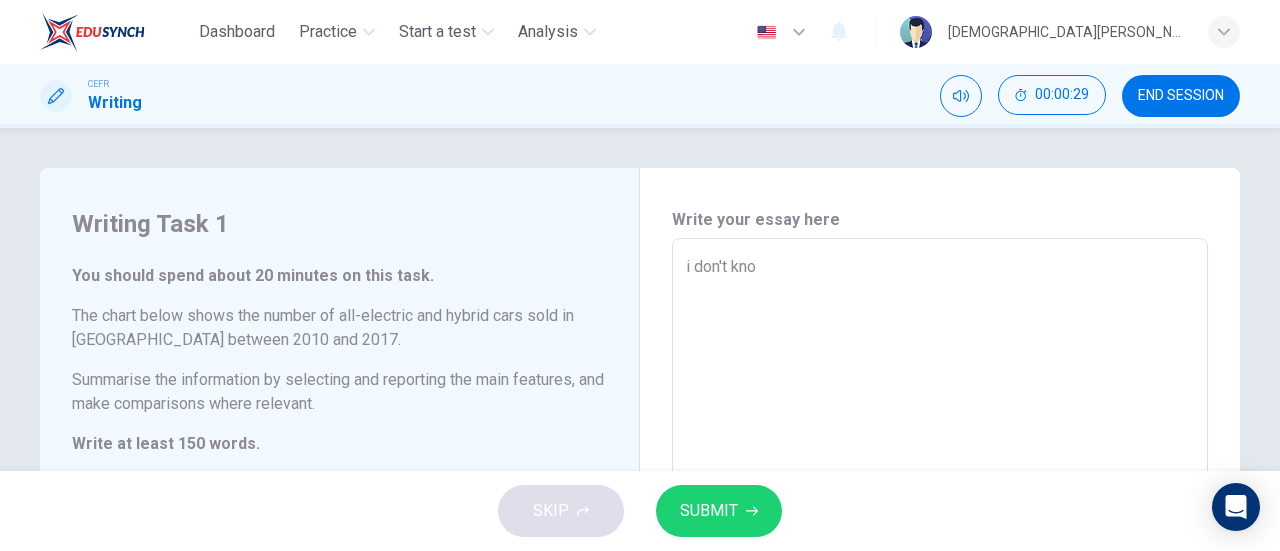 type on "x" 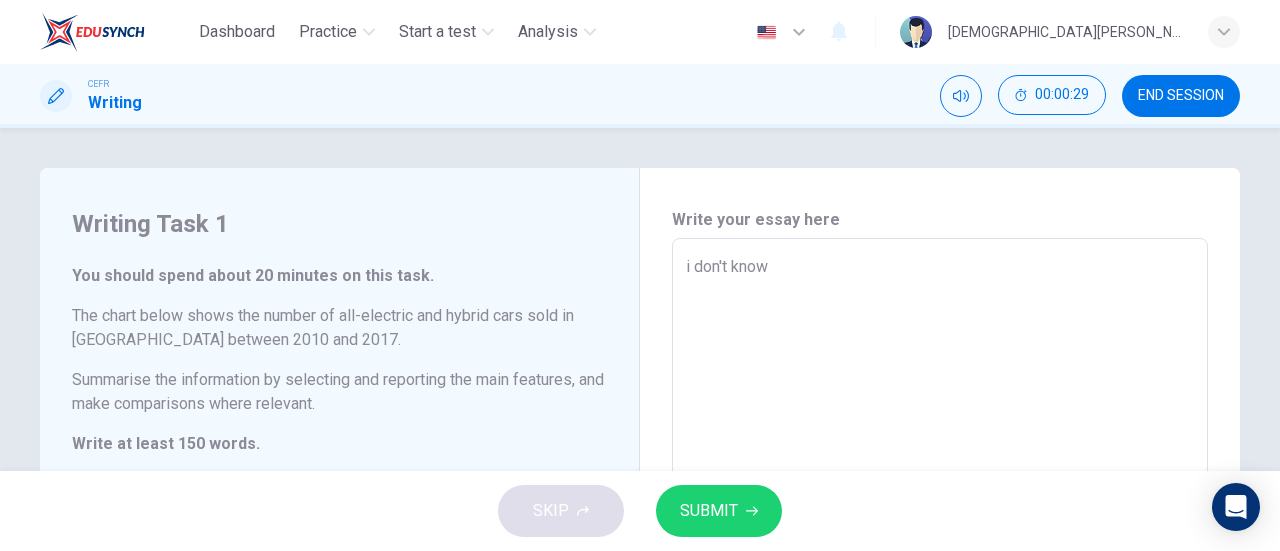 type on "x" 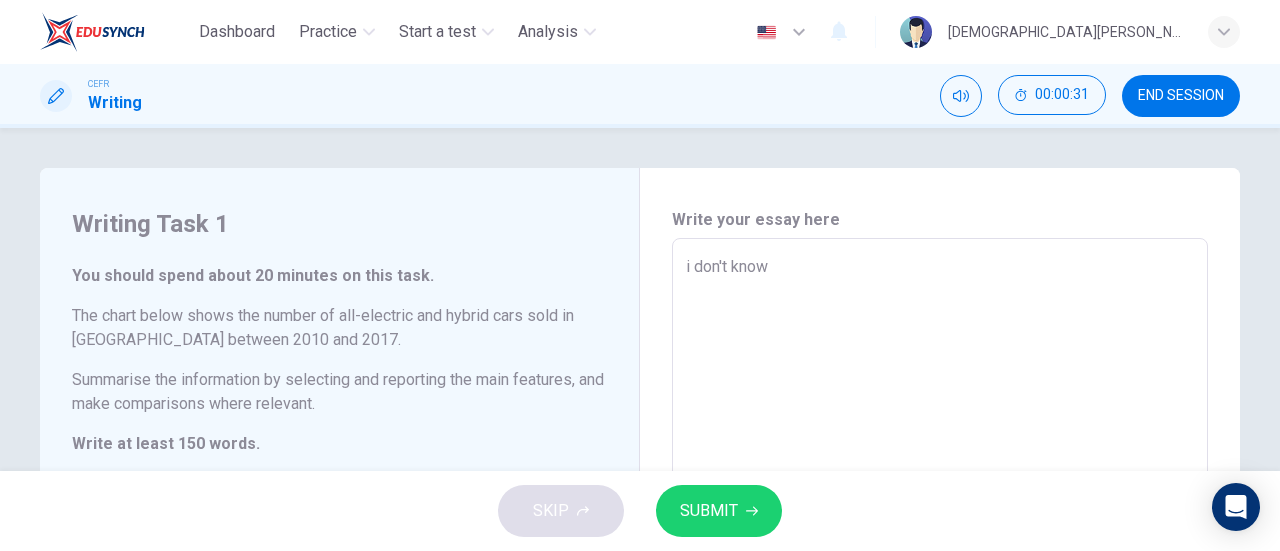 type on "i don't know" 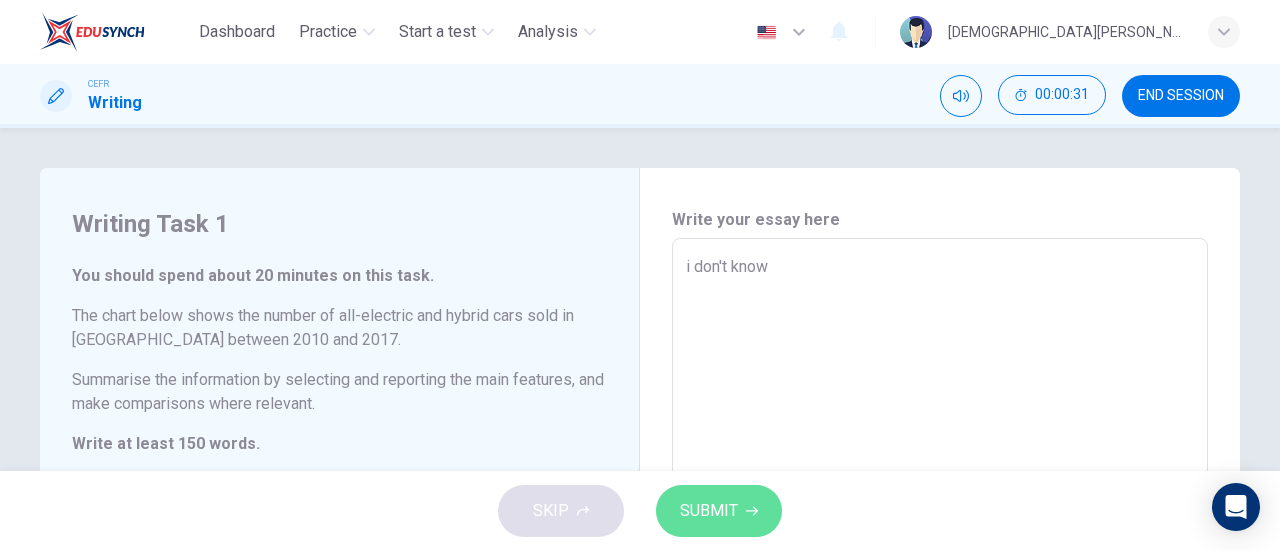 click on "SUBMIT" at bounding box center (719, 511) 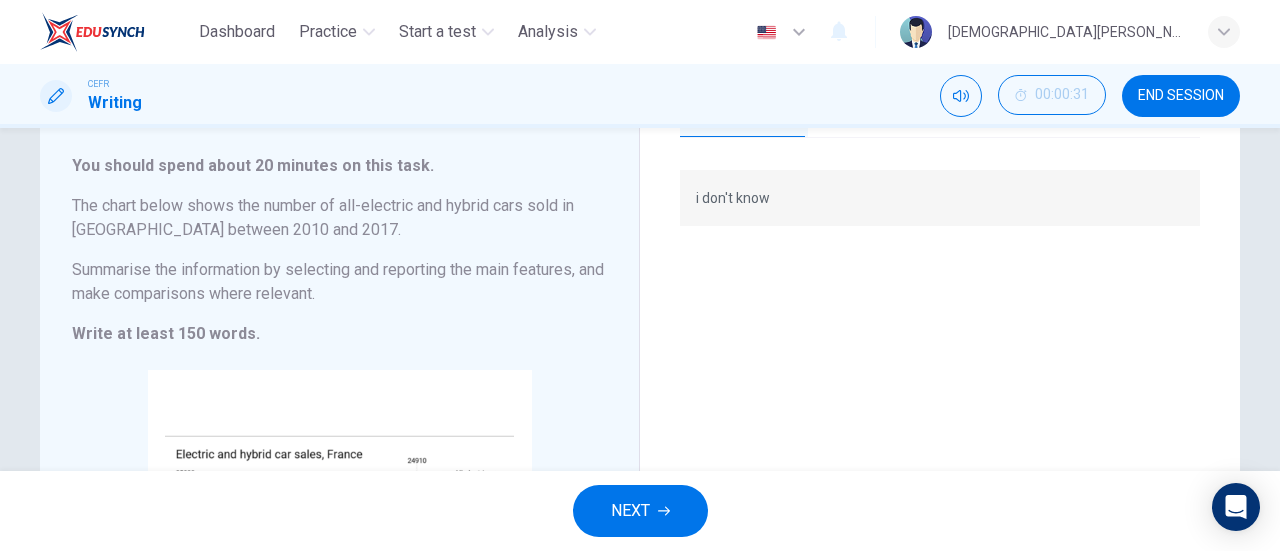 scroll, scrollTop: 86, scrollLeft: 0, axis: vertical 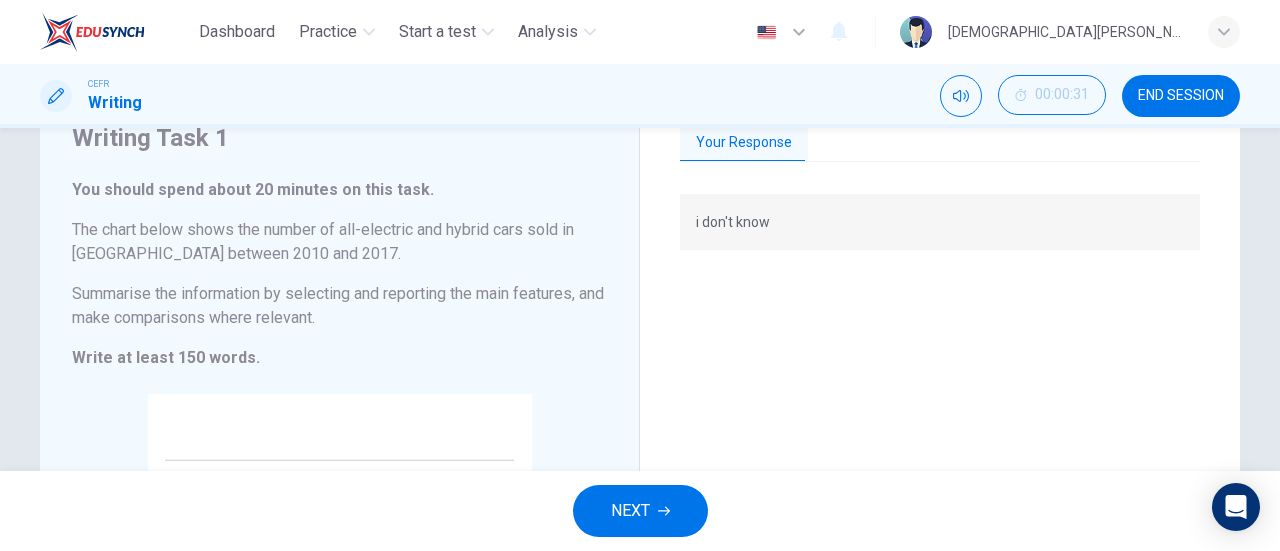 click on "NEXT" at bounding box center [630, 511] 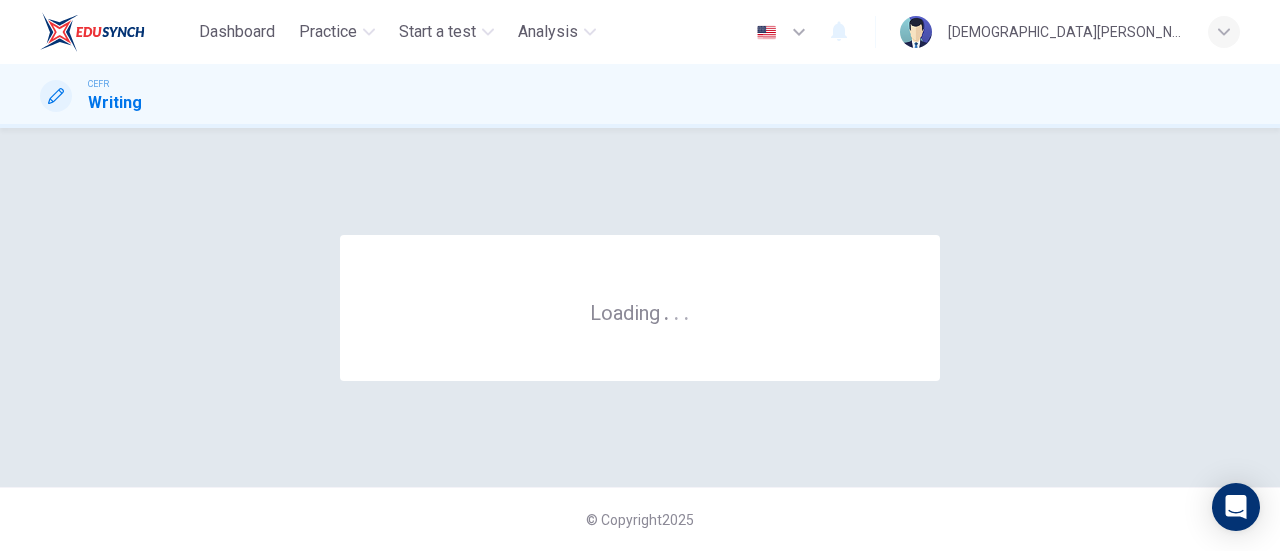 scroll, scrollTop: 0, scrollLeft: 0, axis: both 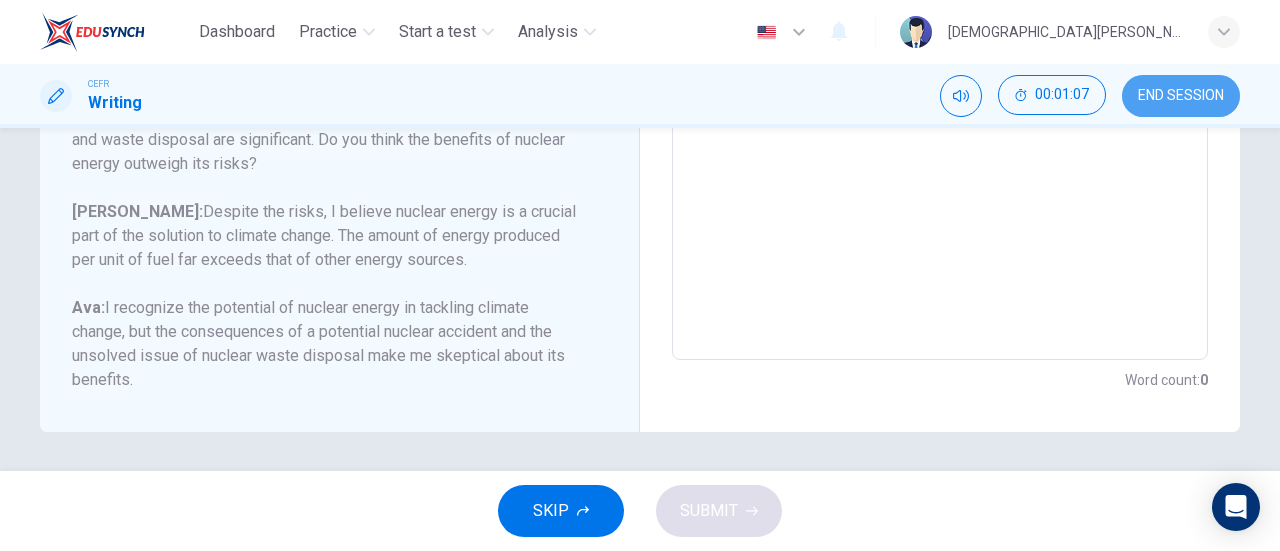 click on "END SESSION" at bounding box center [1181, 96] 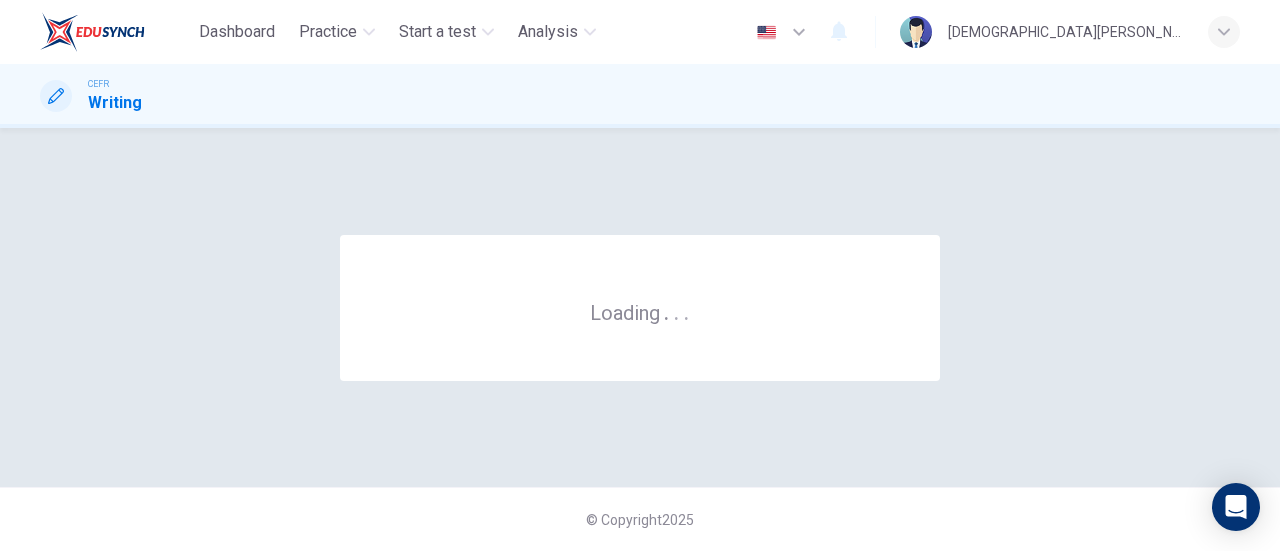 scroll, scrollTop: 0, scrollLeft: 0, axis: both 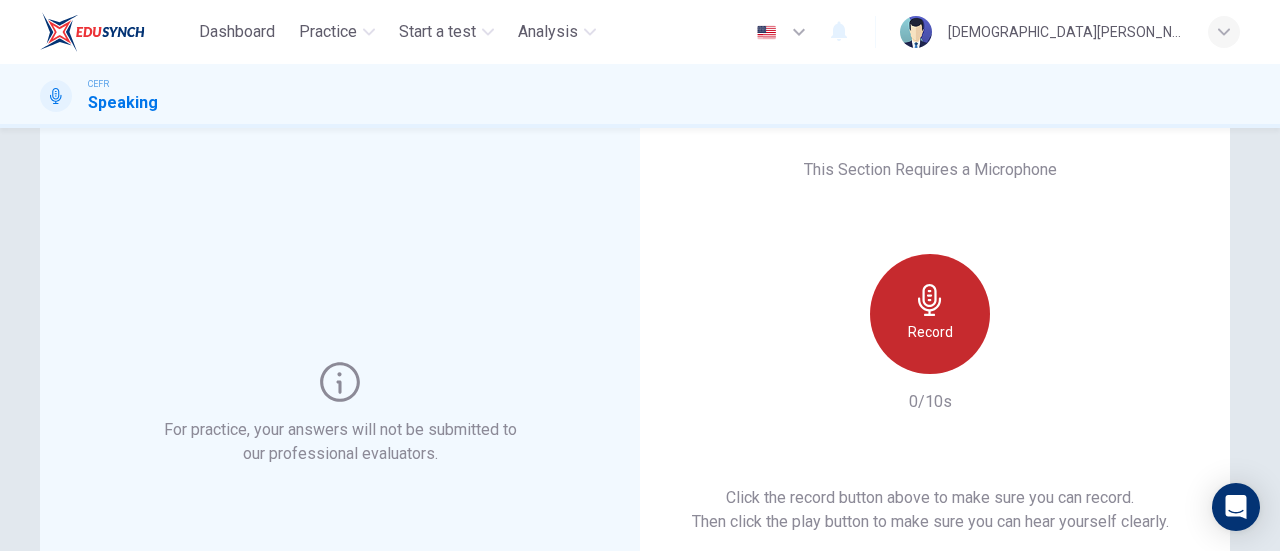 click on "Record" at bounding box center [930, 314] 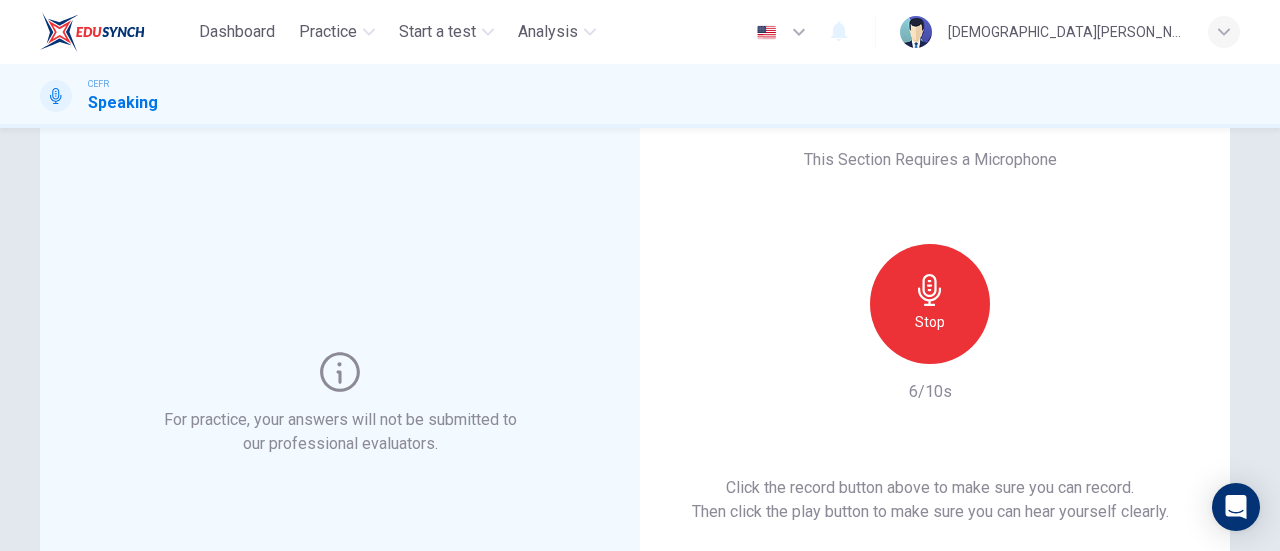 scroll, scrollTop: 60, scrollLeft: 0, axis: vertical 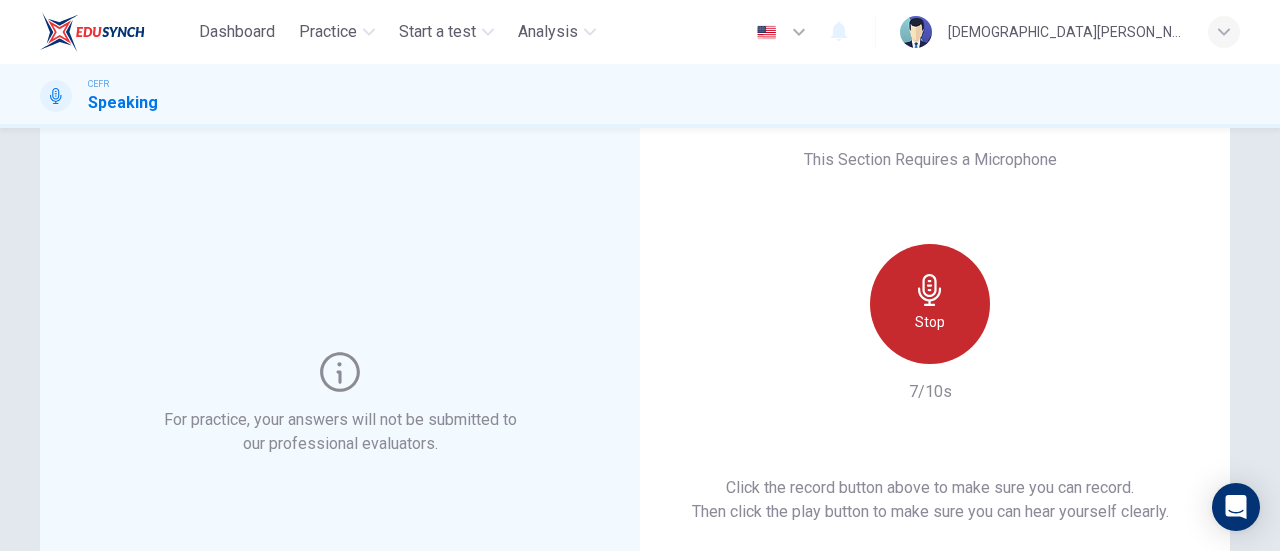 click on "Stop" at bounding box center [930, 304] 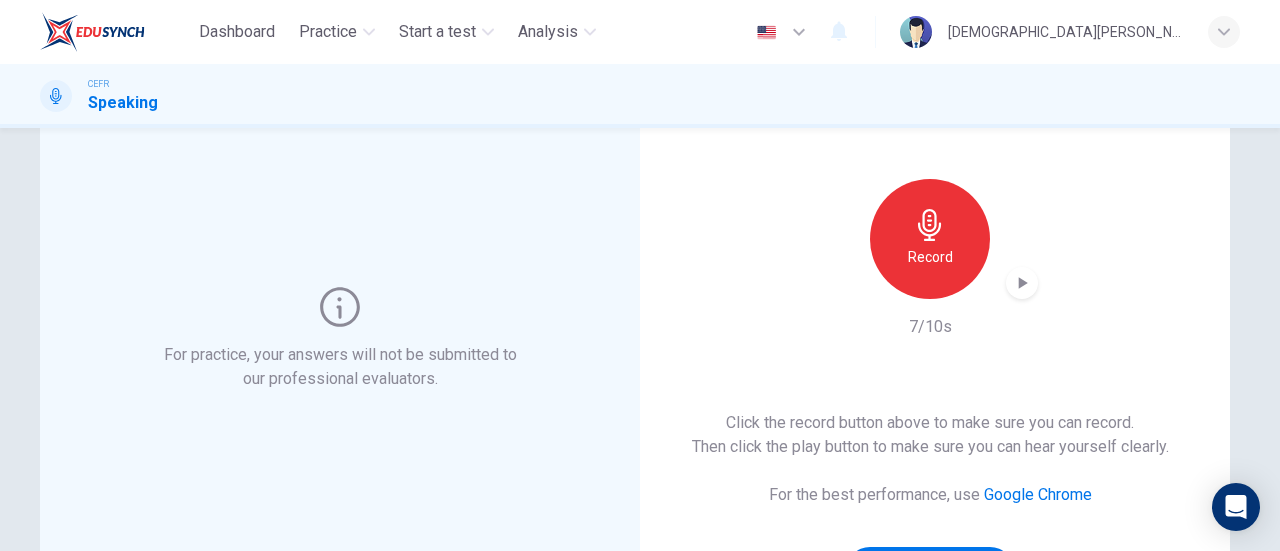 scroll, scrollTop: 120, scrollLeft: 0, axis: vertical 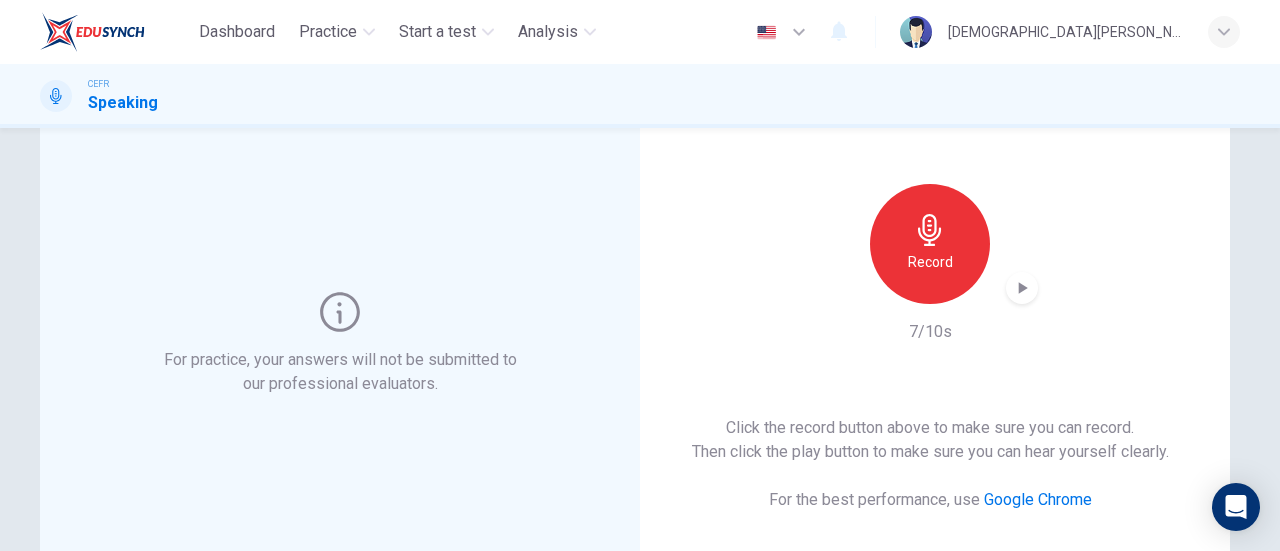 click 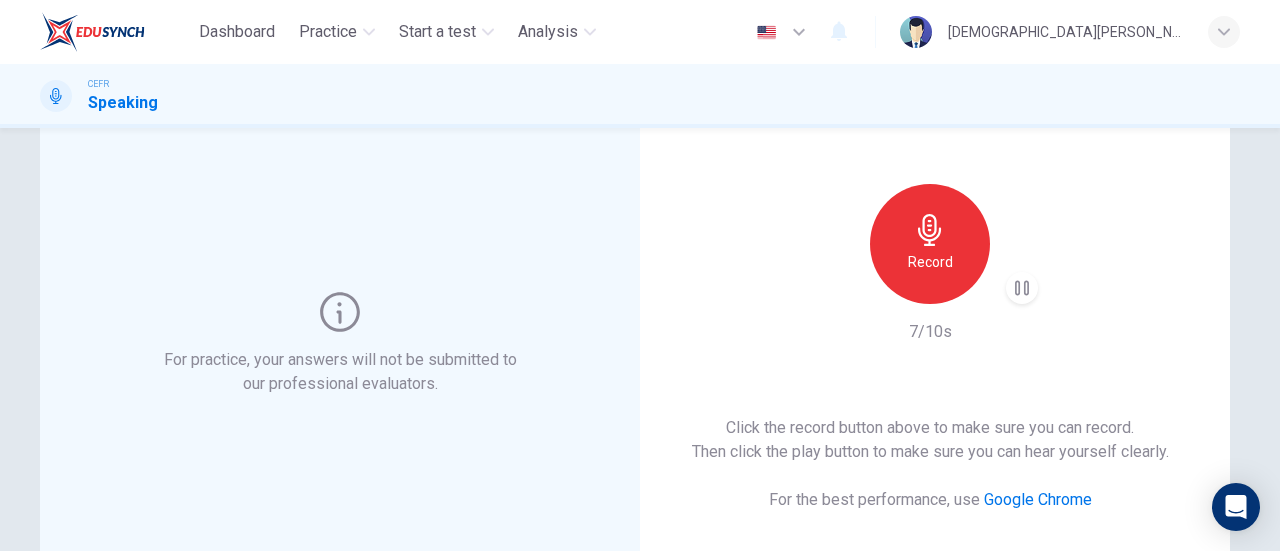 scroll, scrollTop: 331, scrollLeft: 0, axis: vertical 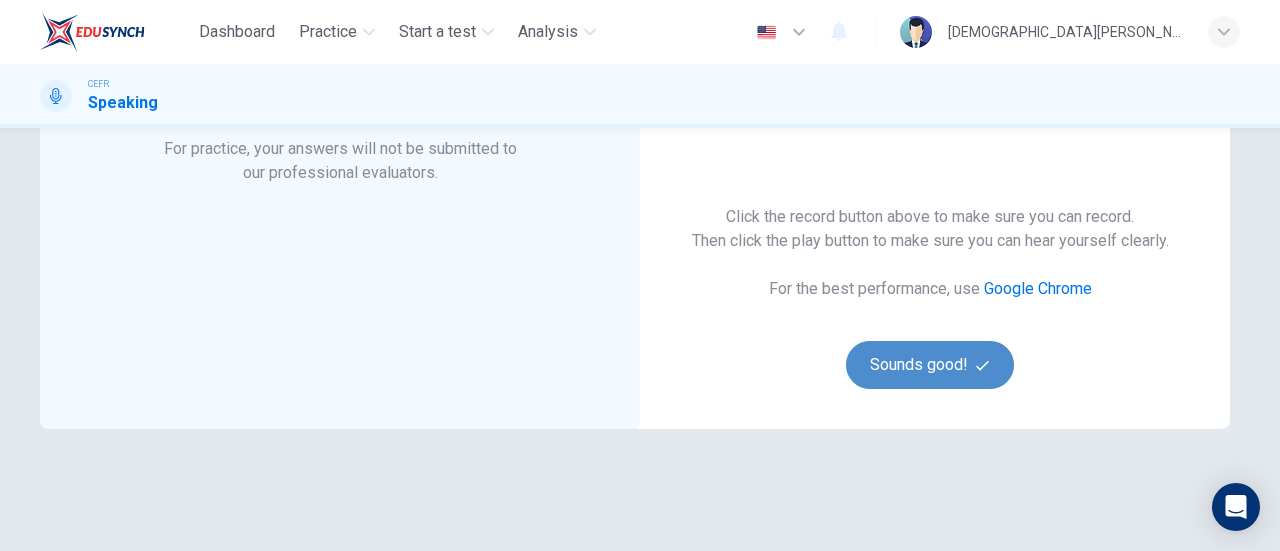 click on "Sounds good!" at bounding box center [930, 365] 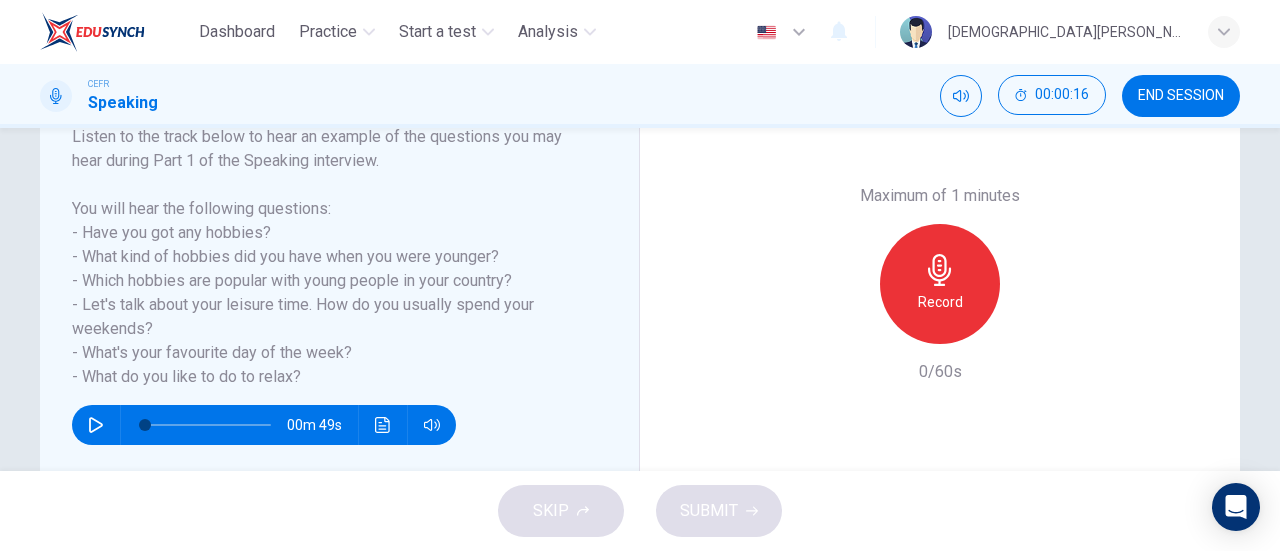 scroll, scrollTop: 364, scrollLeft: 0, axis: vertical 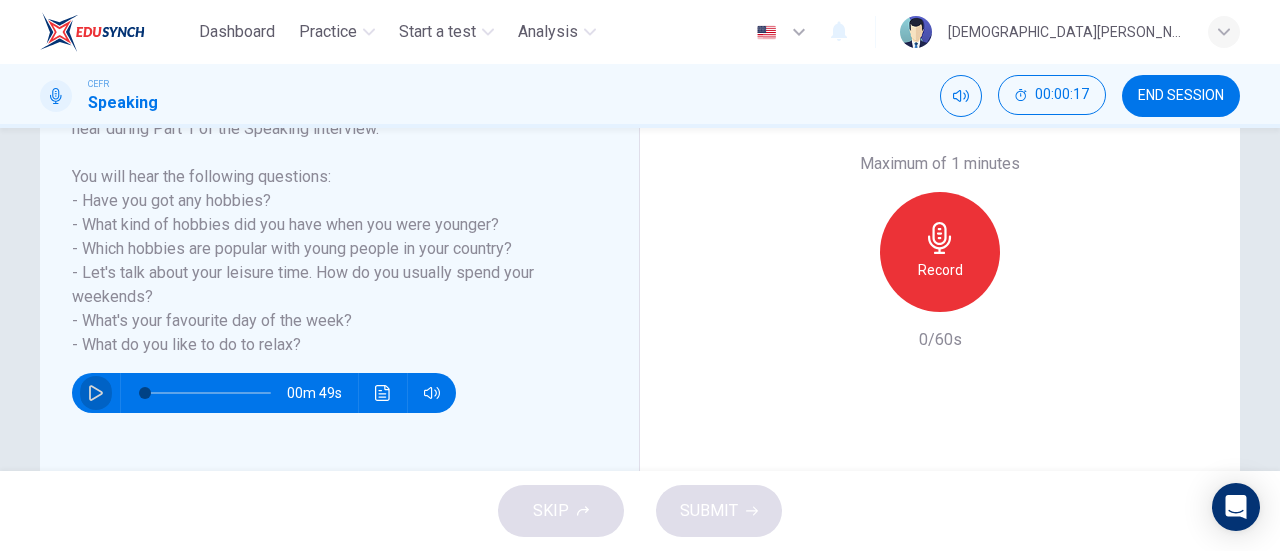 click 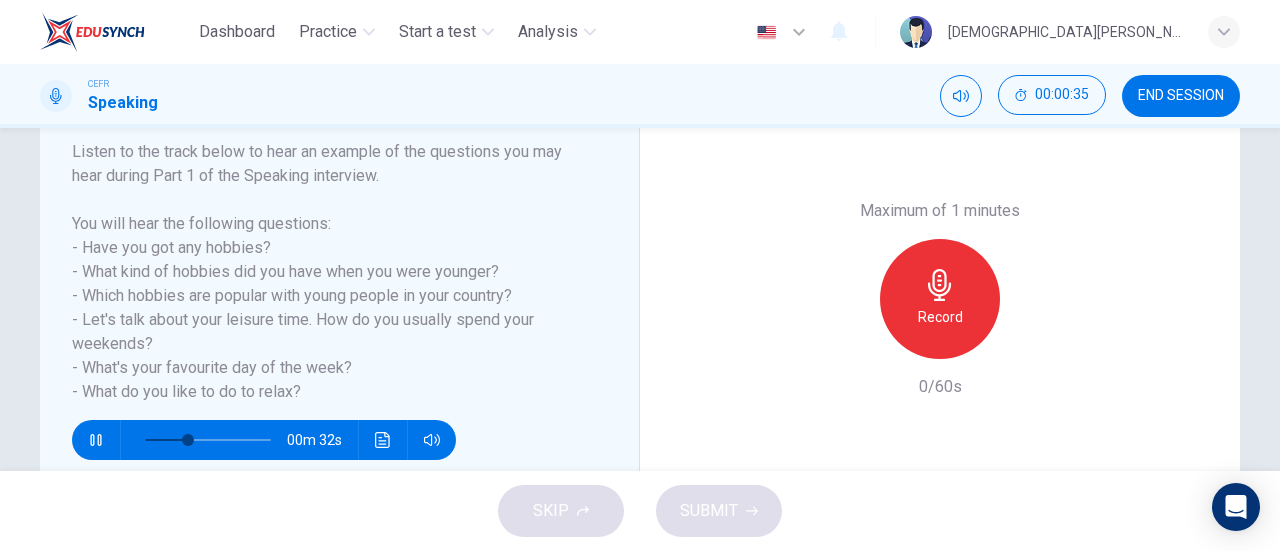 scroll, scrollTop: 319, scrollLeft: 0, axis: vertical 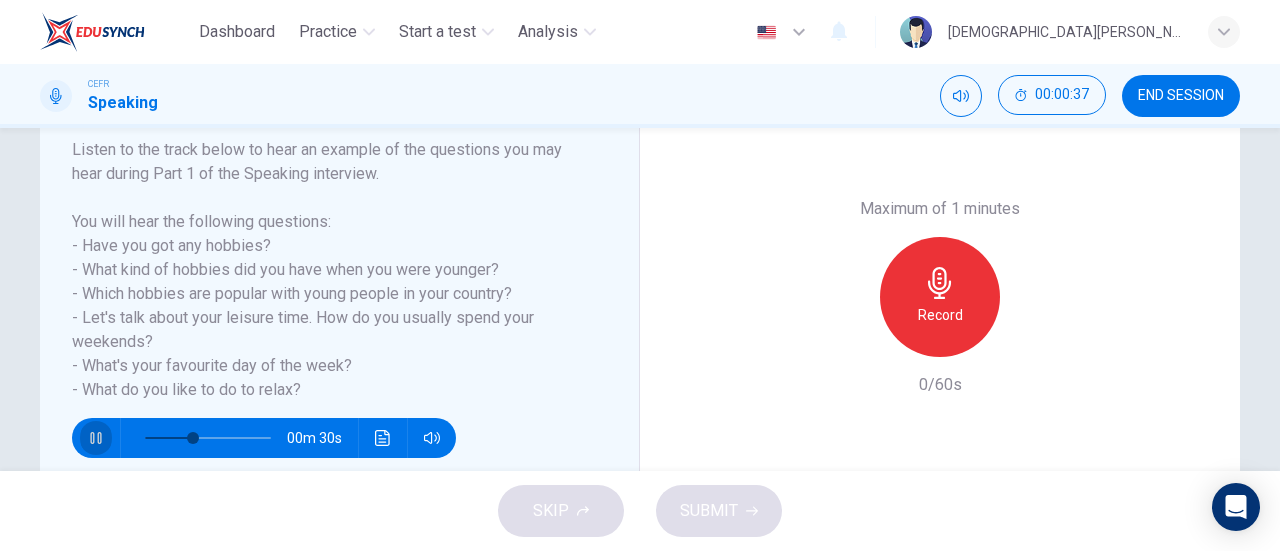 click 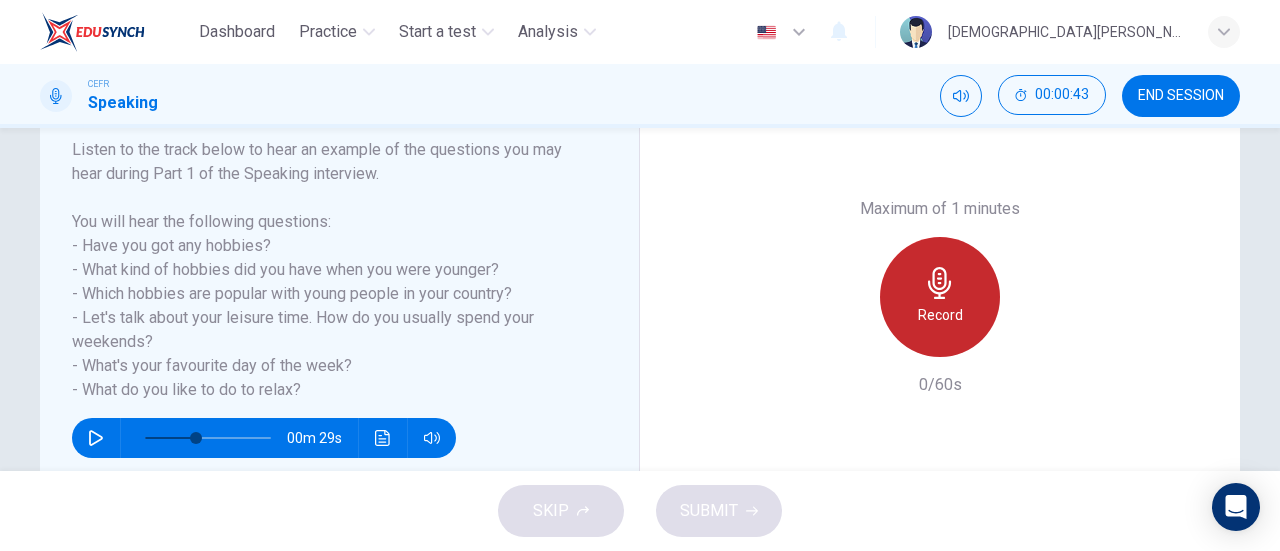 click on "Record" at bounding box center (940, 297) 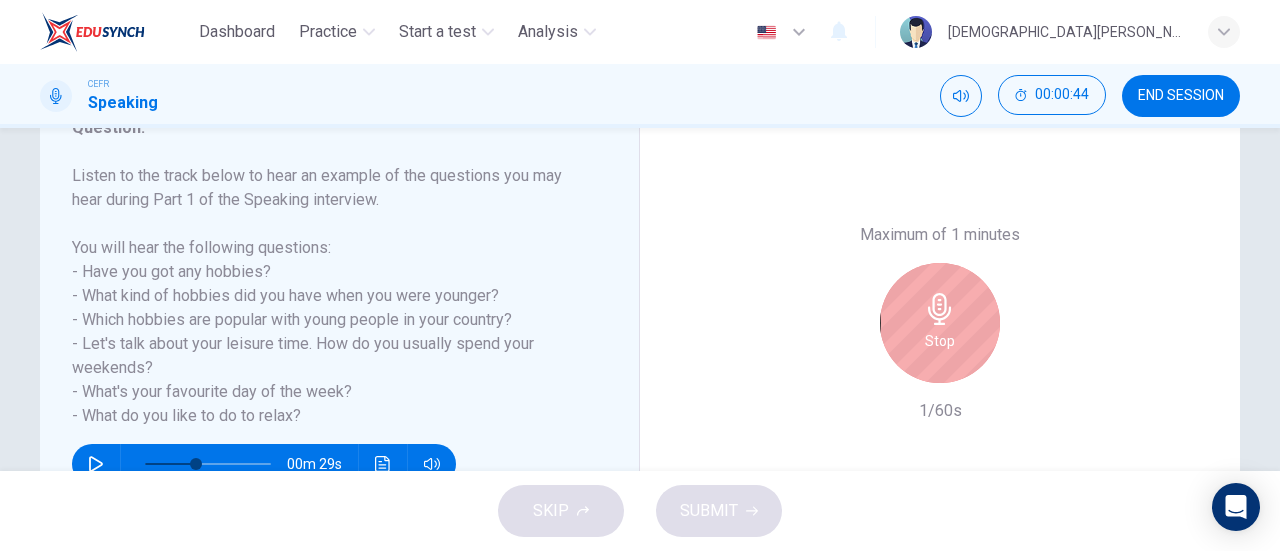 scroll, scrollTop: 292, scrollLeft: 0, axis: vertical 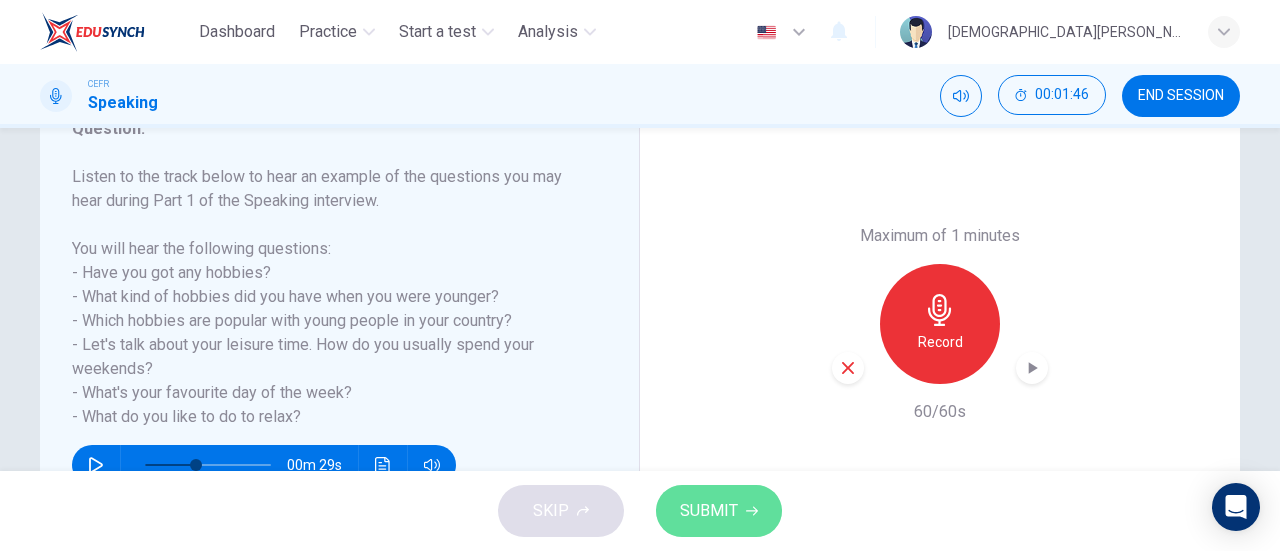 click on "SUBMIT" at bounding box center [719, 511] 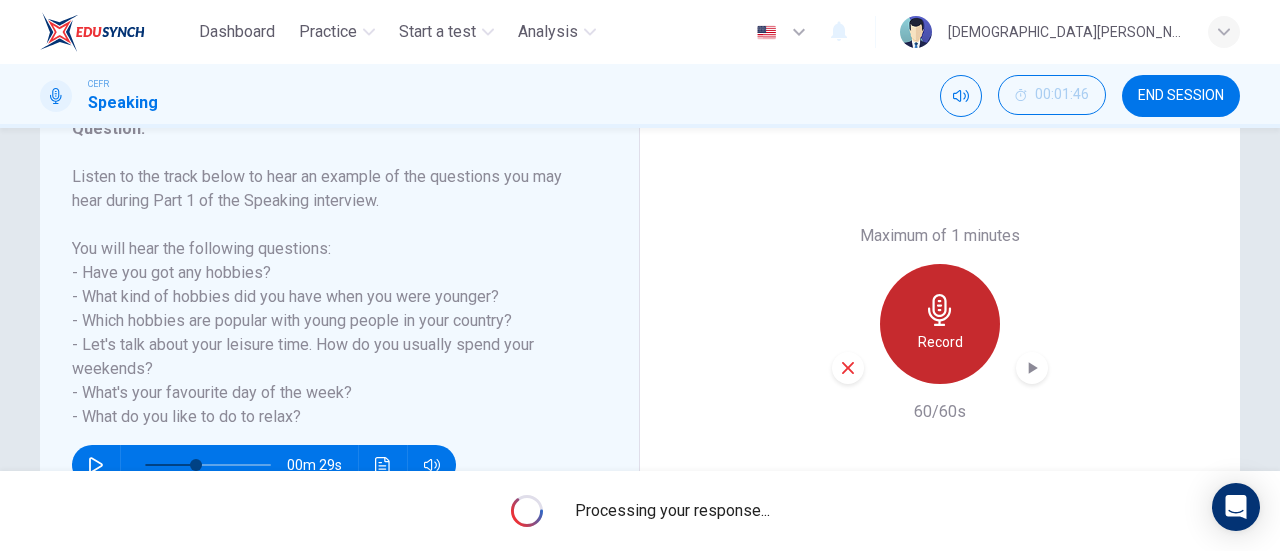 click on "Record" at bounding box center (940, 324) 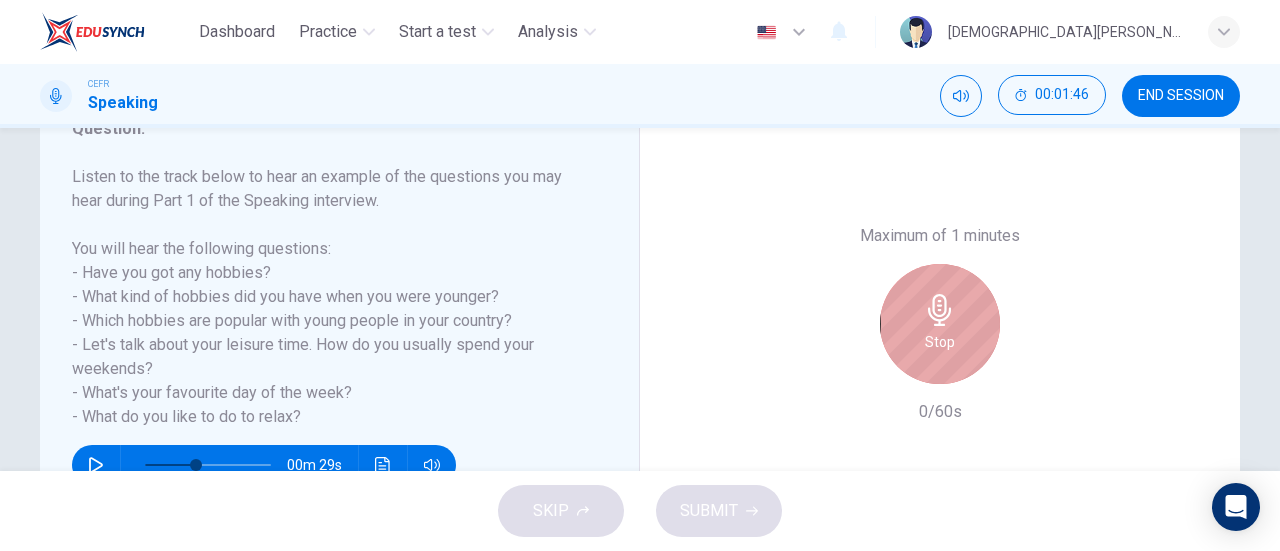 click 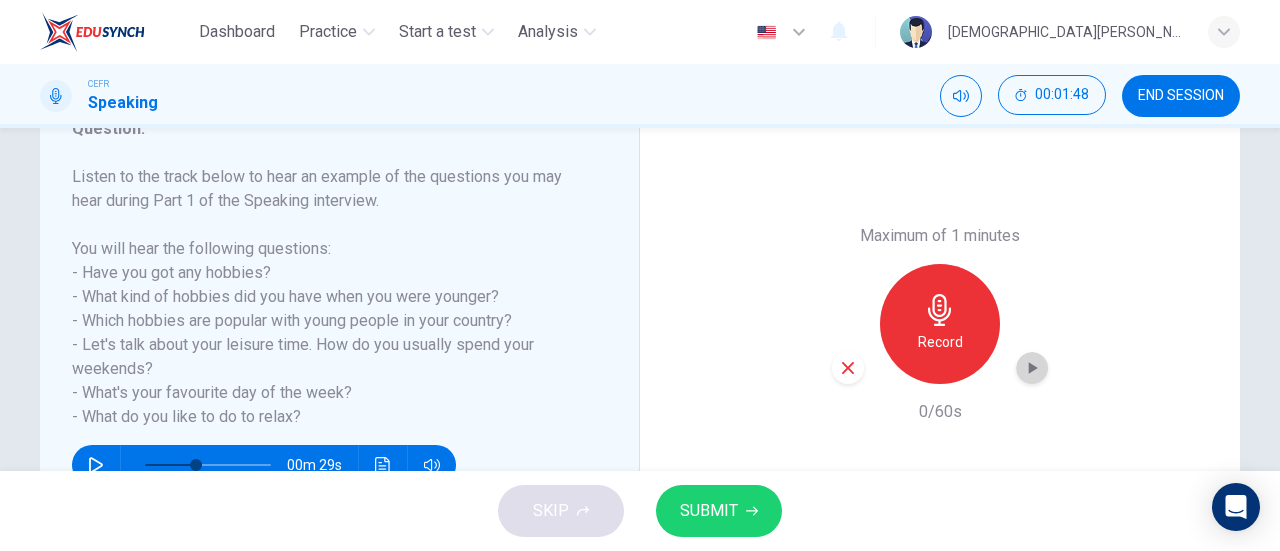 click 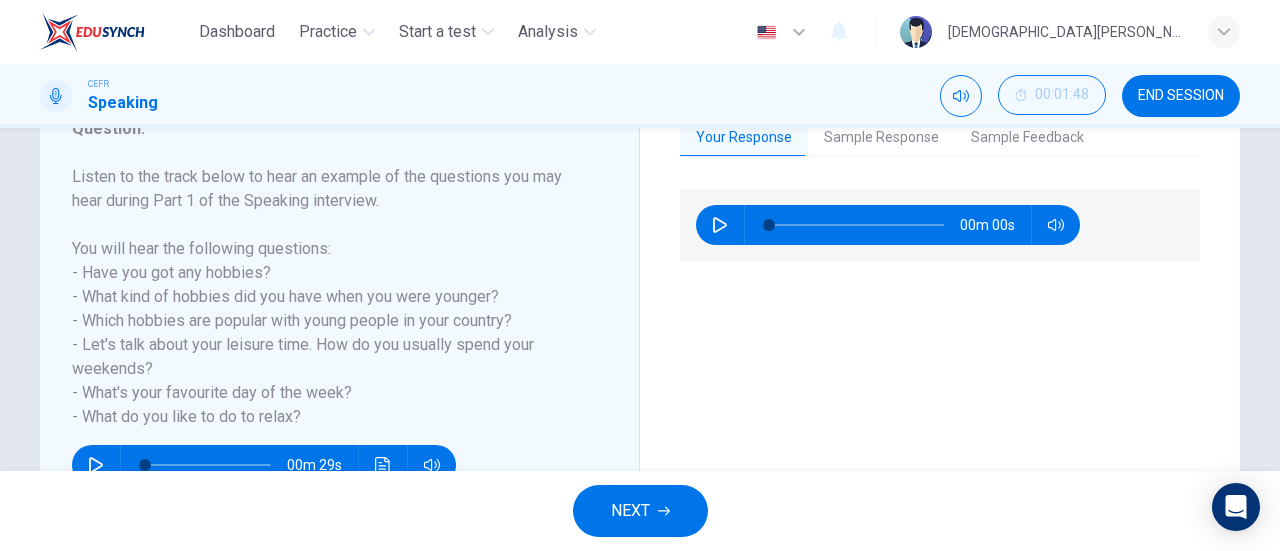 type on "0" 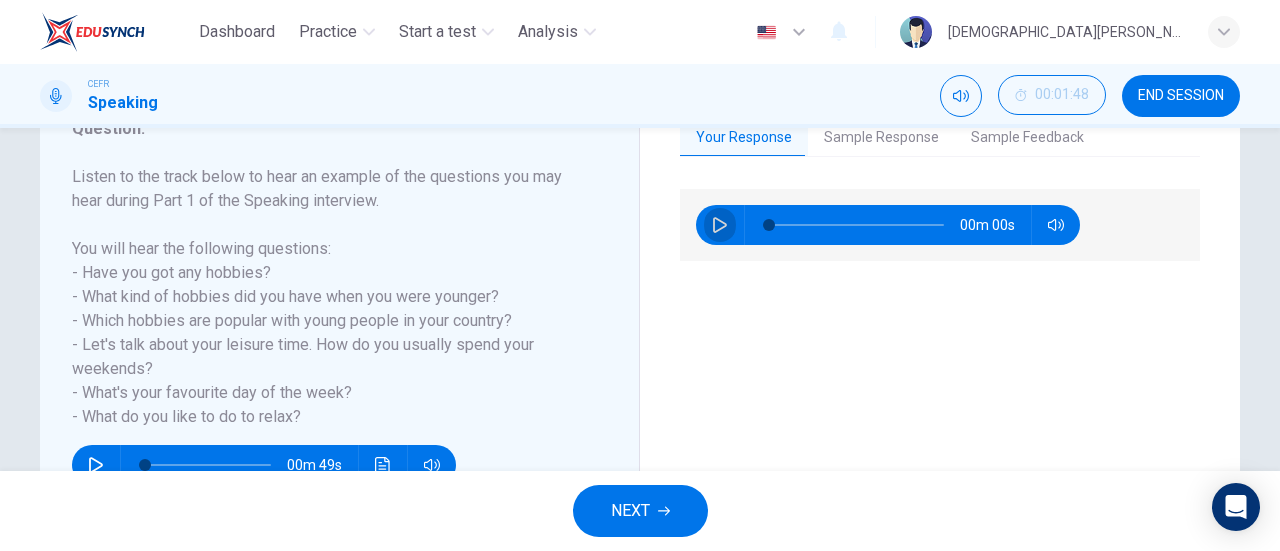 click 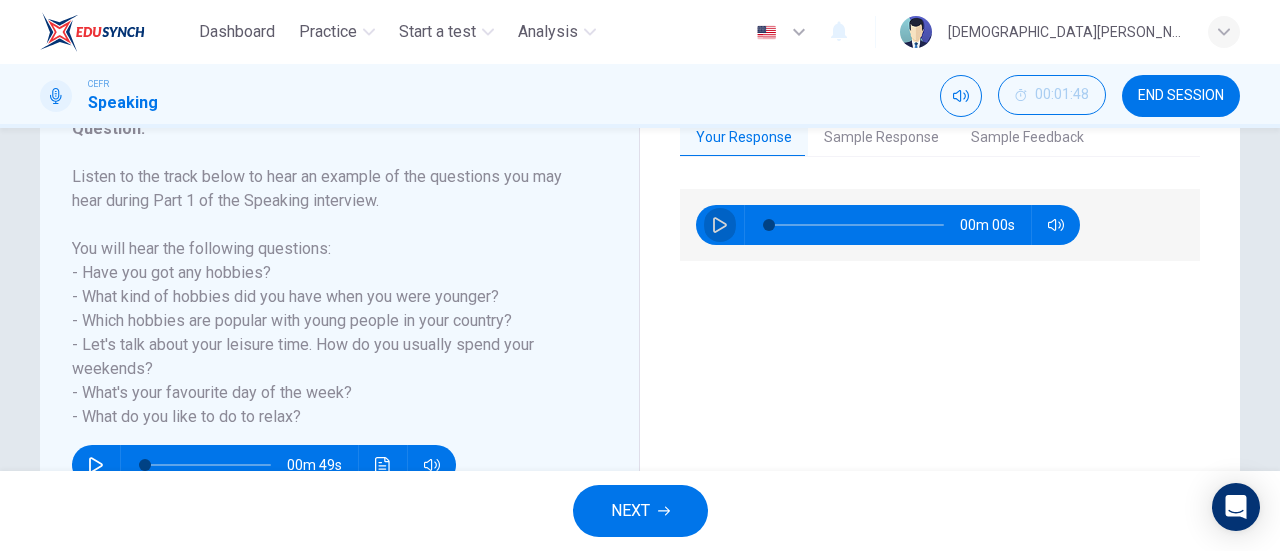 click 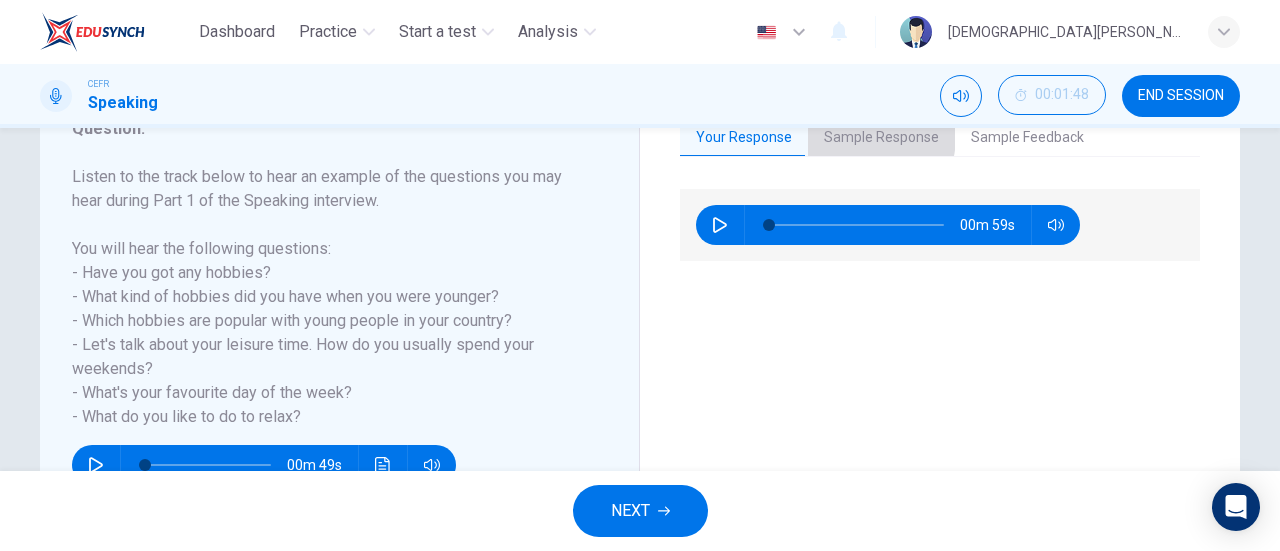 click on "Sample Response" at bounding box center [881, 138] 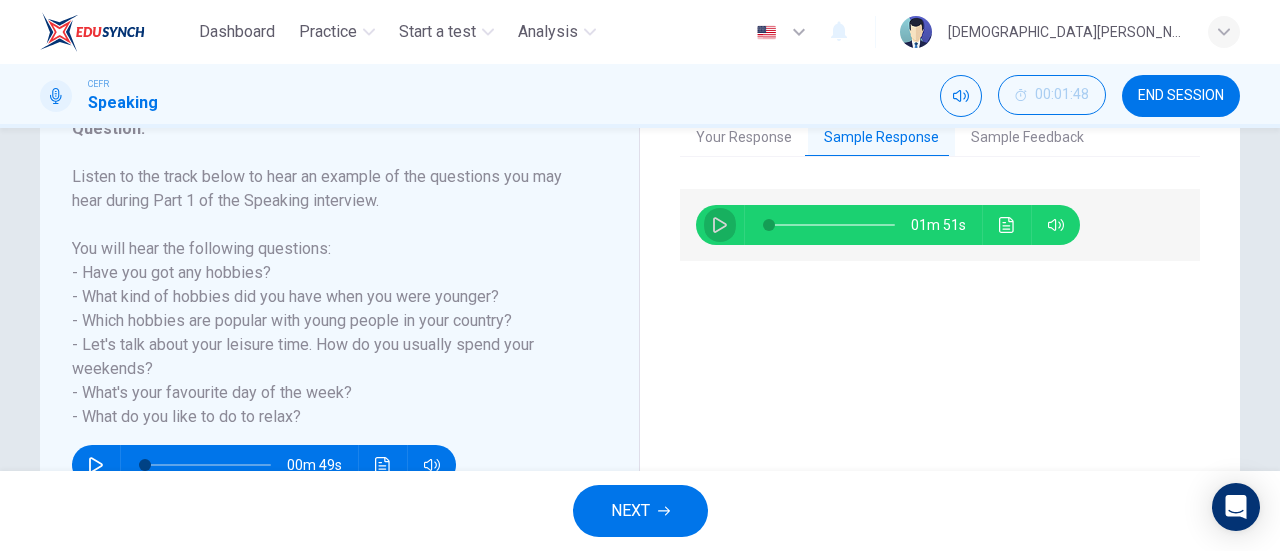 click at bounding box center (720, 225) 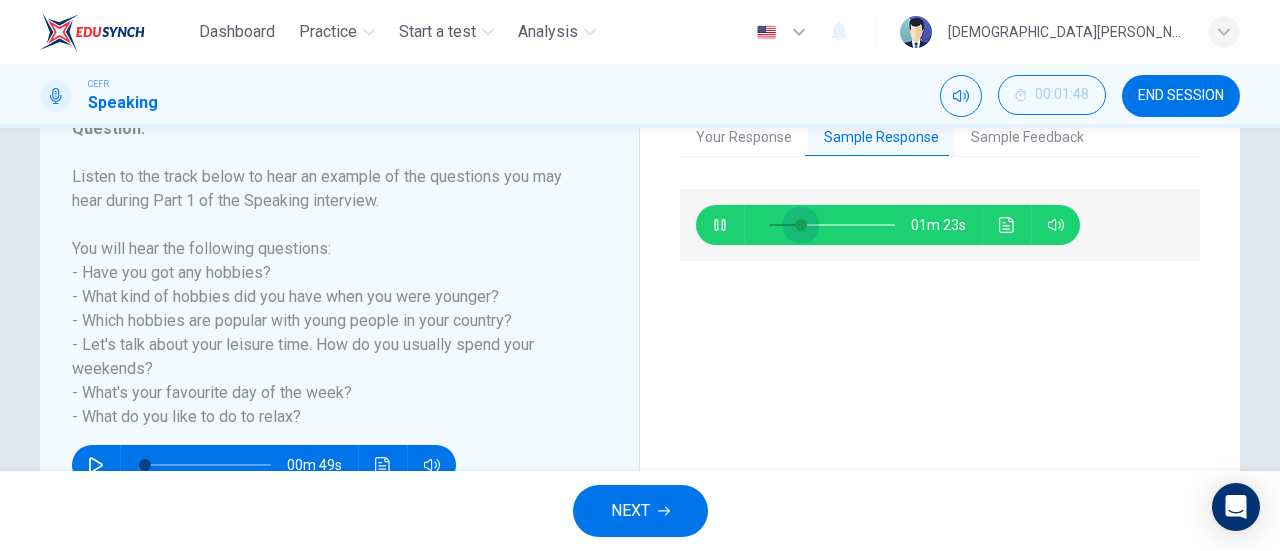 click at bounding box center [832, 225] 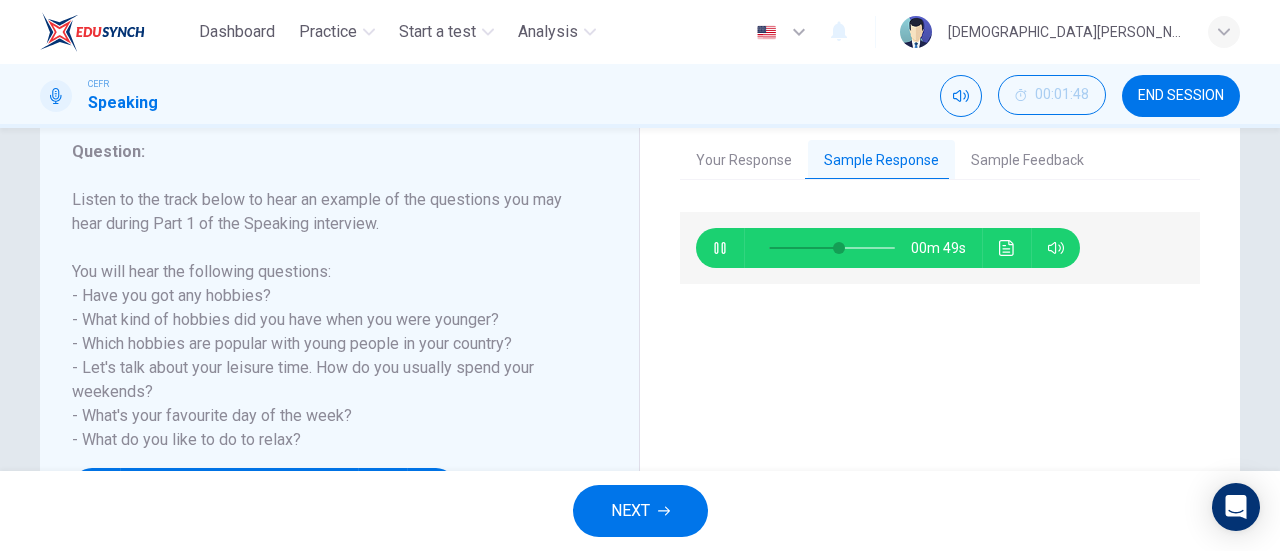 scroll, scrollTop: 258, scrollLeft: 0, axis: vertical 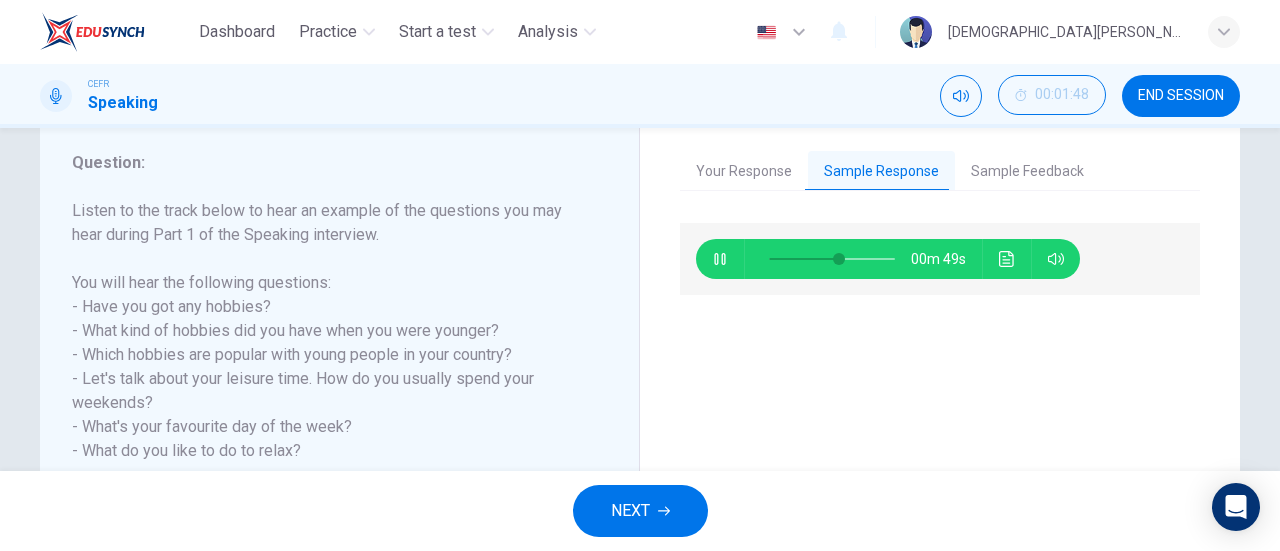 type on "57" 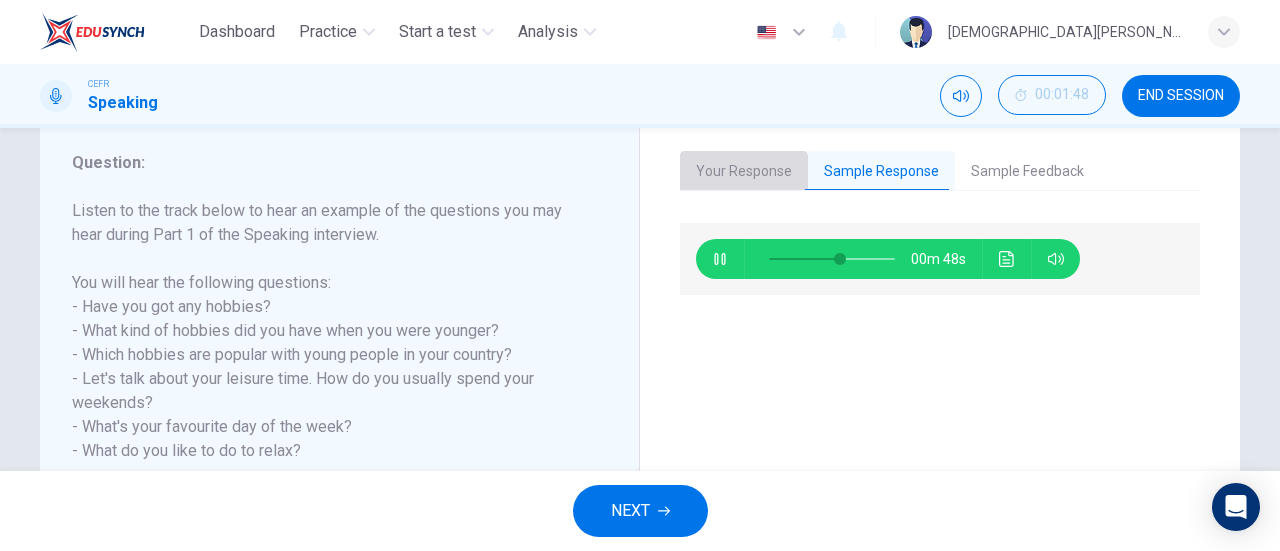 click on "Your Response" at bounding box center (744, 172) 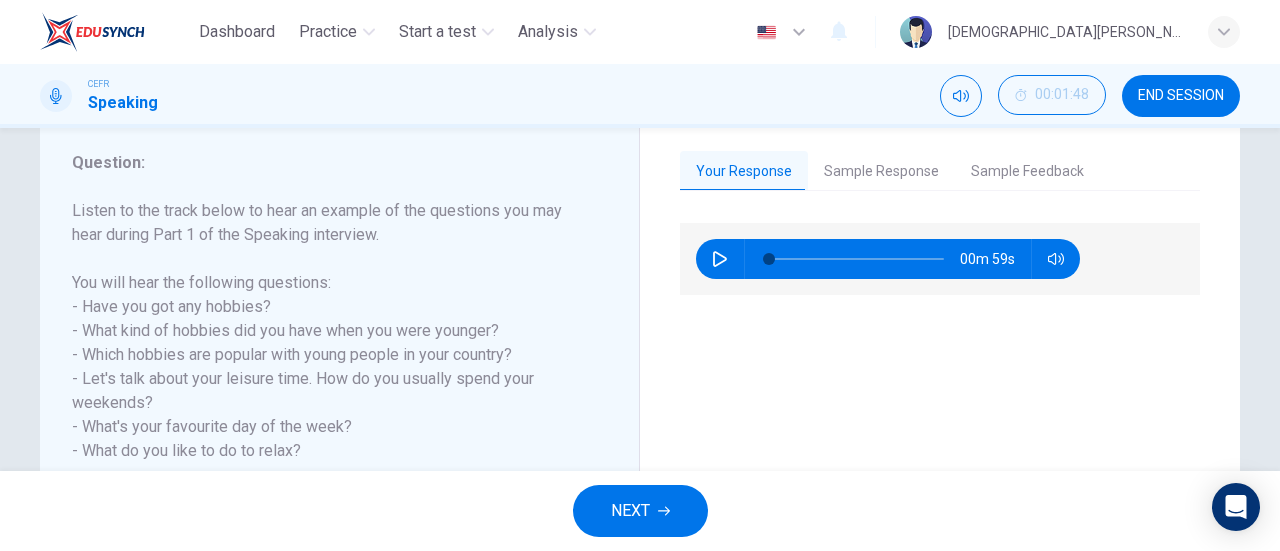 type on "58" 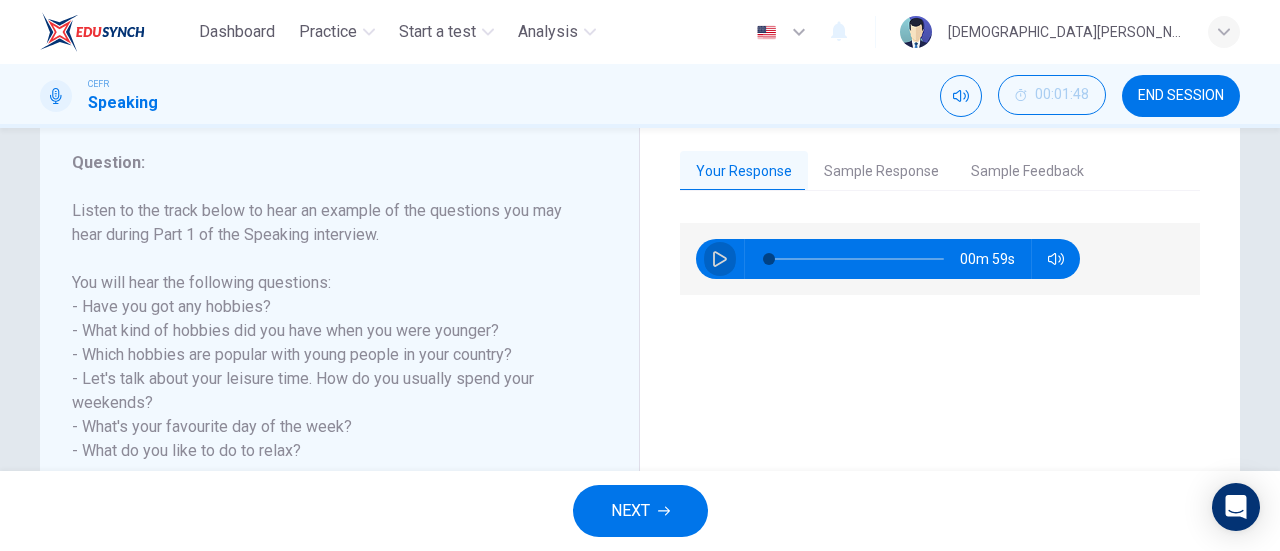 click 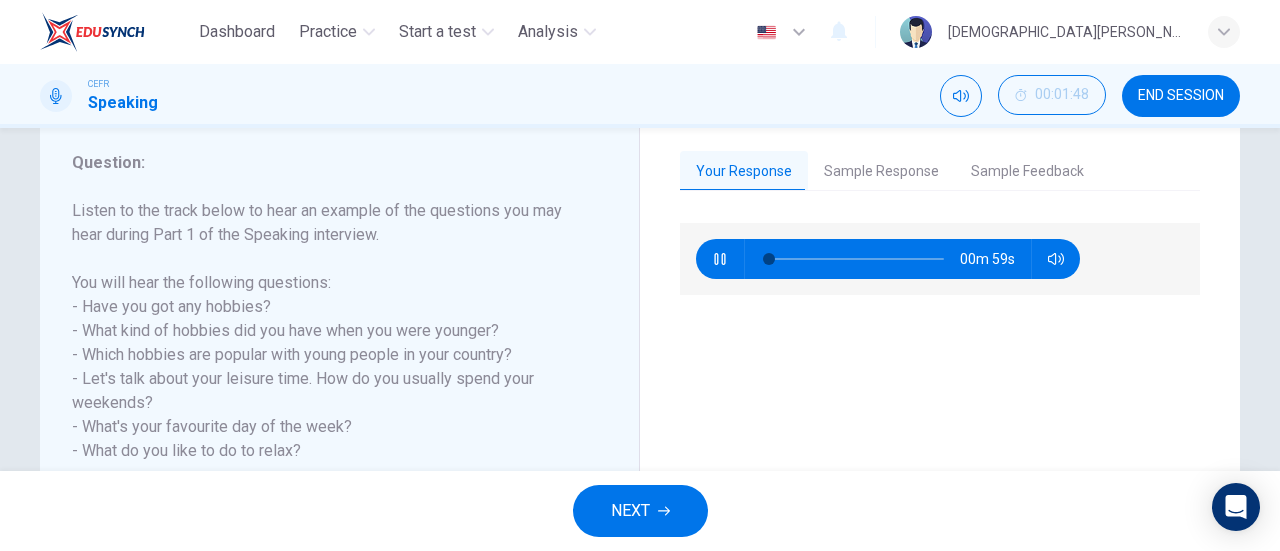 type on "59" 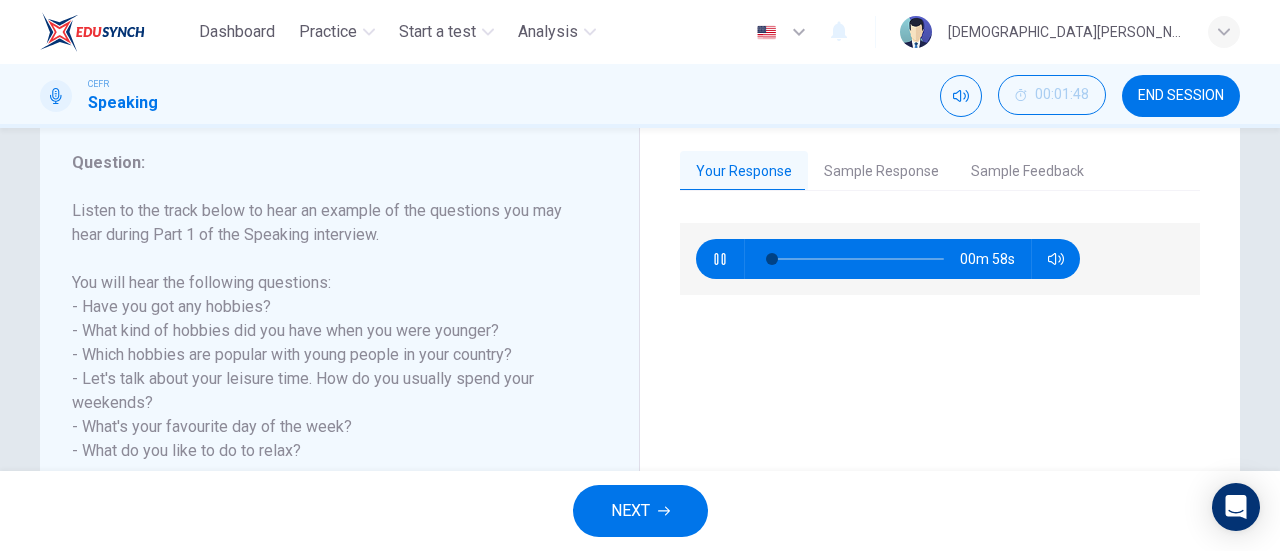 type on "60" 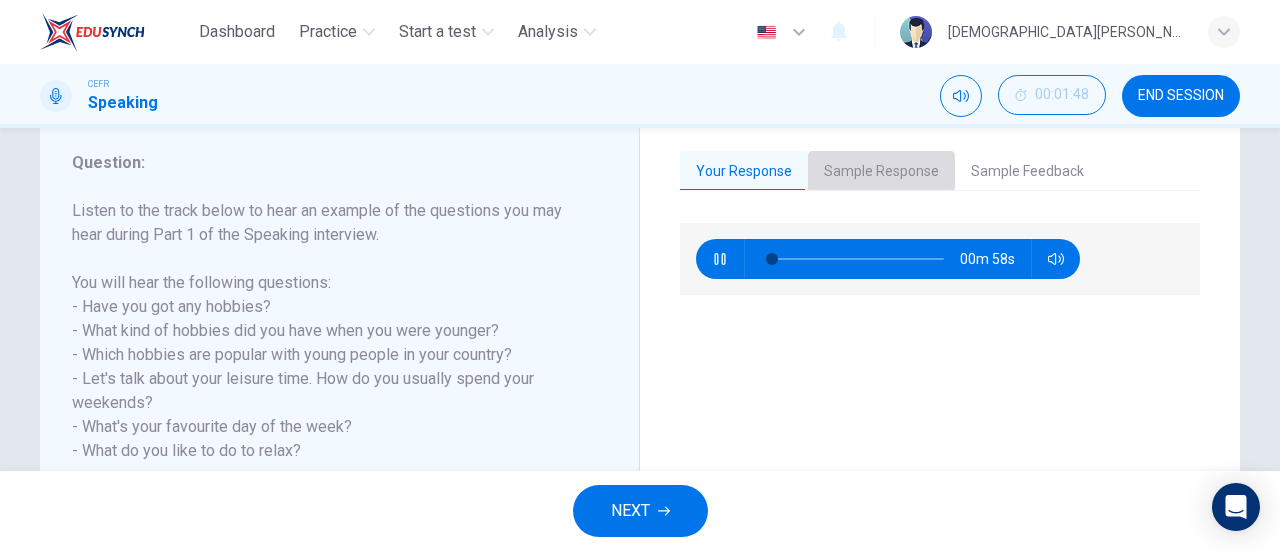type on "3" 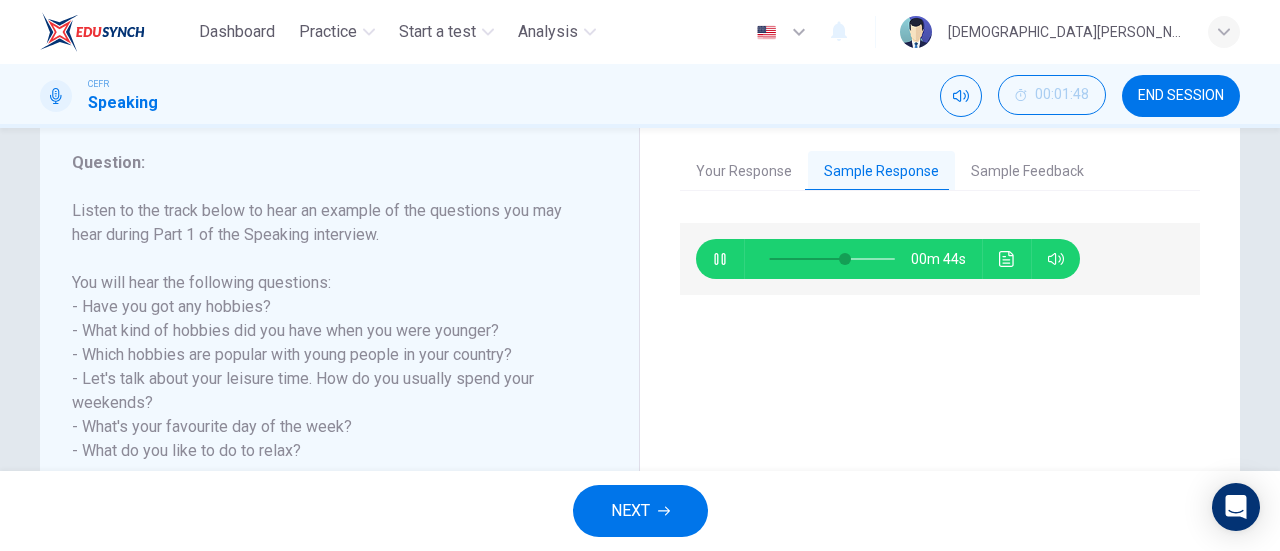 type on "61" 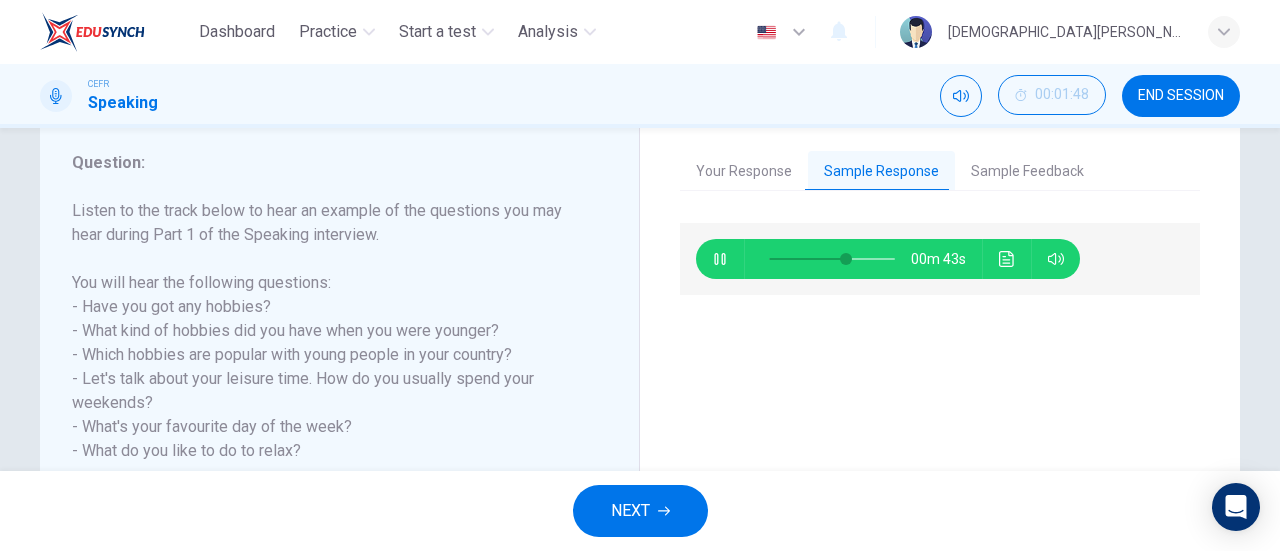 type on "5" 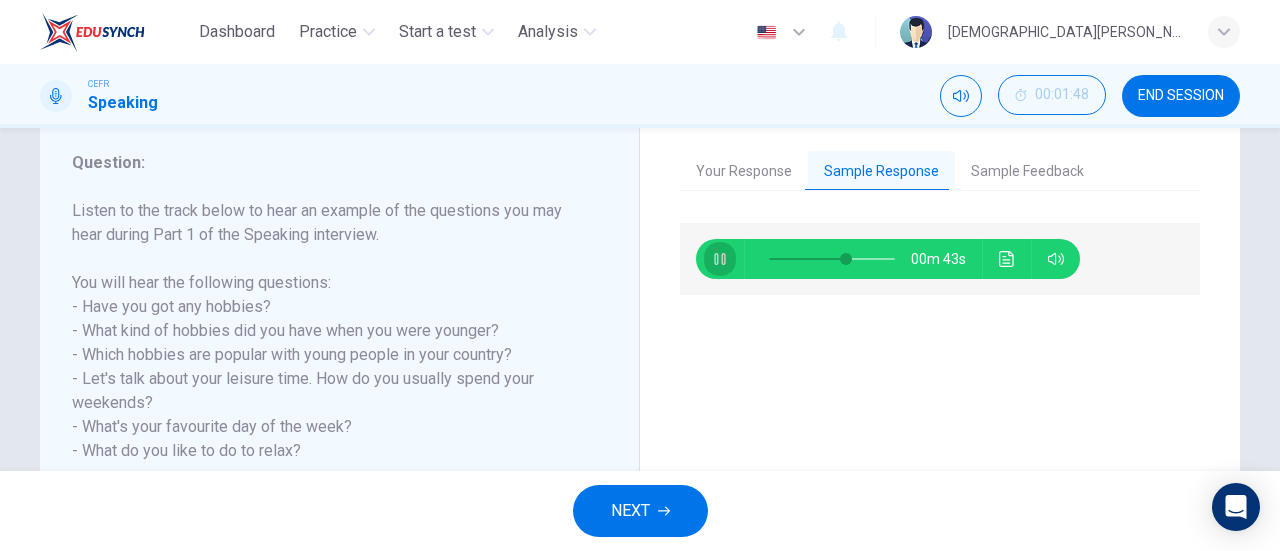 click 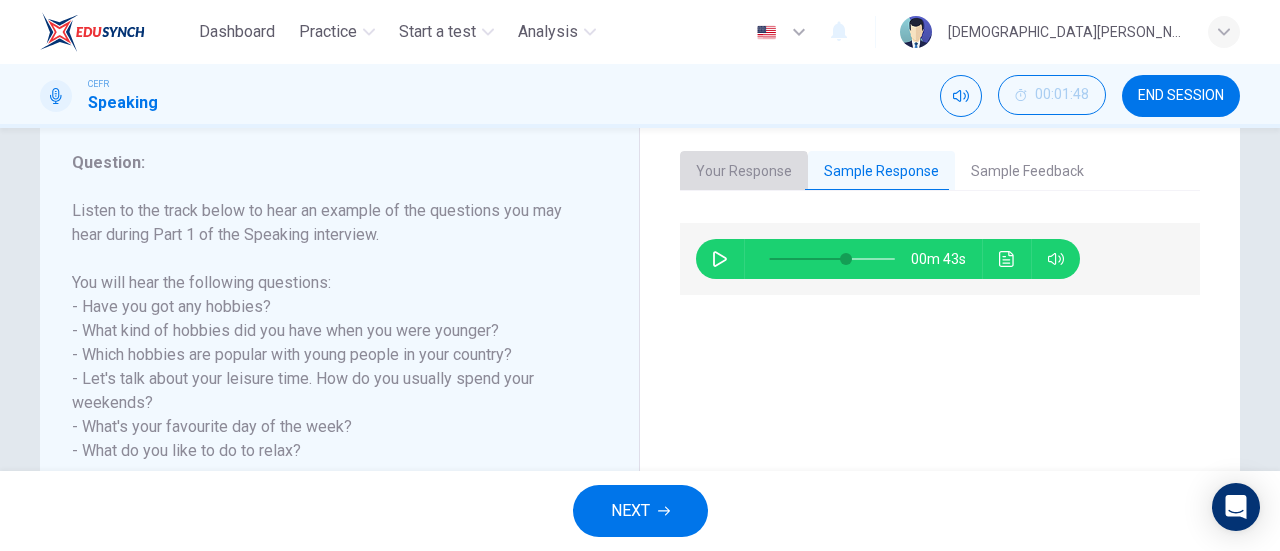 click on "Your Response" at bounding box center (744, 172) 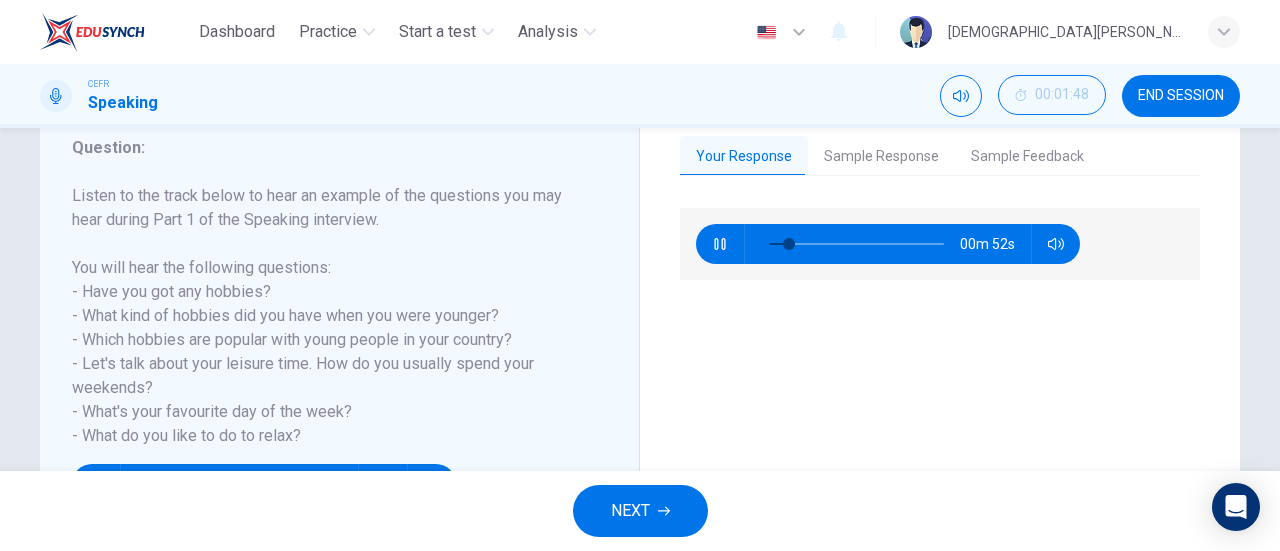 scroll, scrollTop: 271, scrollLeft: 0, axis: vertical 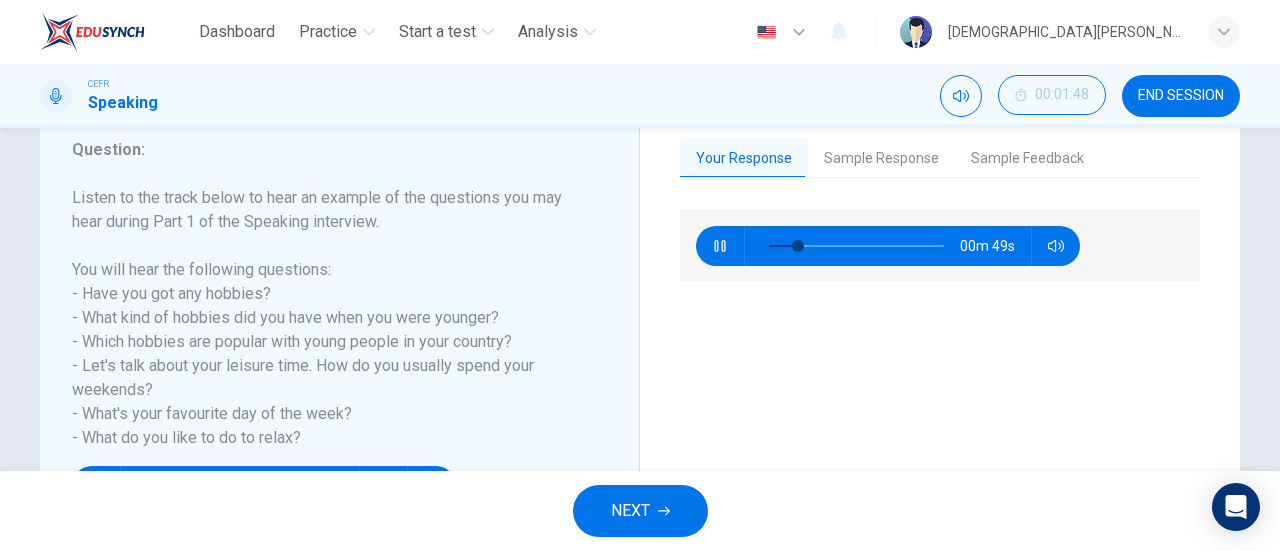 type on "18" 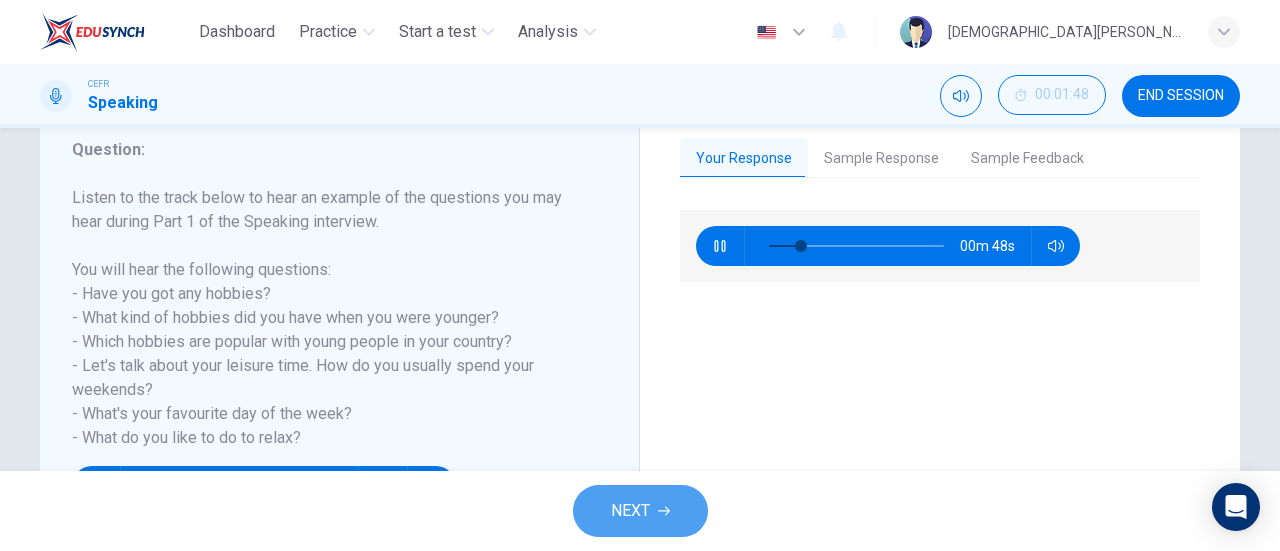 click on "NEXT" at bounding box center (630, 511) 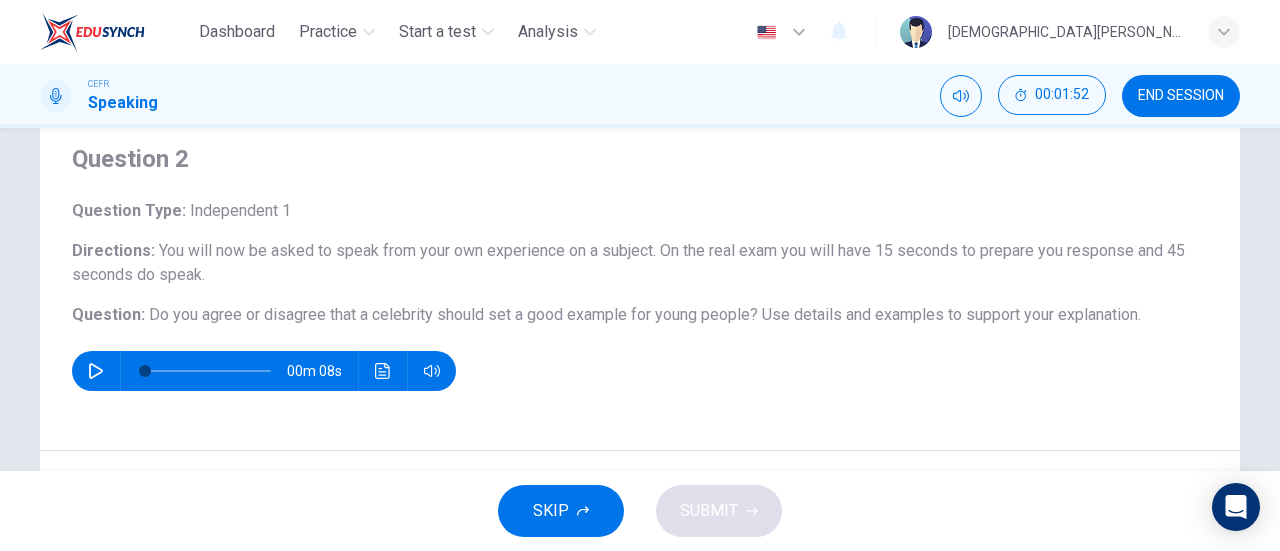 scroll, scrollTop: 67, scrollLeft: 0, axis: vertical 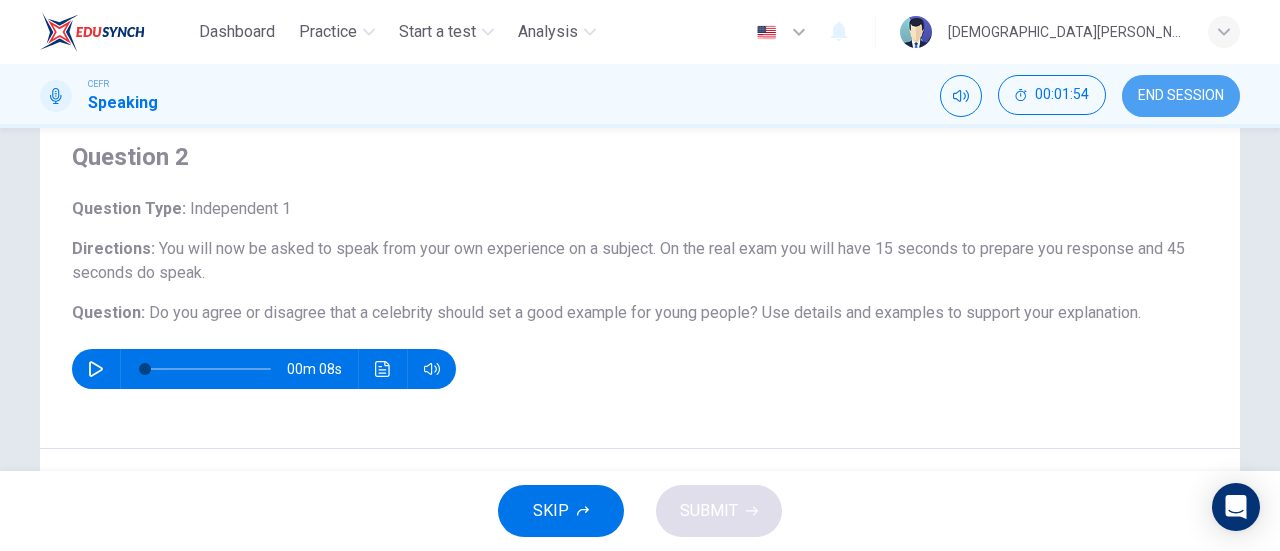 click on "END SESSION" at bounding box center (1181, 96) 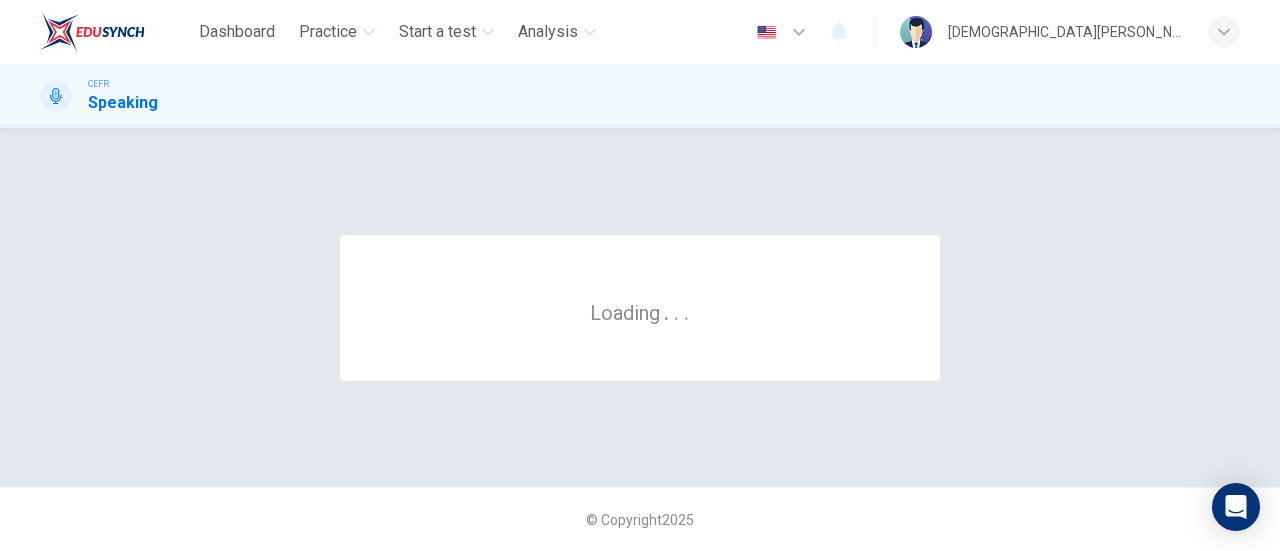 scroll, scrollTop: 0, scrollLeft: 0, axis: both 